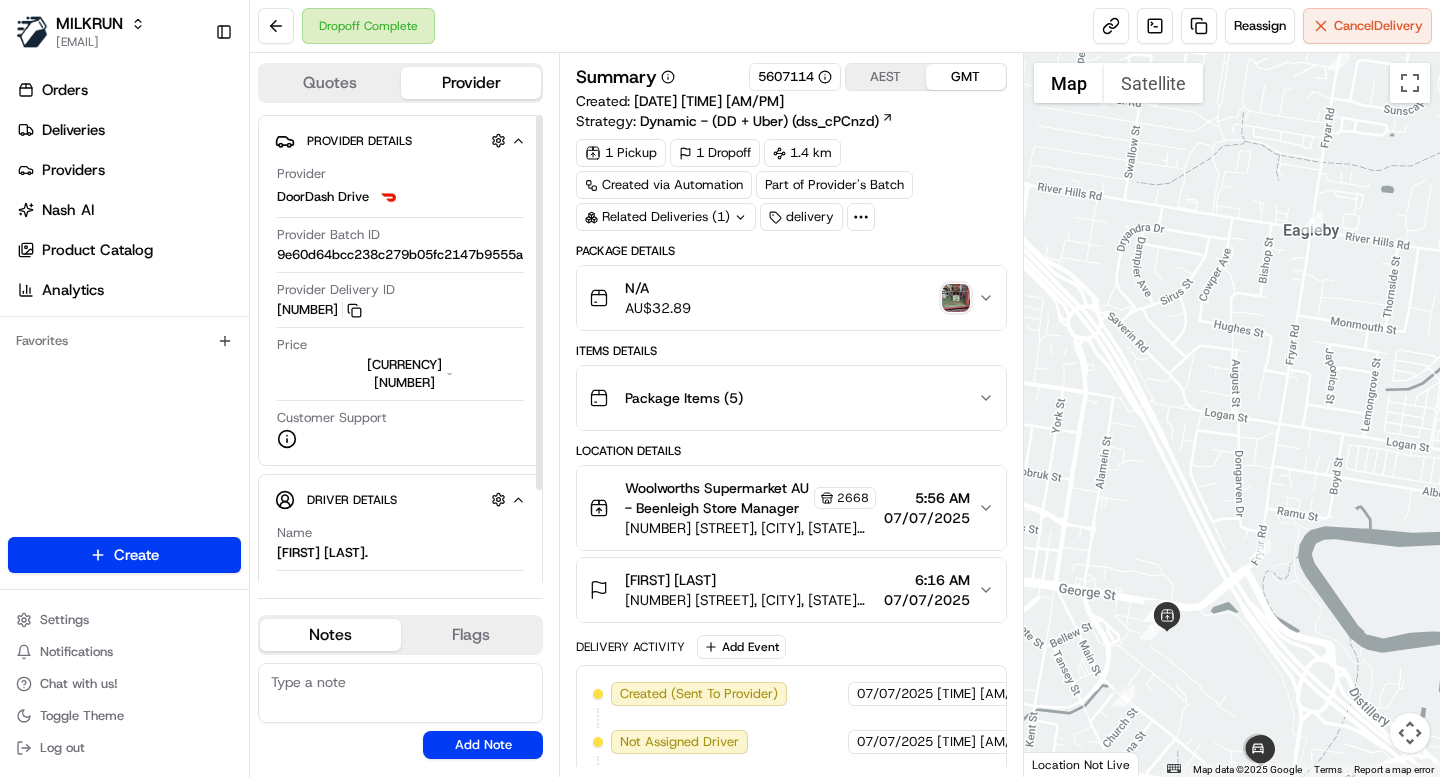 scroll, scrollTop: 0, scrollLeft: 0, axis: both 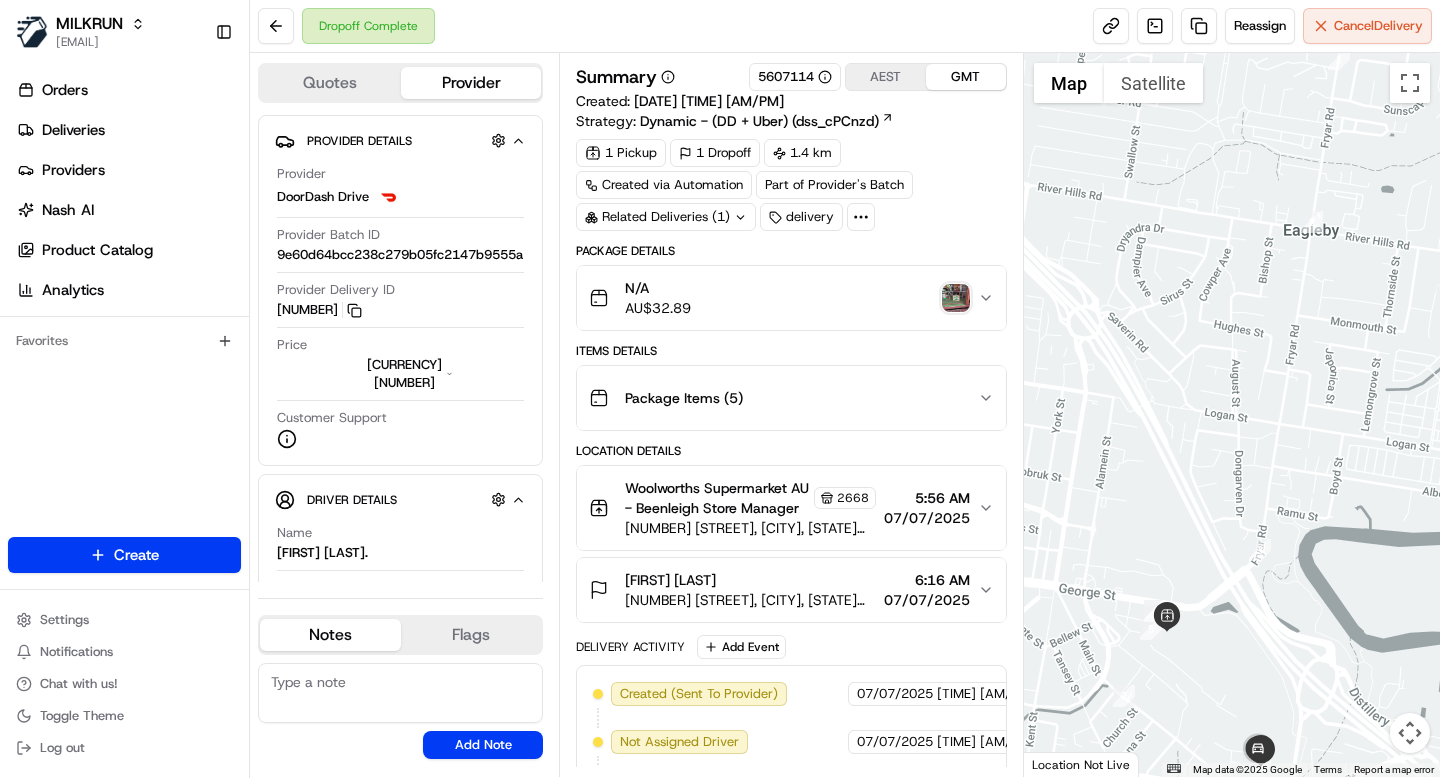 click 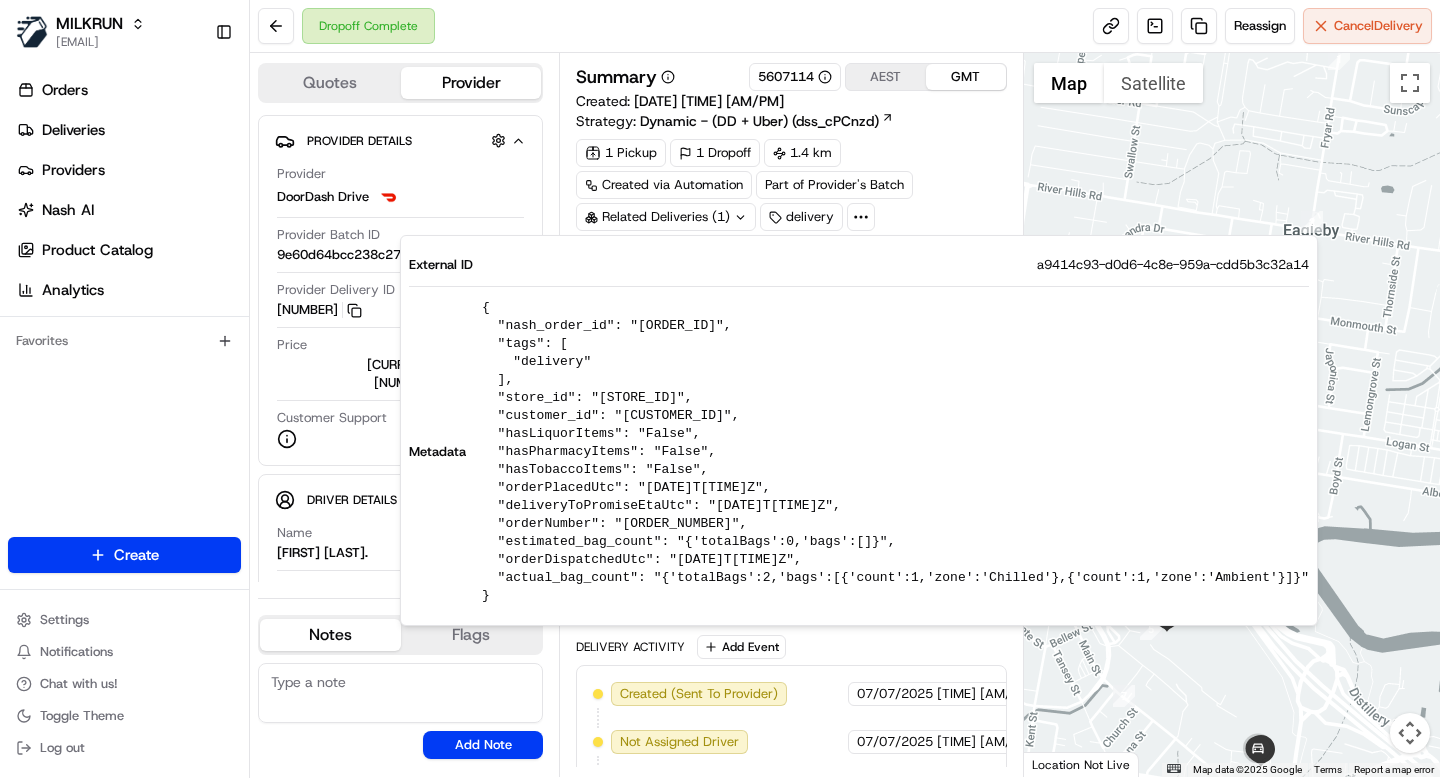 click on "{
"nash_order_id": "ord_9uNUSgCrkkVk48sBCgHH8Q",
"tags": [
"delivery"
],
"store_id": "2668",
"customer_id": "2098e68d-ccd5-4b67-9428-ef2e8f3e145a",
"hasLiquorItems": "False",
"hasPharmacyItems": "False",
"hasTobaccoItems": "False",
"orderPlacedUtc": "2025-07-07T05:46:50.166Z",
"deliveryToPromiseEtaUtc": "2025-07-07T06:34:47Z",
"orderNumber": "25JHQIEN6APK",
"estimated_bag_count": "{'totalBags':0,'bags':[]}",
"orderDispatchedUtc": "2025-07-07T05:54:00Z",
"actual_bag_count": "{'totalBags':2,'bags':[{'count':1,'zone':'Chilled'},{'count':1,'zone':'Ambient'}]}"
}" at bounding box center [895, 452] 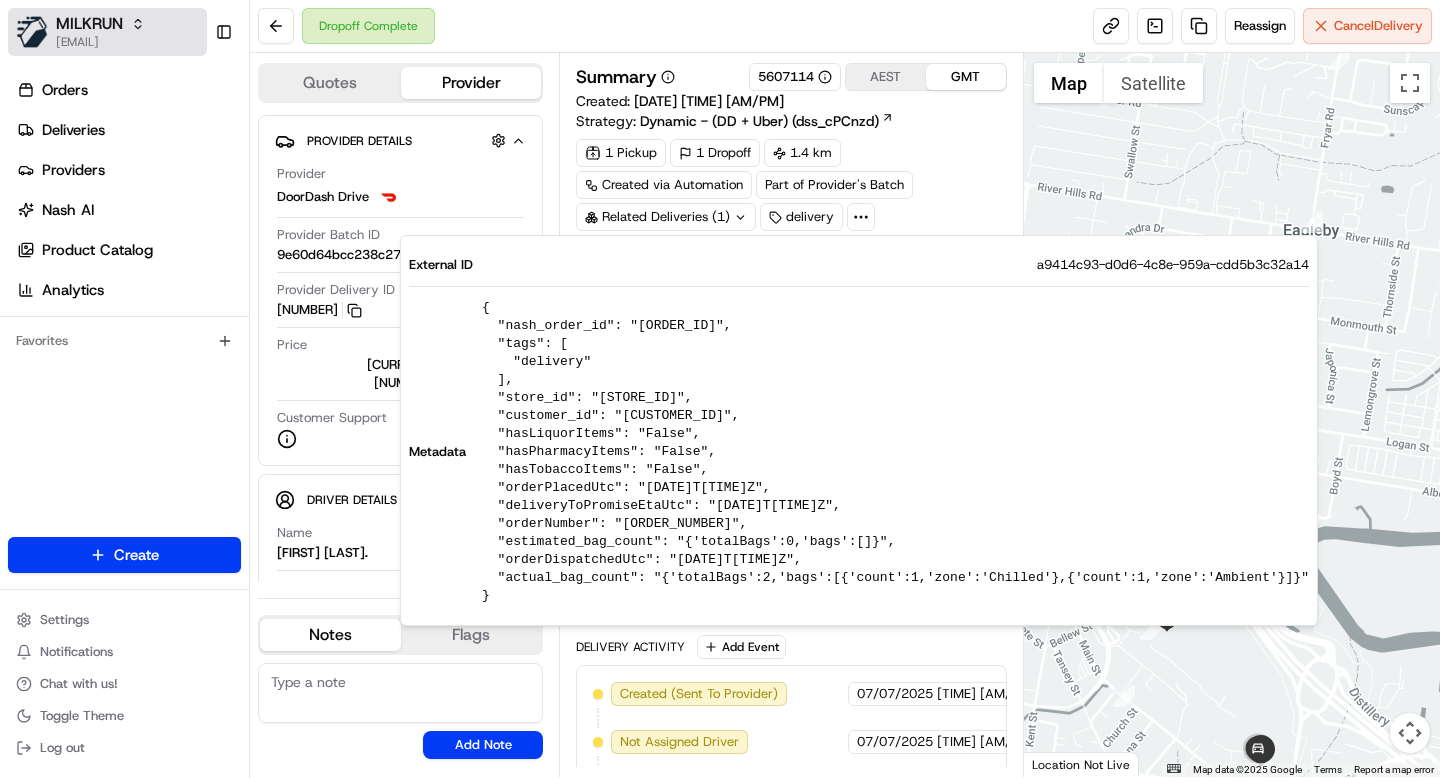 click on "MILKRUN grace@usenash.com" at bounding box center [107, 32] 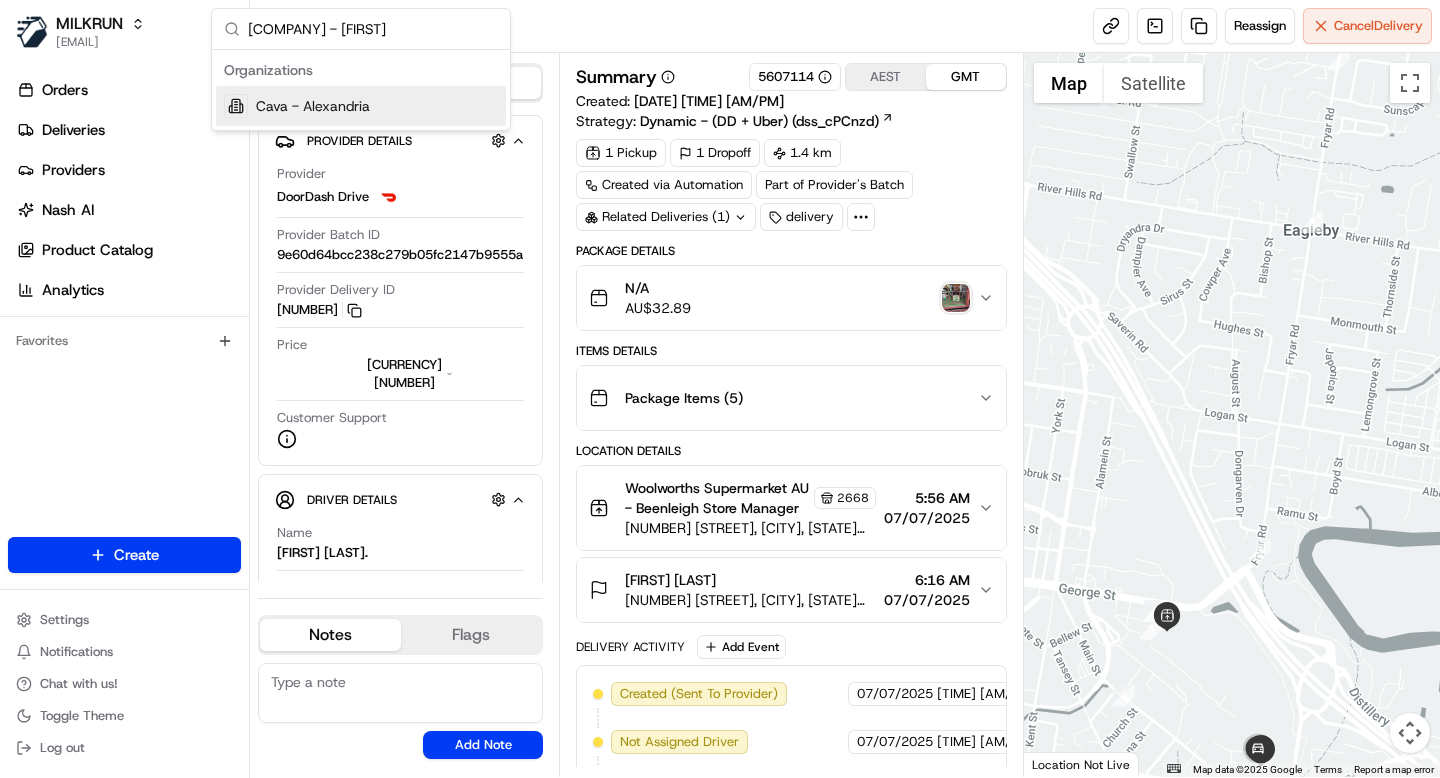 type on "cava - alex" 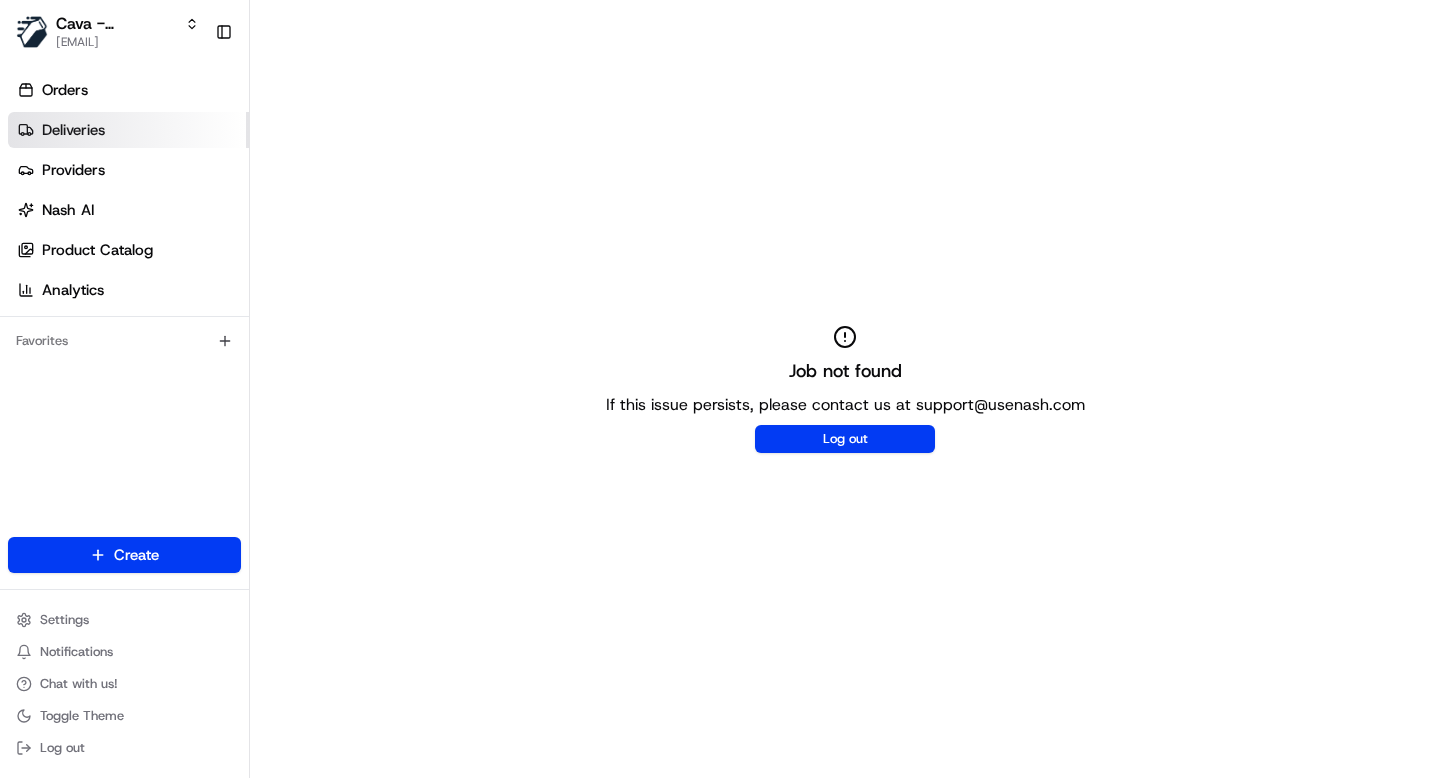 click on "Deliveries" at bounding box center (73, 130) 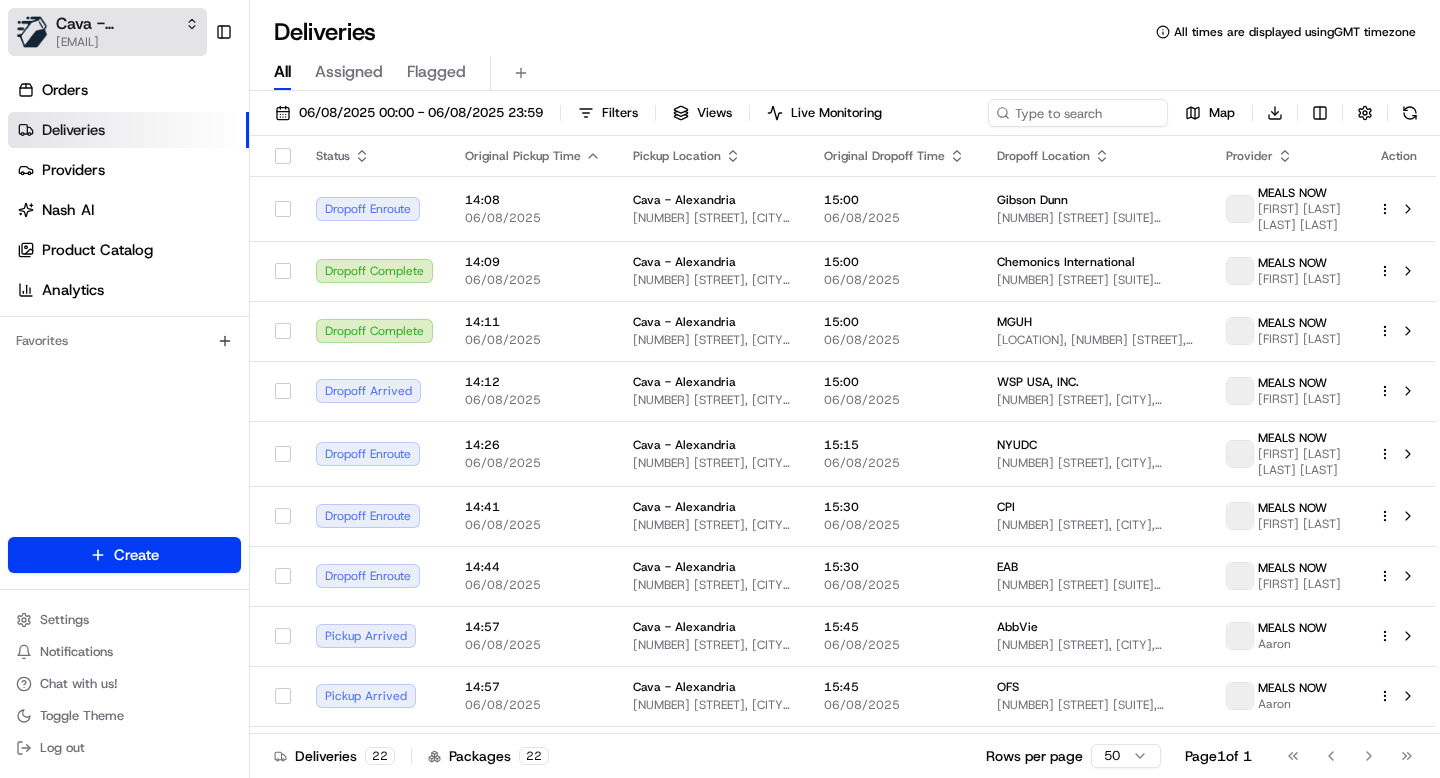 click on "[EMAIL]" at bounding box center [127, 42] 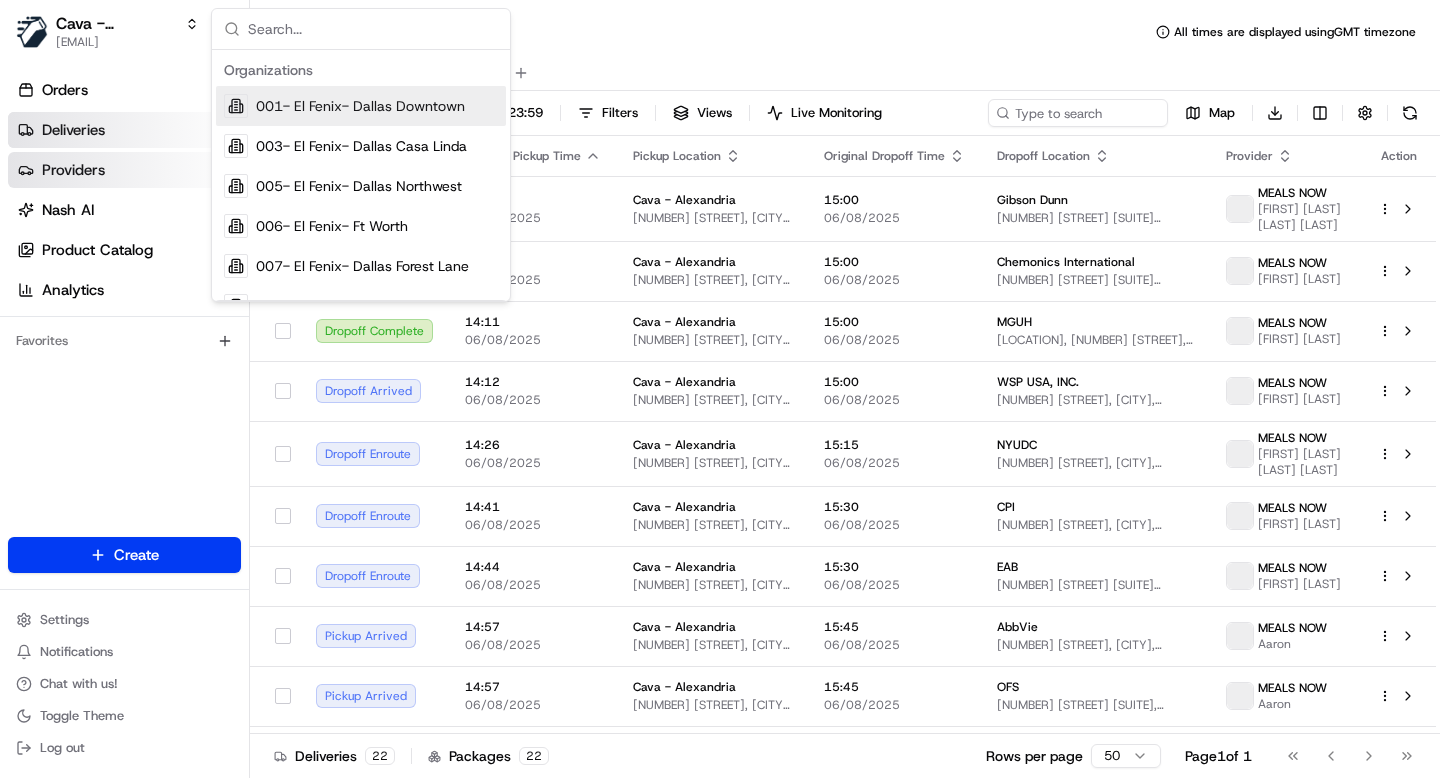click on "Providers" at bounding box center (73, 170) 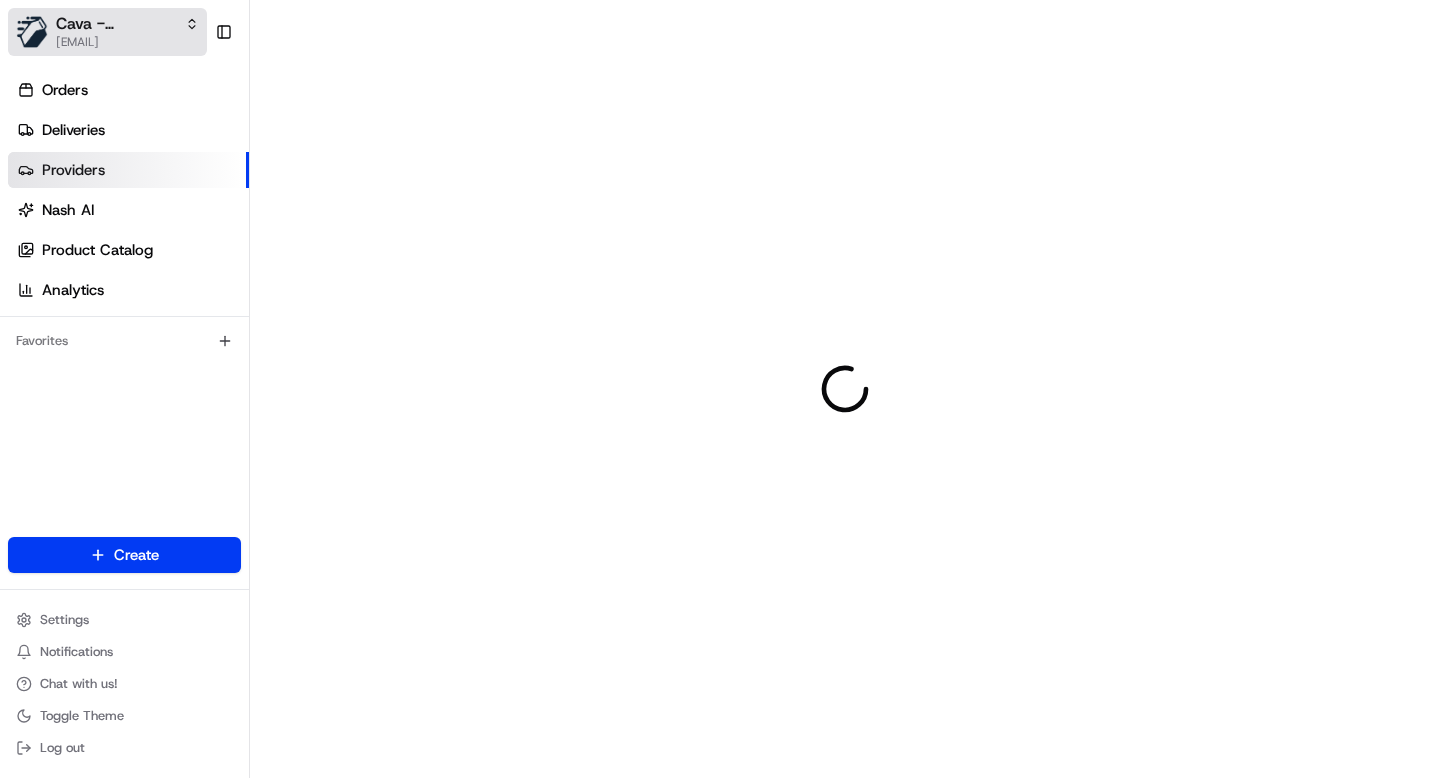 click on "Cava - Alexandria" at bounding box center (116, 24) 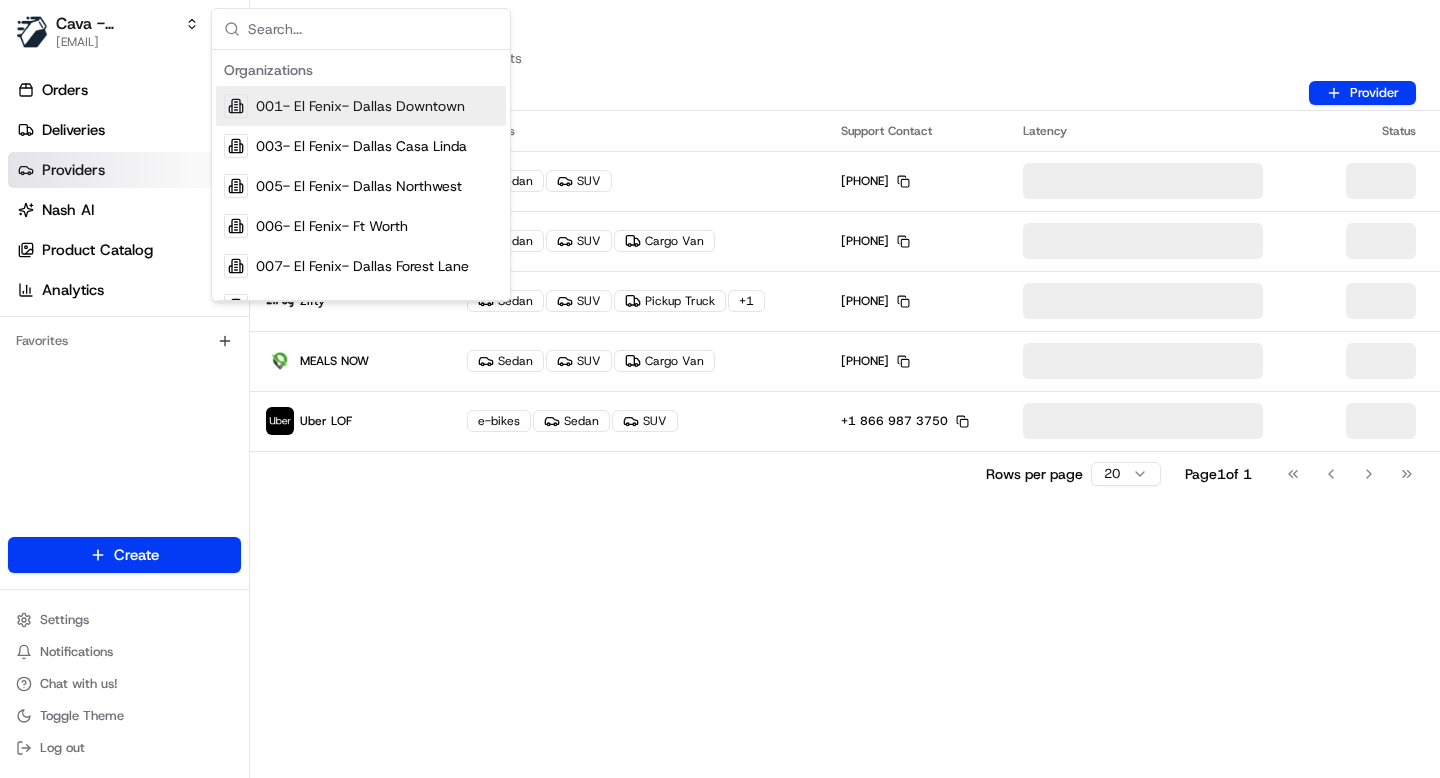 click on "Name Vehicles Support Contact Latency Status DeliverThat Sedan SUV 315-630-3330   Copy  315-630-3330 MEALS NOW (Cava) Sedan SUV Cargo Van +1 855 972 4327   Copy  +18559724327 Zifty Sedan SUV Pickup Truck + 1 404-817-3345   Copy  404-817-3345 MEALS NOW Sedan SUV Cargo Van +1 855 972 4327   Copy  +18559724327 Uber LOF e-bikes Sedan SUV +1 866 987 3750   Copy  +18669873750 Rows per page 20 Page  1  of   1 Go to first page Go to previous page Go to next page Go to last page" at bounding box center [845, 444] 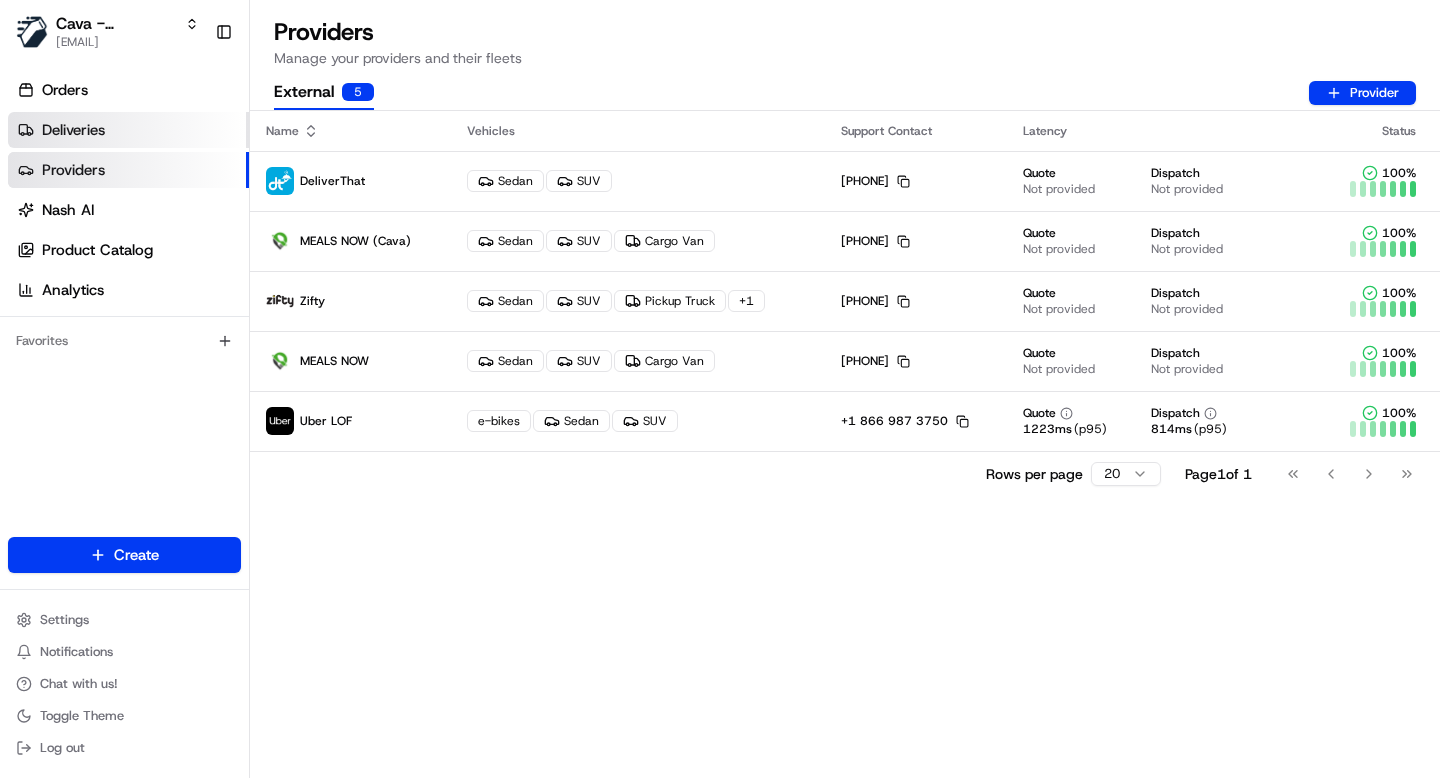 click on "Deliveries" at bounding box center (73, 130) 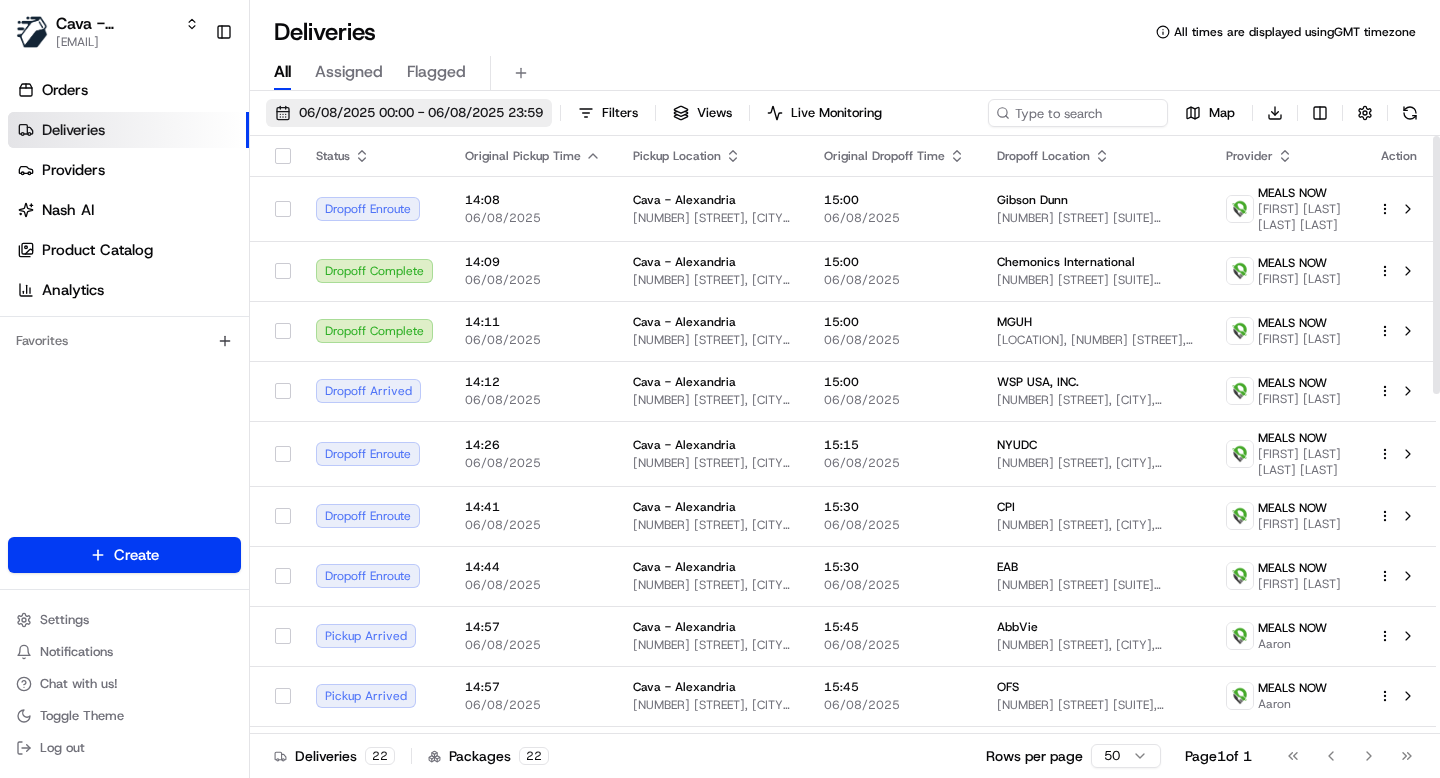 click on "06/08/2025 00:00 - 06/08/2025 23:59" at bounding box center (421, 113) 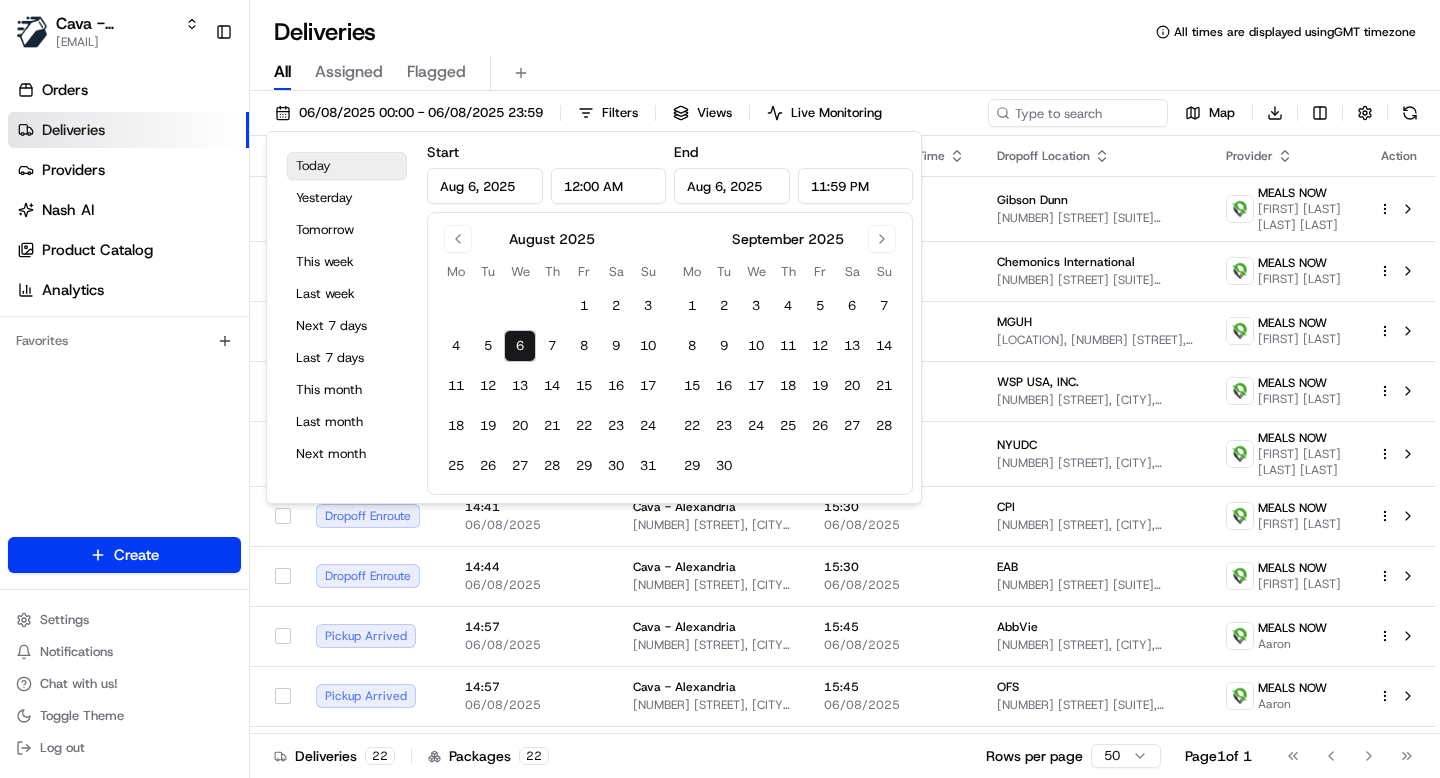 click on "Today" at bounding box center (347, 166) 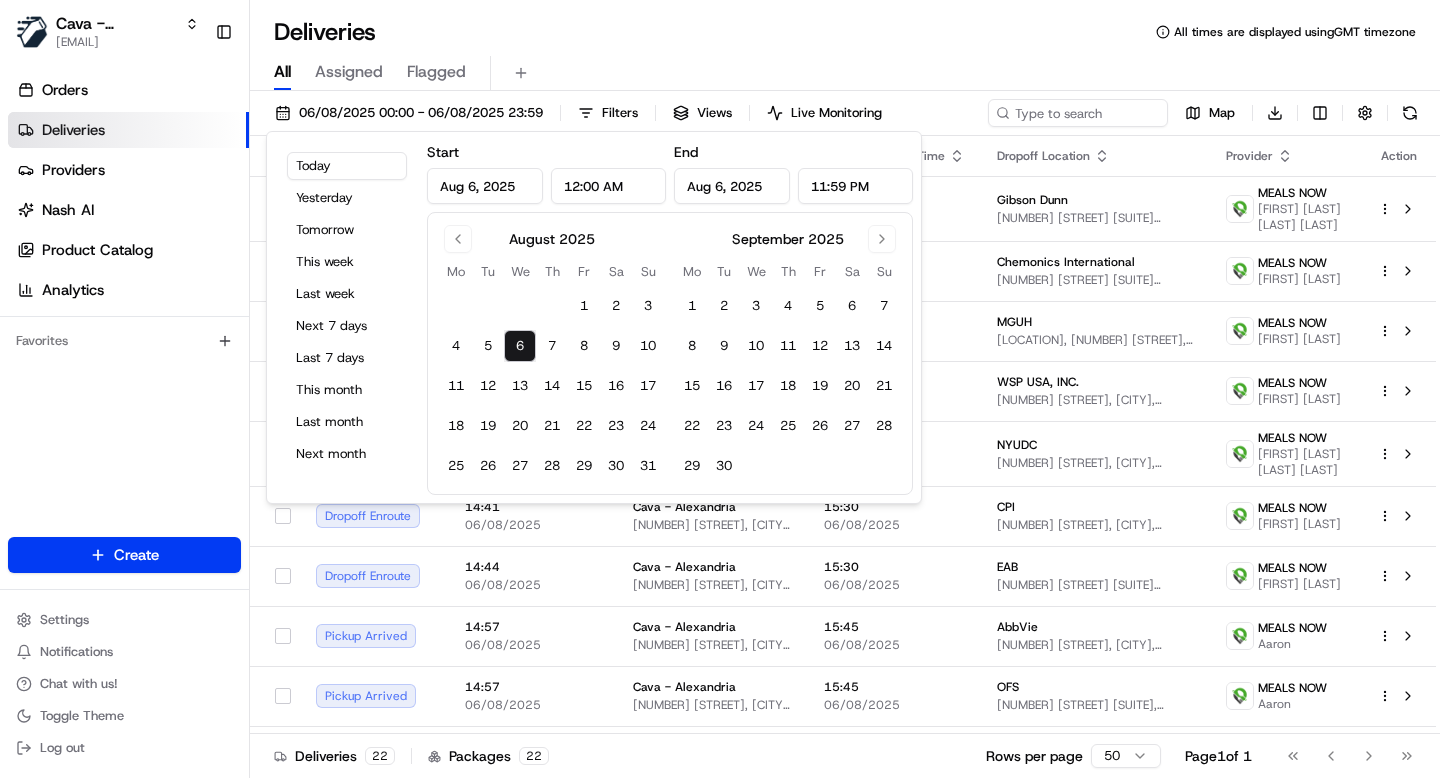 click on "All Assigned Flagged" at bounding box center [845, 69] 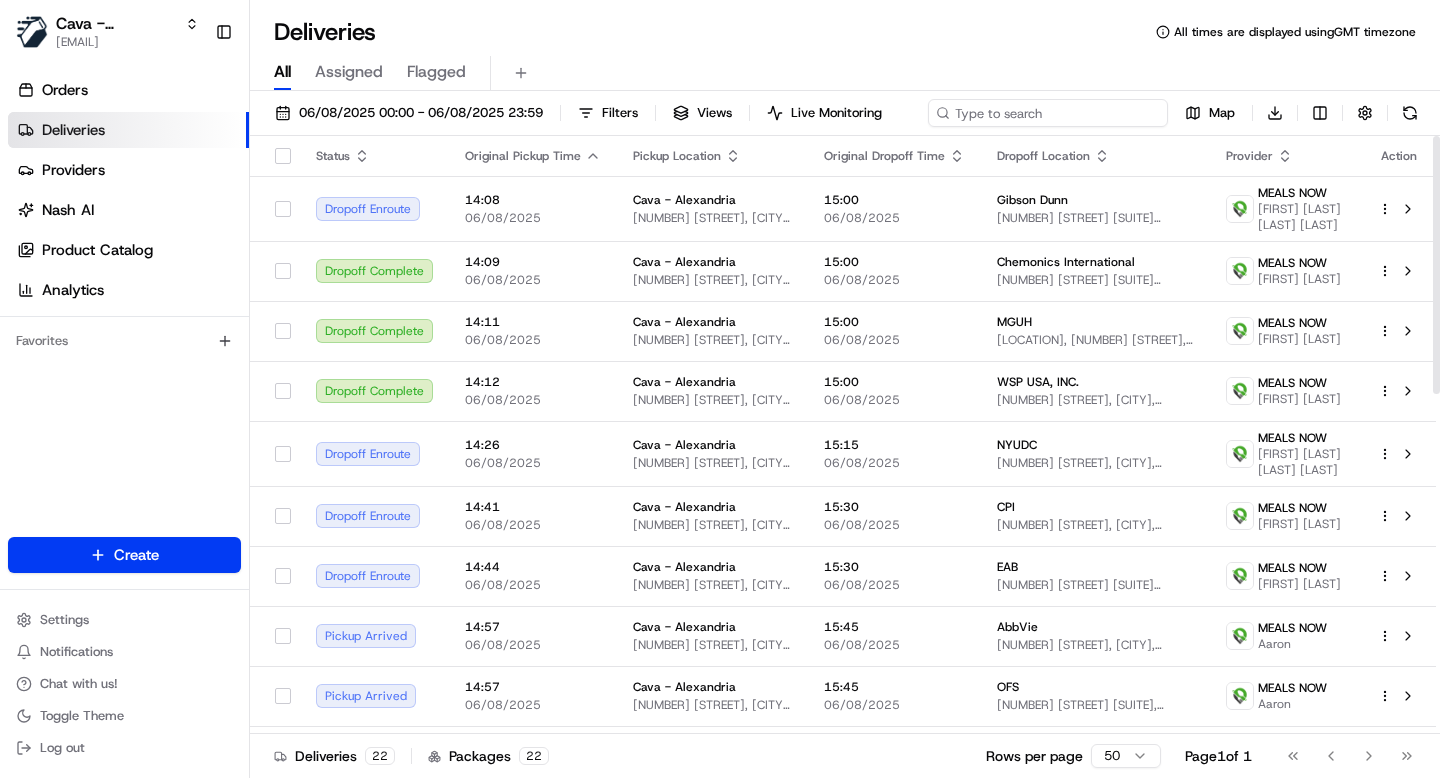 click at bounding box center [1048, 113] 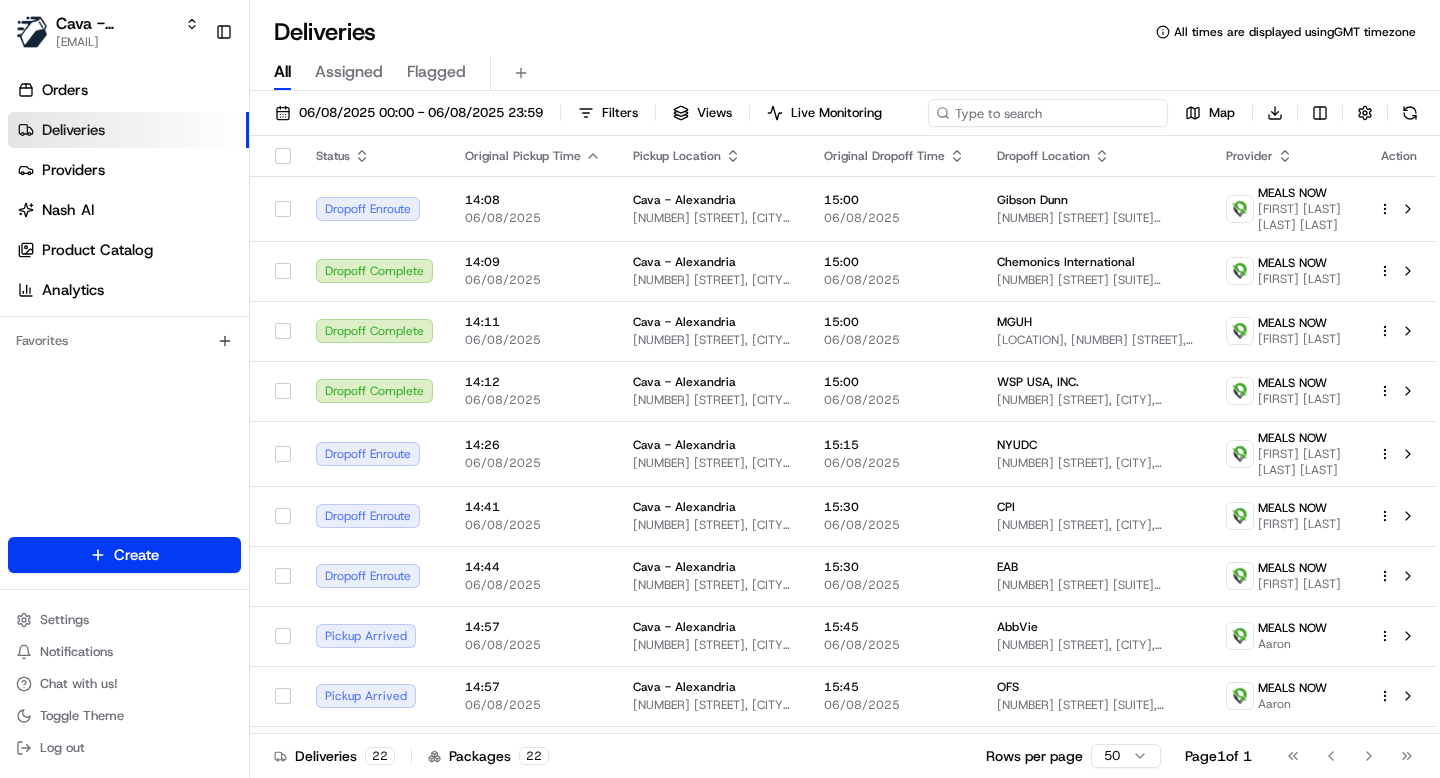 paste on "3132511520653316" 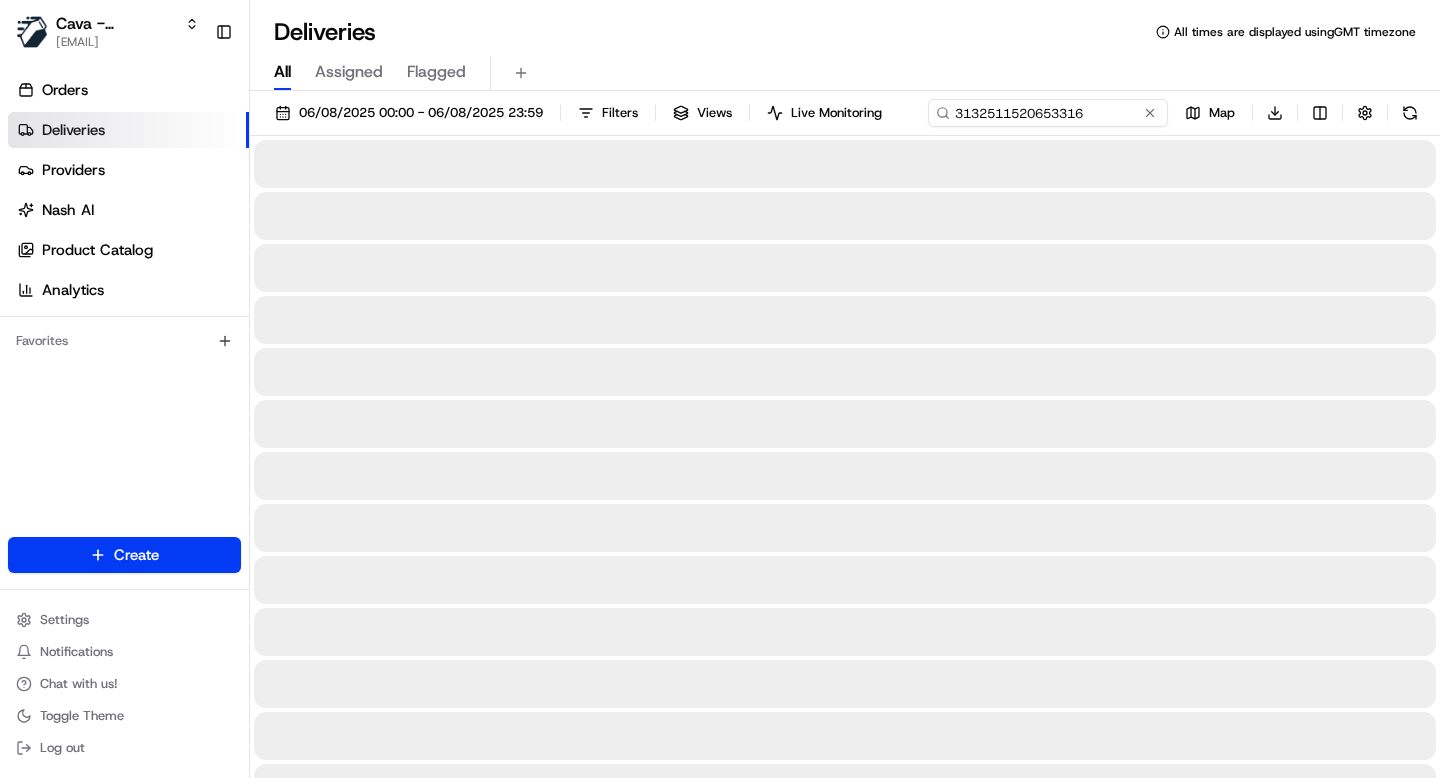 type on "3132511520653316" 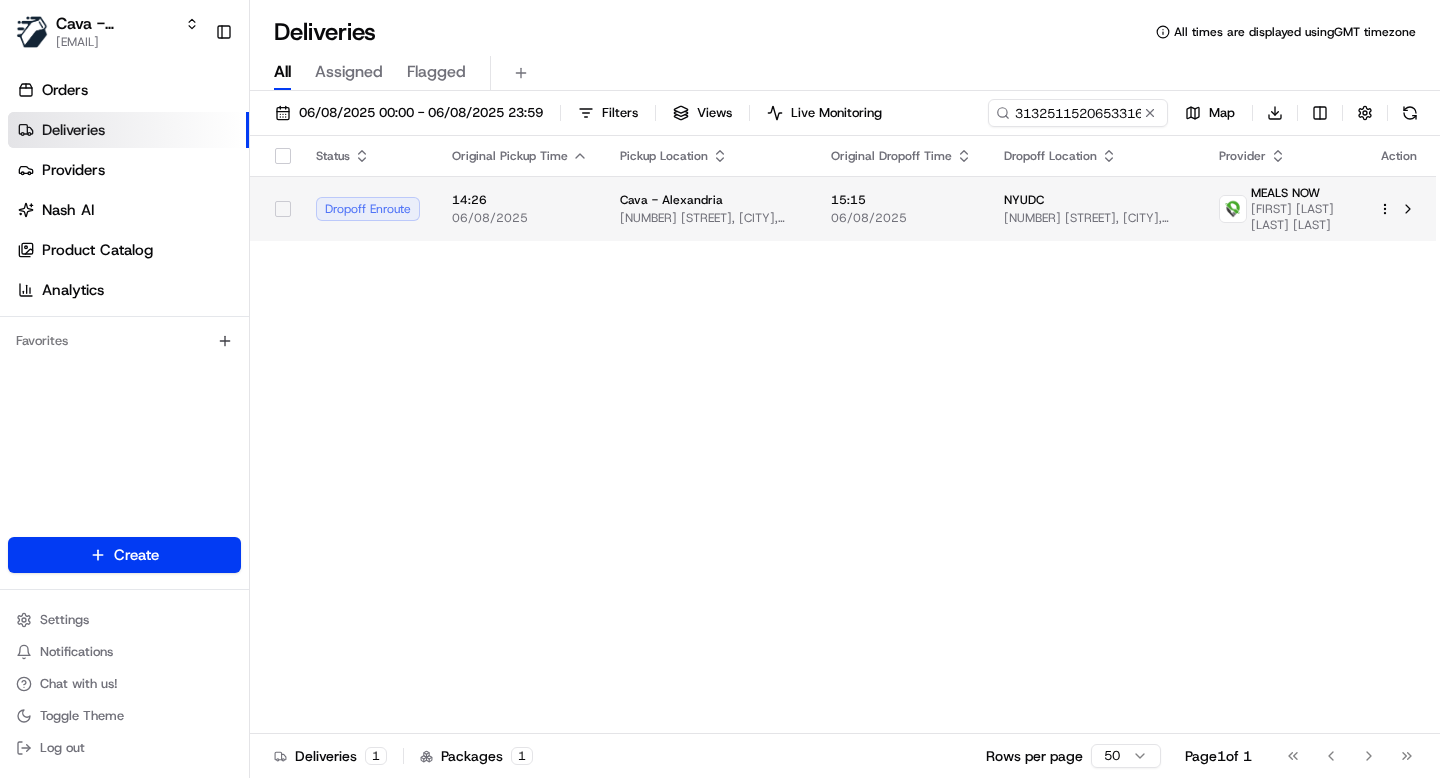 click on "[NUMBER] [STREET], [CITY], [STATE] [POSTAL_CODE], [COUNTRY]" at bounding box center (709, 218) 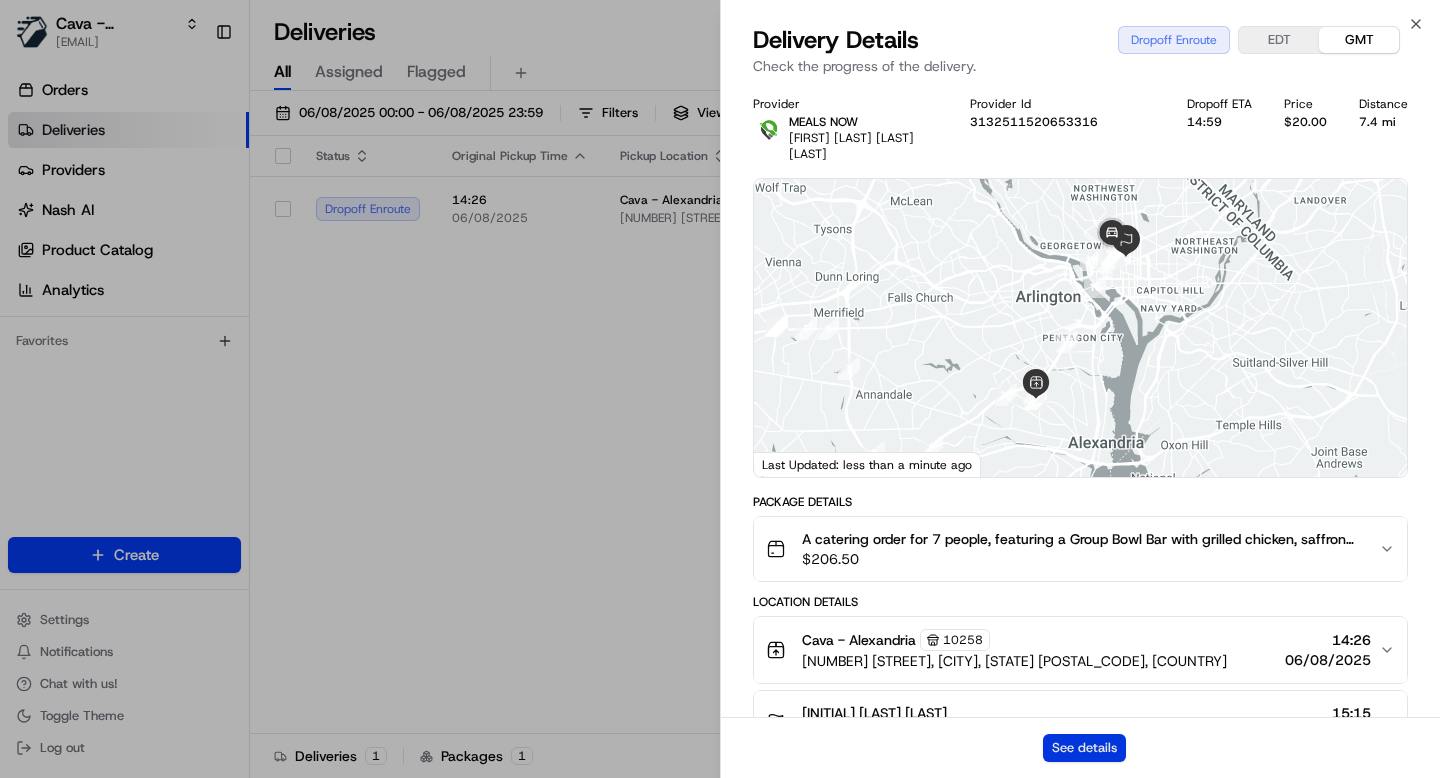 click on "See details" at bounding box center [1084, 748] 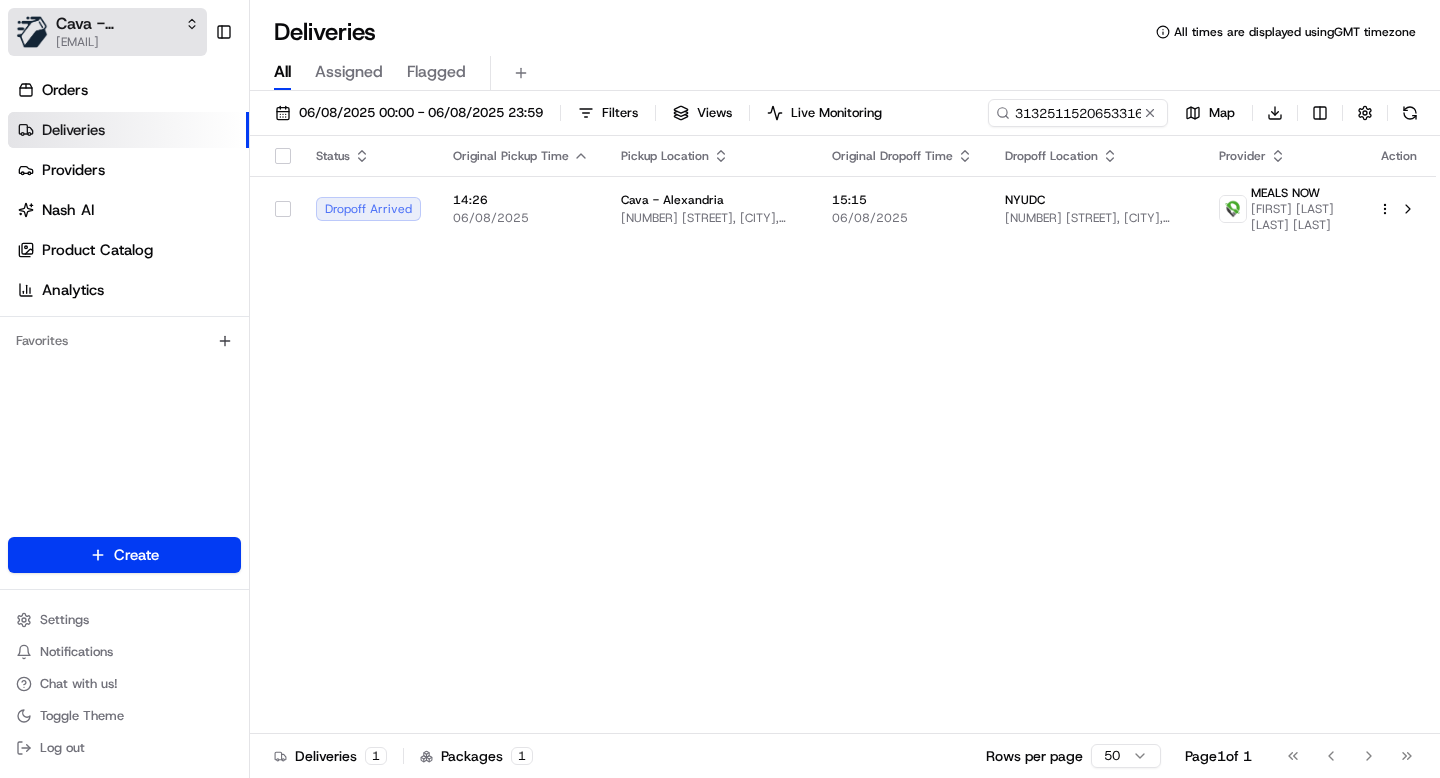 click on "[EMAIL]" at bounding box center [127, 42] 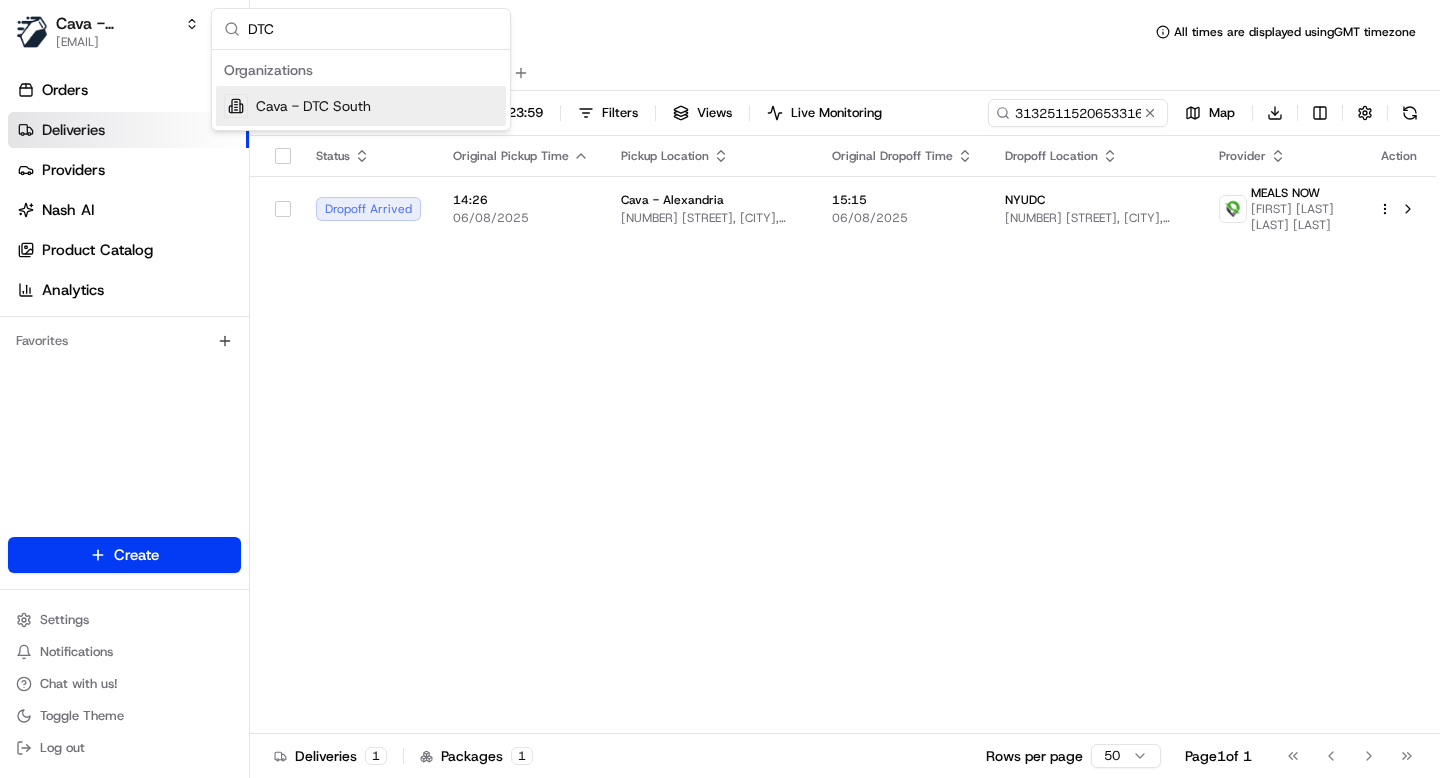 type on "DTC" 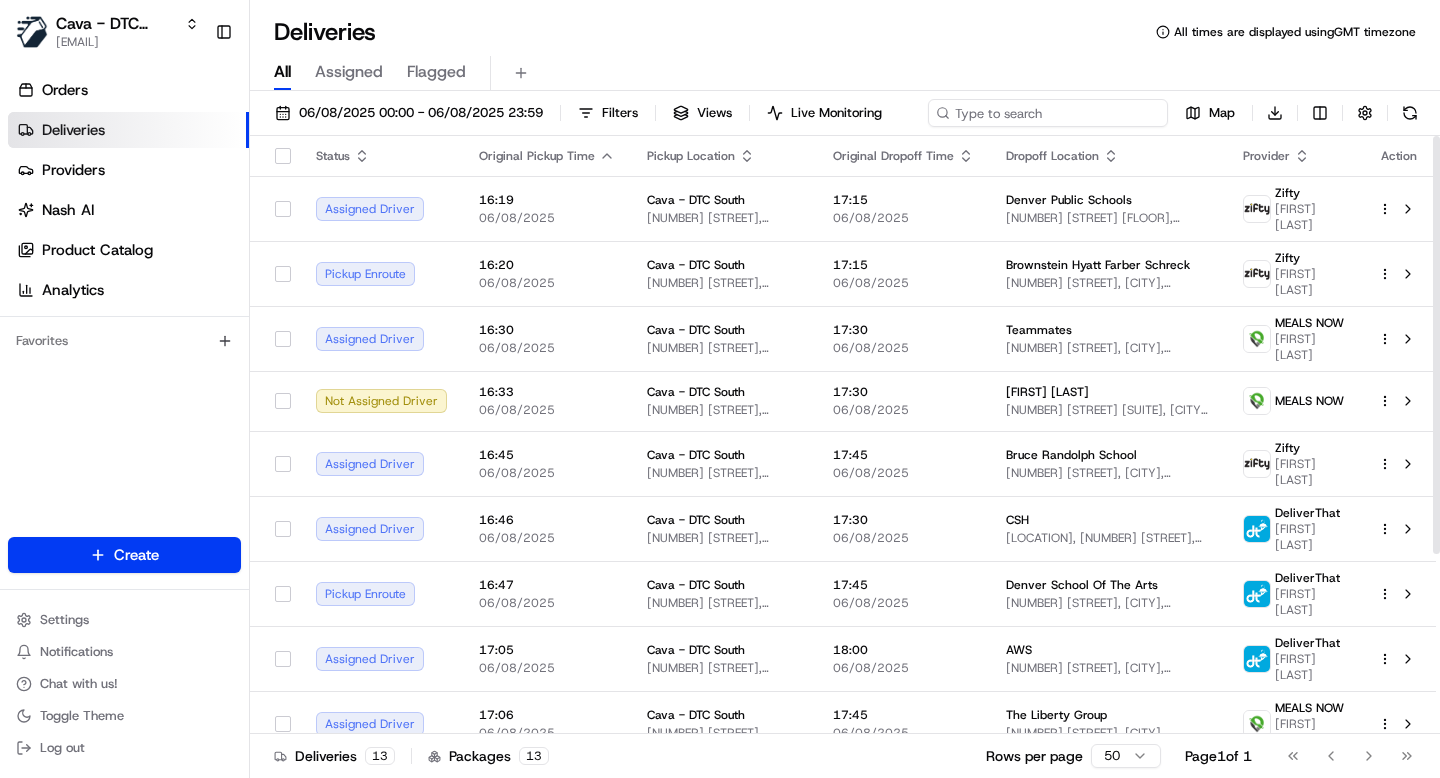 click at bounding box center [1048, 113] 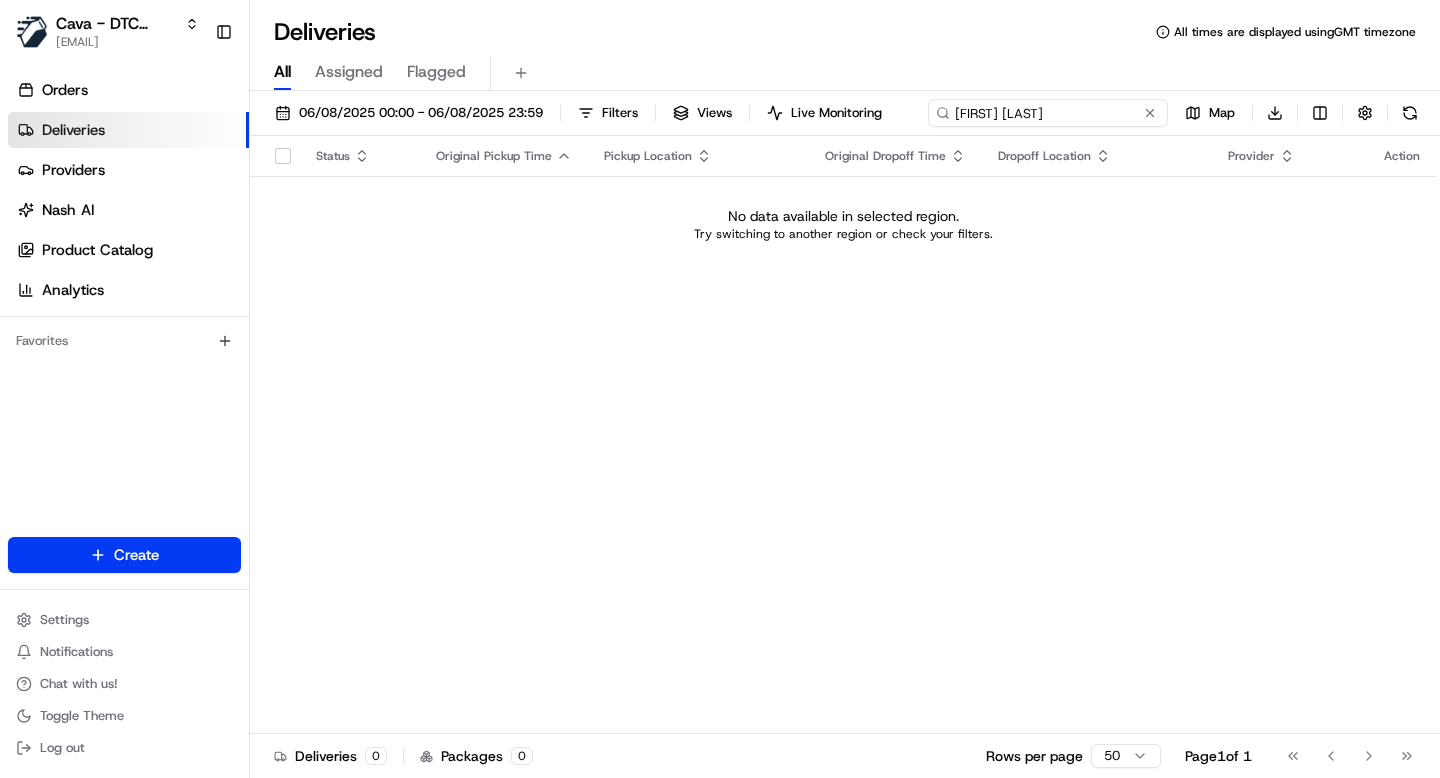 click on "Mari Alverez" at bounding box center (1048, 113) 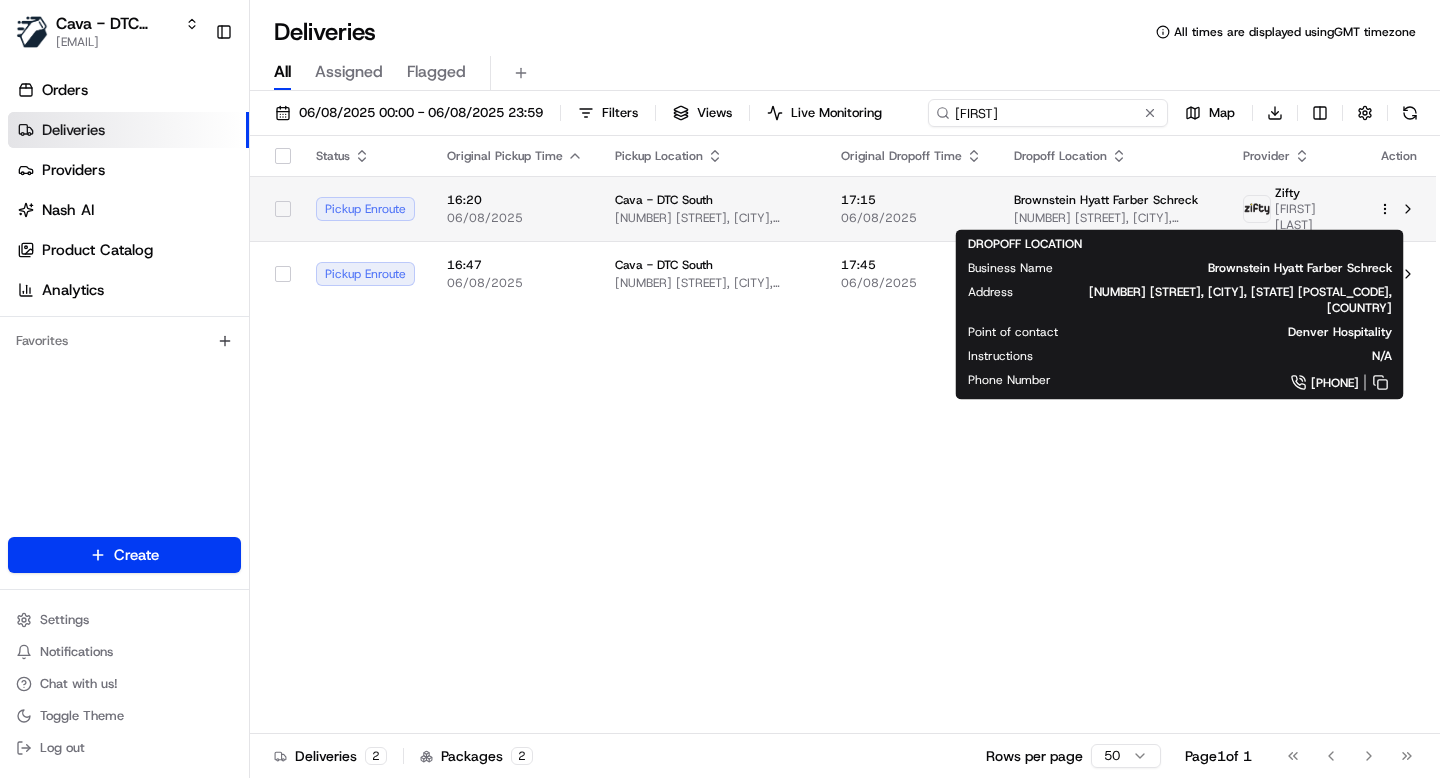 type on "Mari" 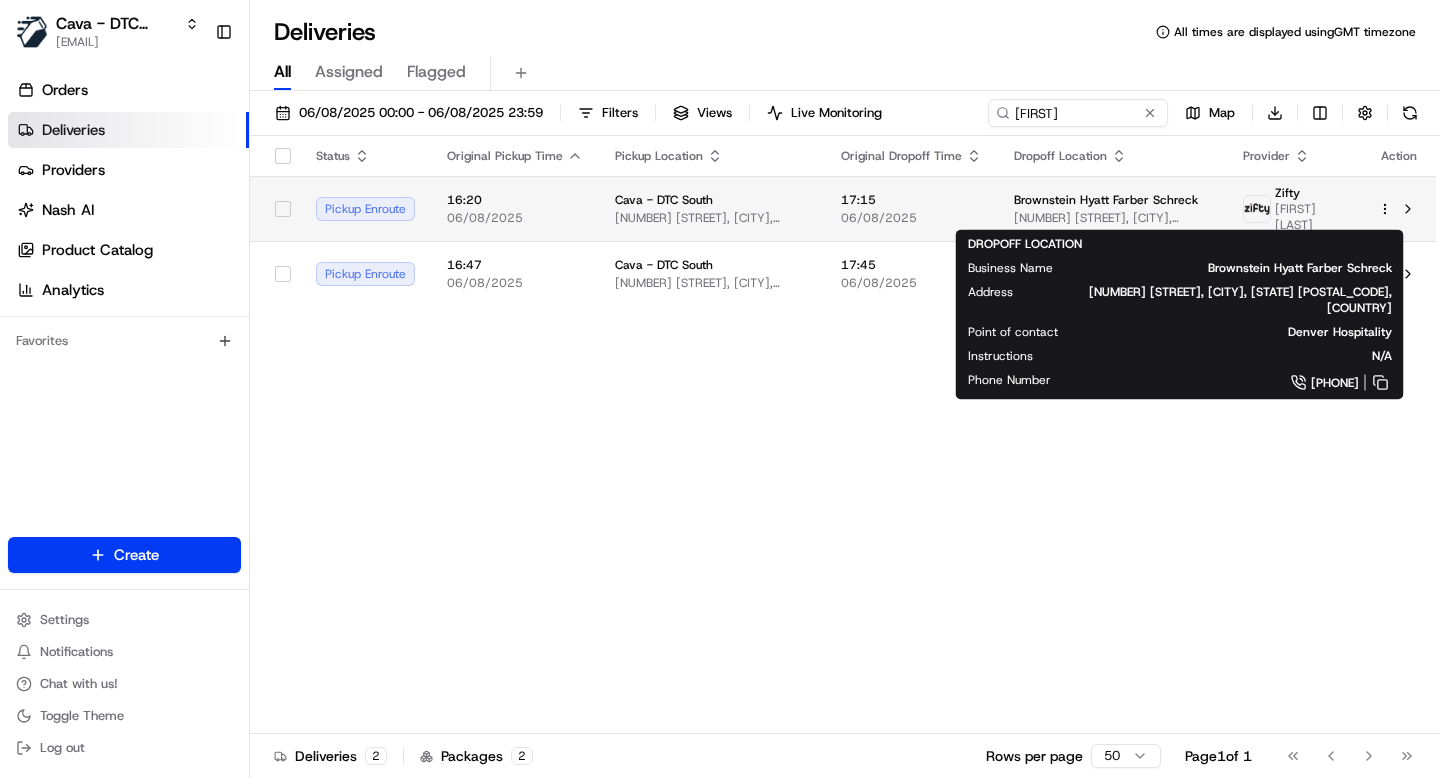click on "675 15th St, Denver, CO 80202, USA" at bounding box center (1112, 218) 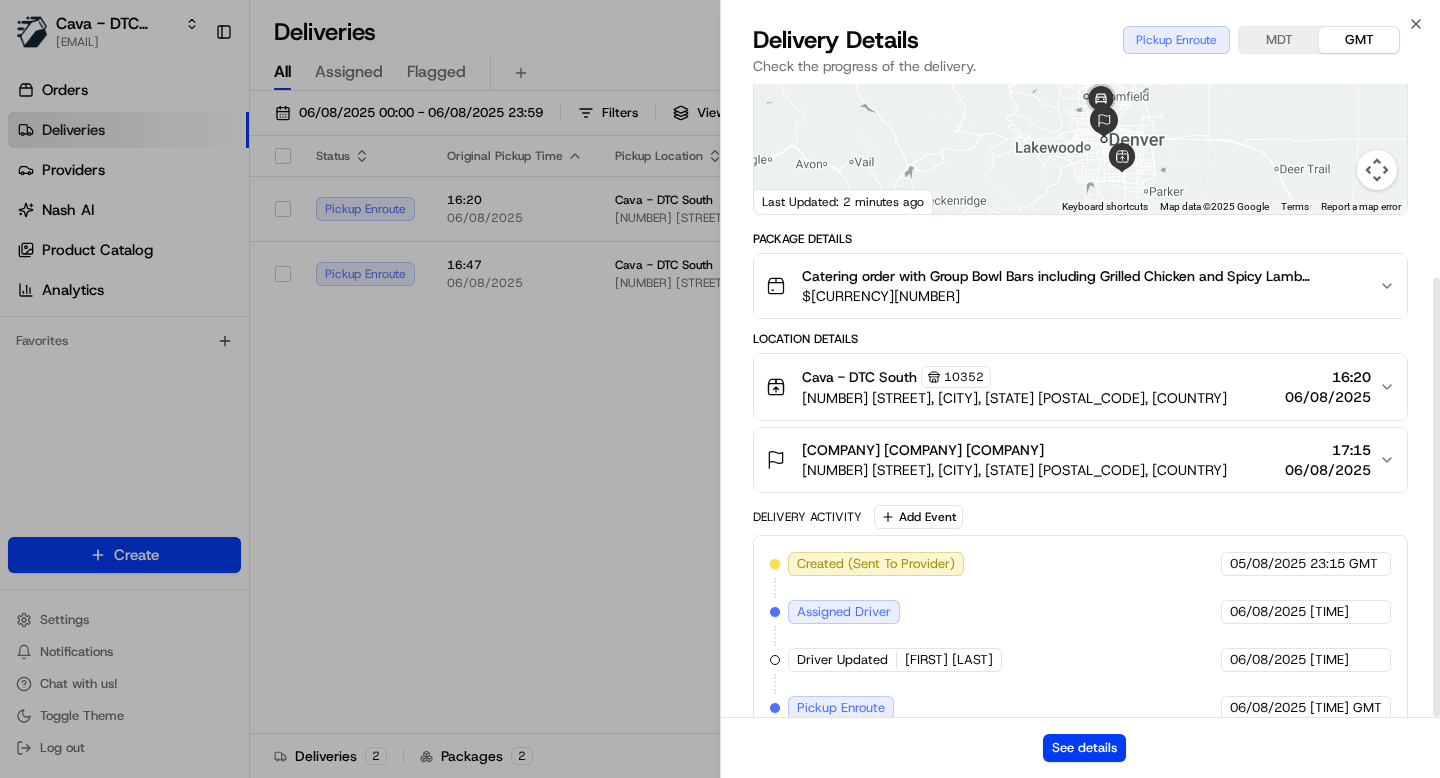 scroll, scrollTop: 279, scrollLeft: 0, axis: vertical 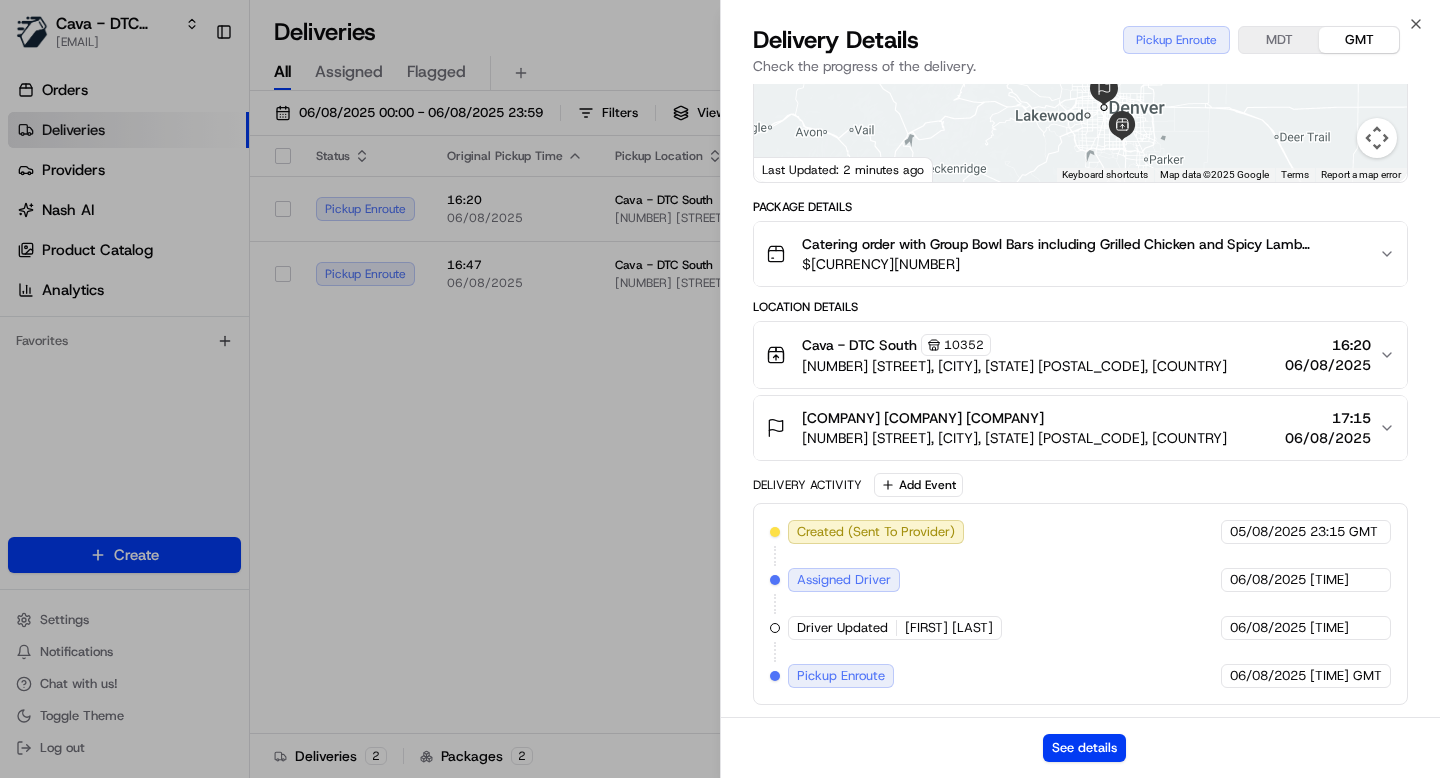click on "06/08/2025" at bounding box center [1328, 438] 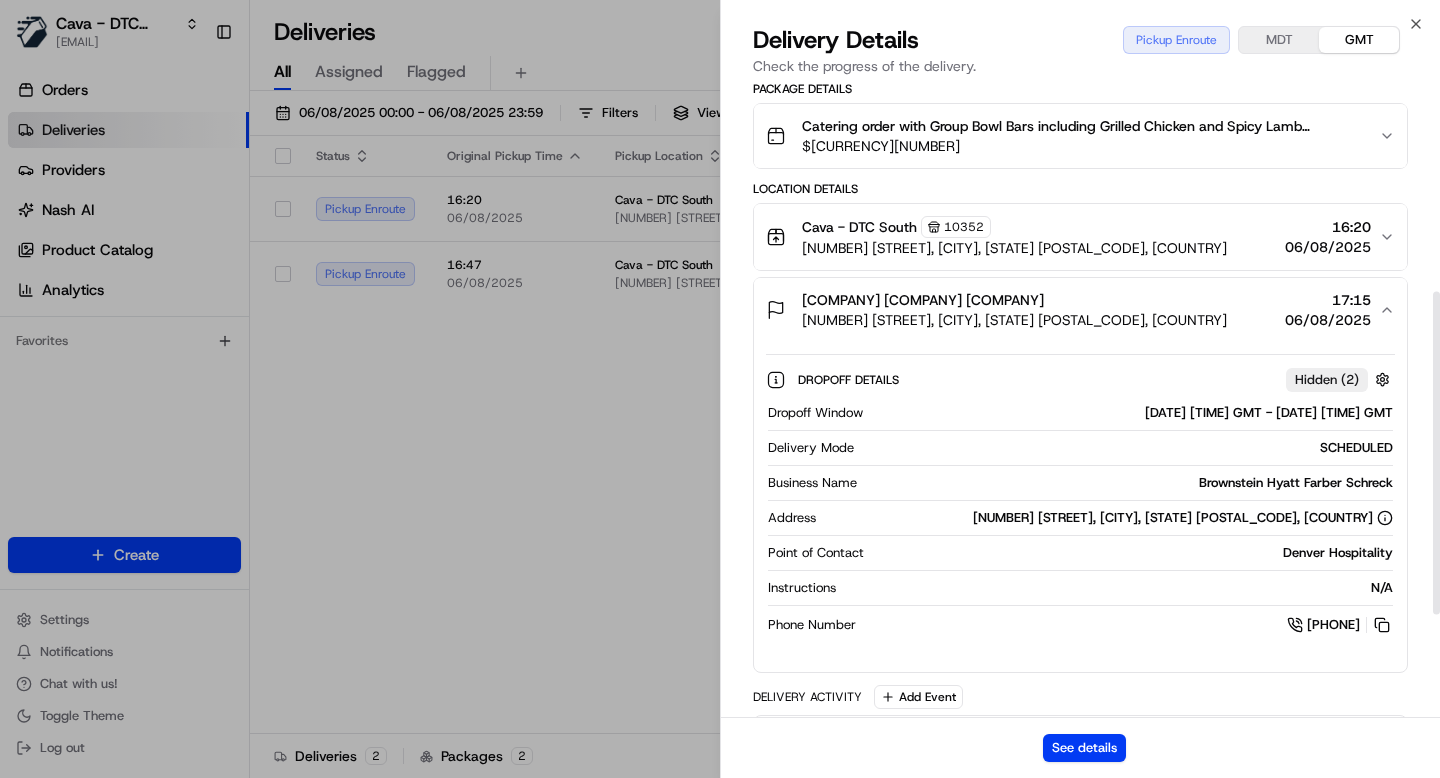 scroll, scrollTop: 408, scrollLeft: 0, axis: vertical 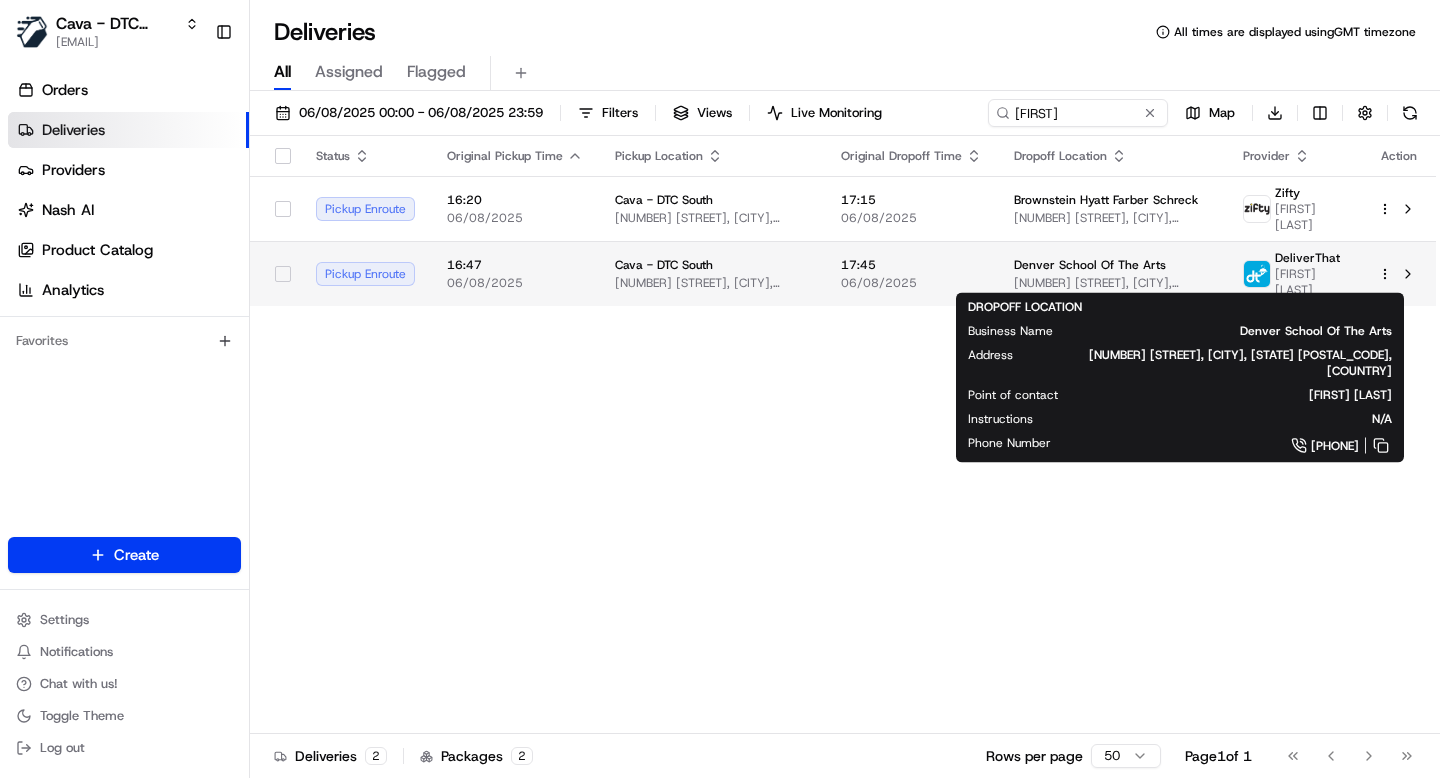 click on "1900 Olive St, Denver, CO 80220, USA" at bounding box center [1112, 283] 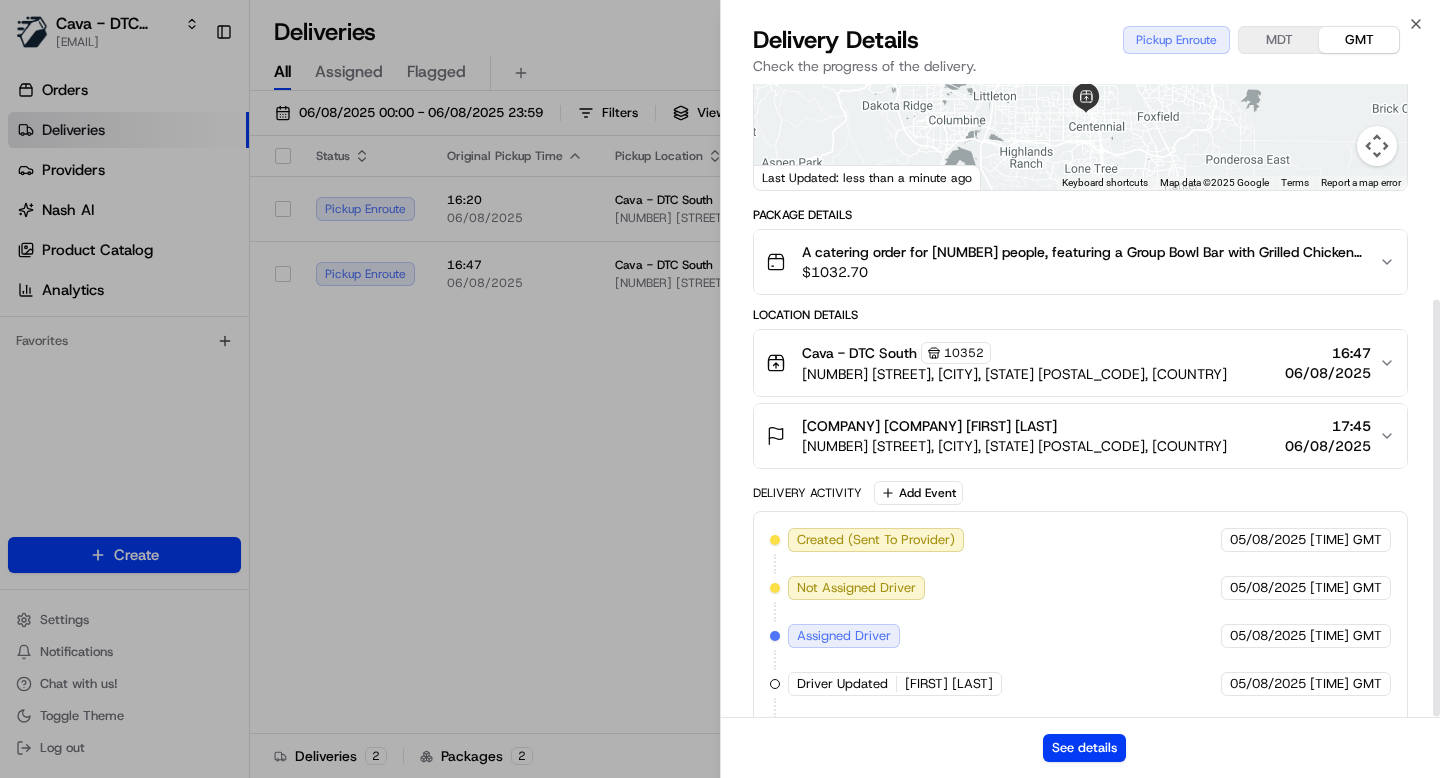 scroll, scrollTop: 327, scrollLeft: 0, axis: vertical 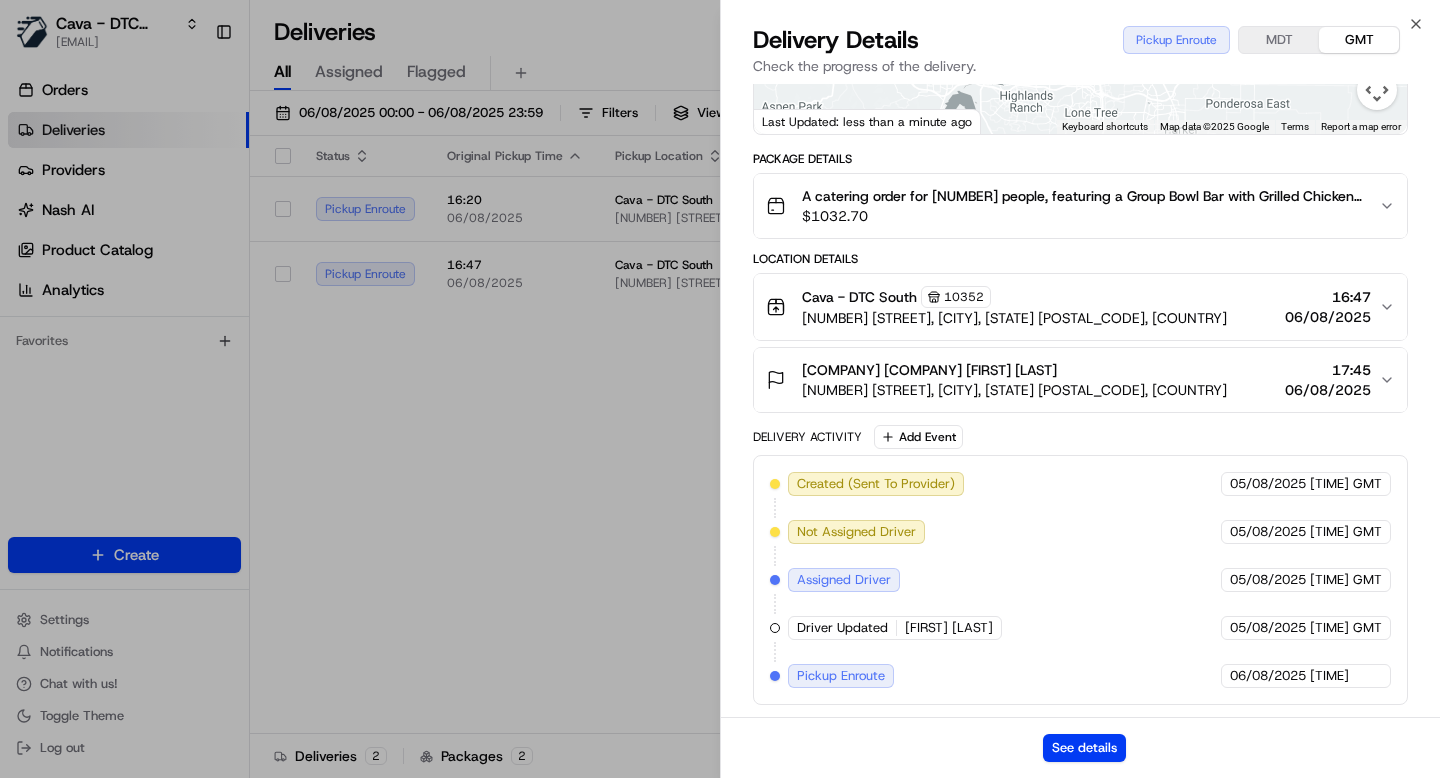 click on "Denver School Of The Arts Mari Alvarez 1900 Olive St, Denver, CO 80220, USA 17:45 06/08/2025" at bounding box center (1072, 380) 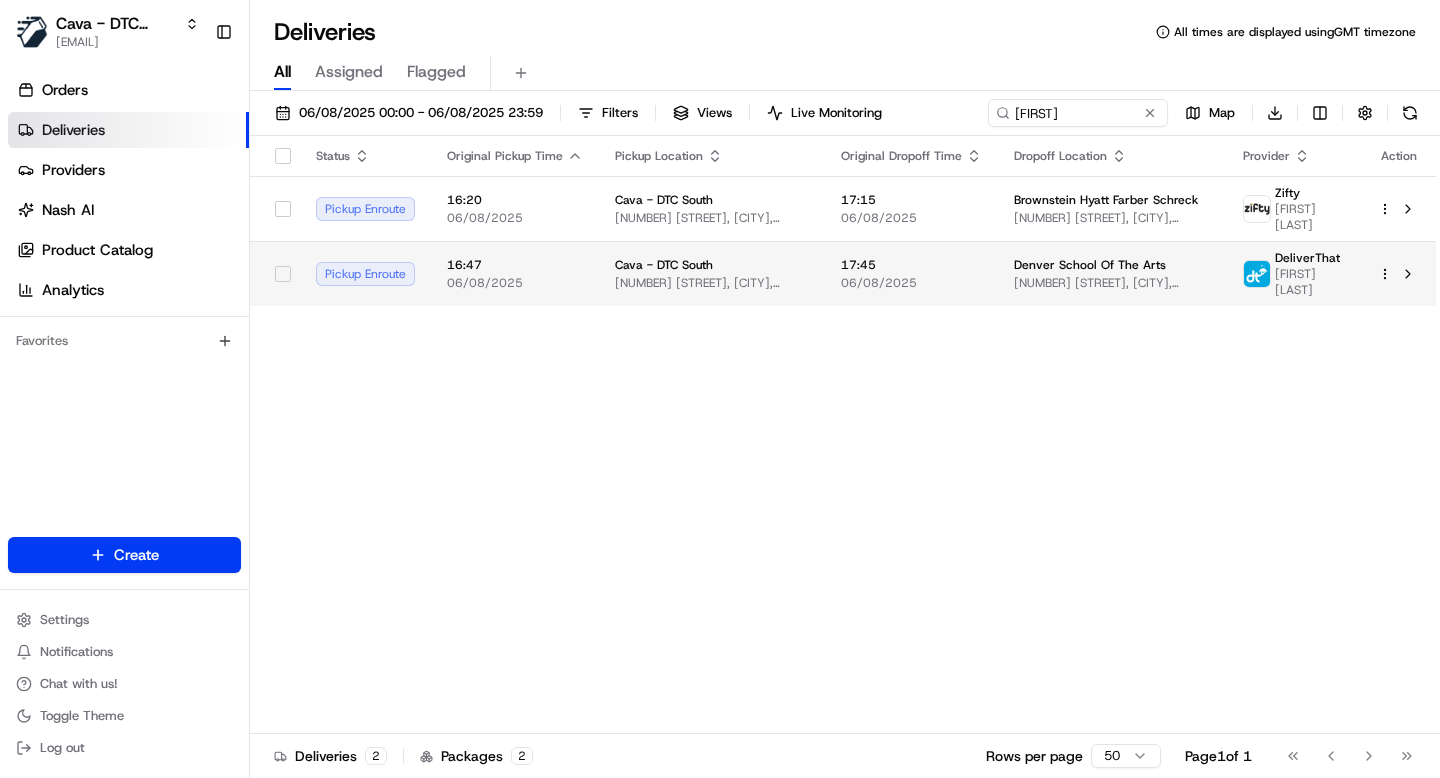 click on "Cava - DTC South 8507 E Arapahoe Rd, Greenwood Village, CO 80112, USA" at bounding box center (712, 274) 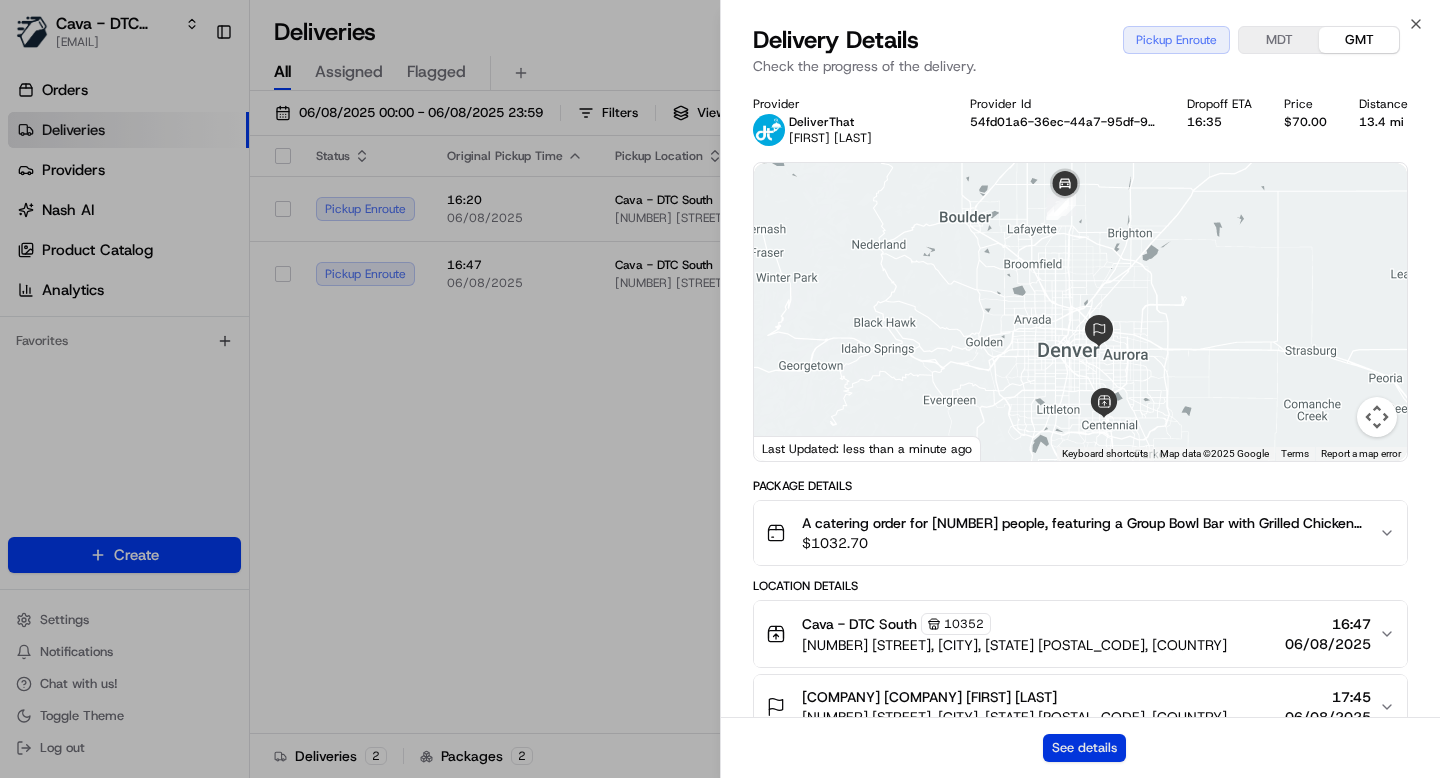 click on "See details" at bounding box center [1084, 748] 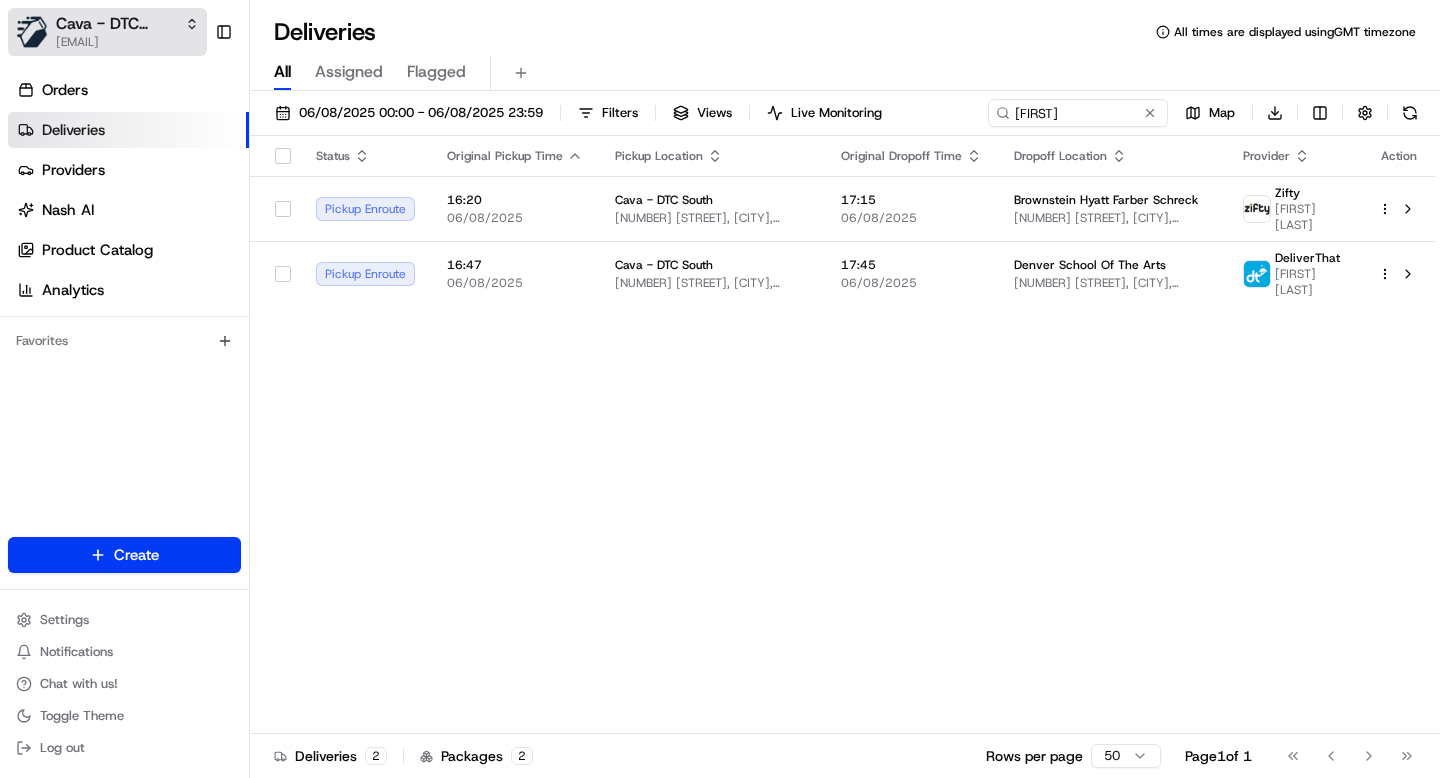 click on "Cava - DTC South" at bounding box center [116, 24] 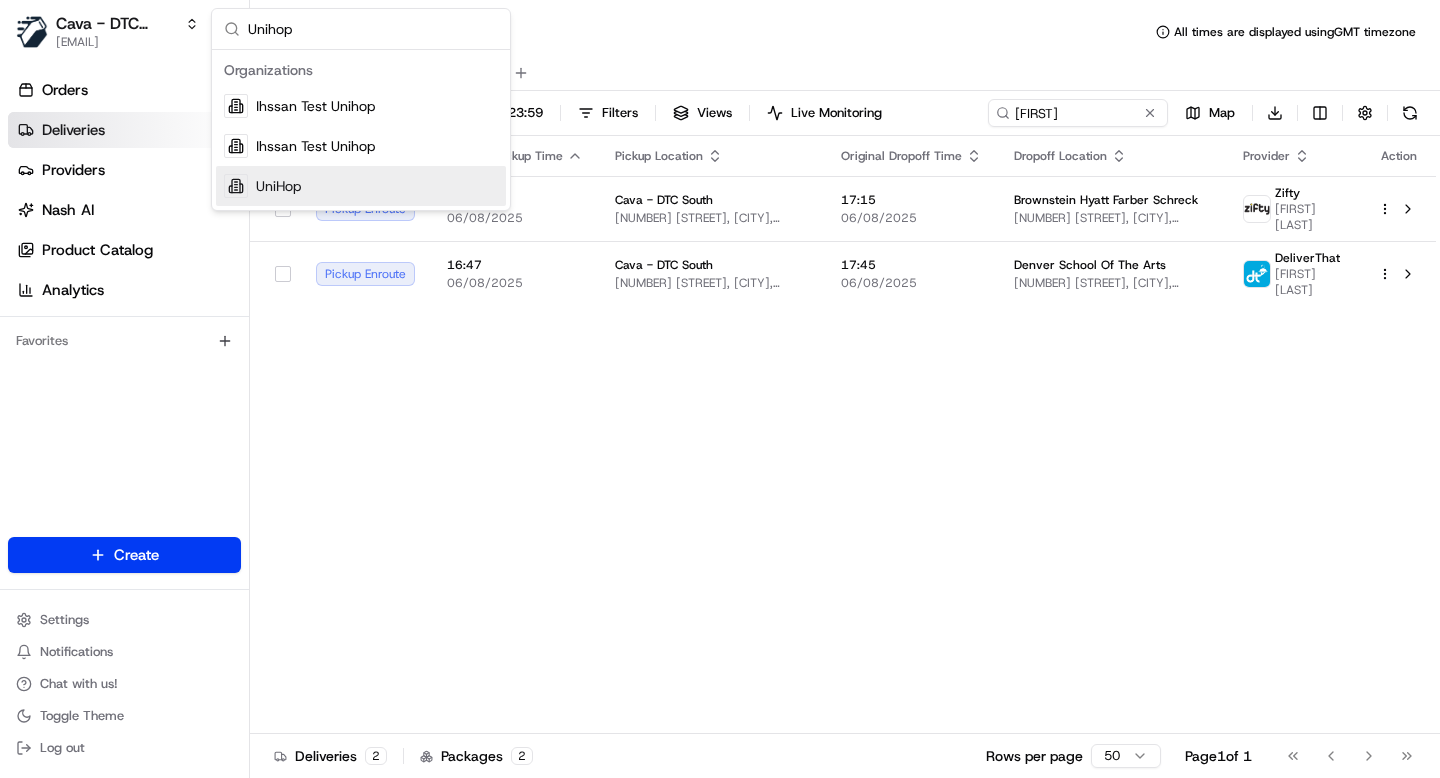 type on "Unihop" 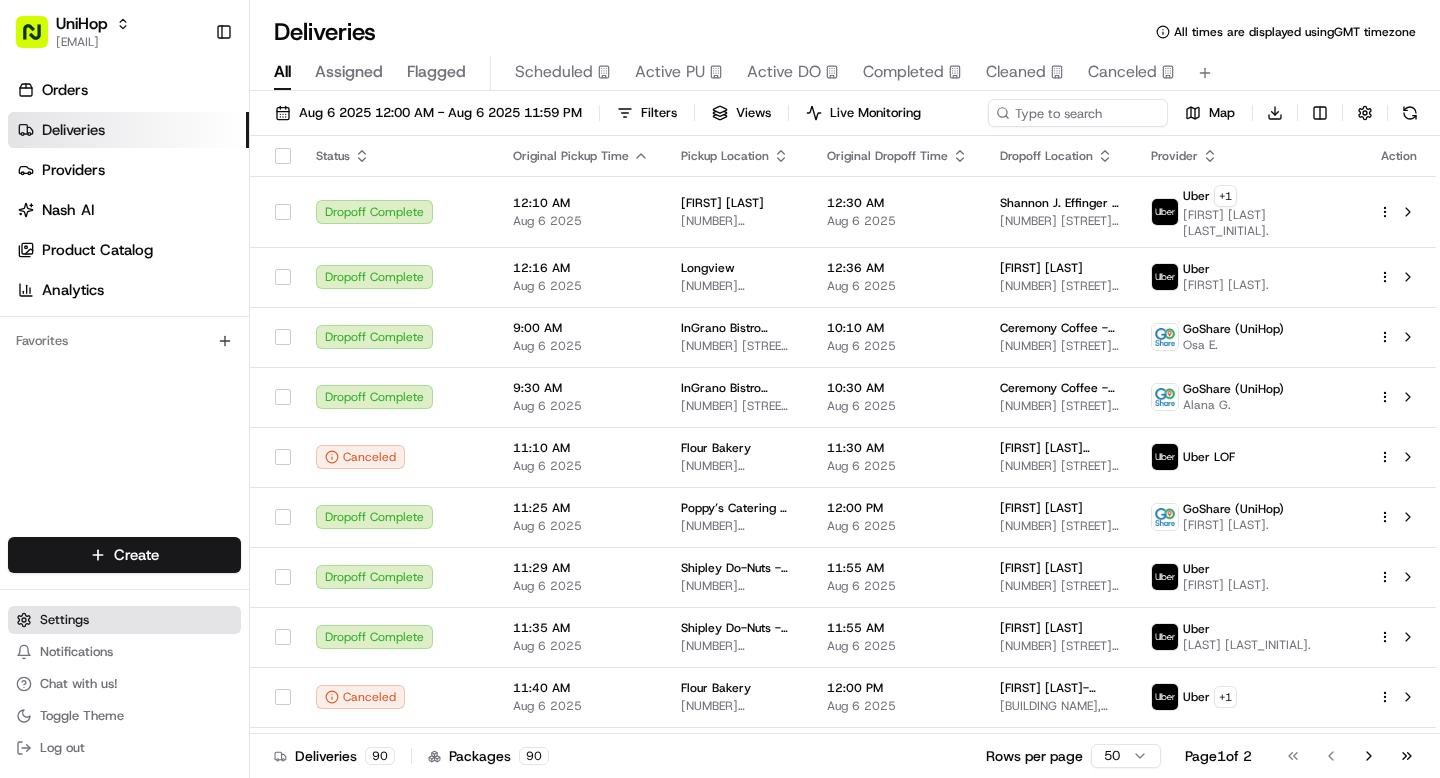 click on "Settings" at bounding box center (124, 620) 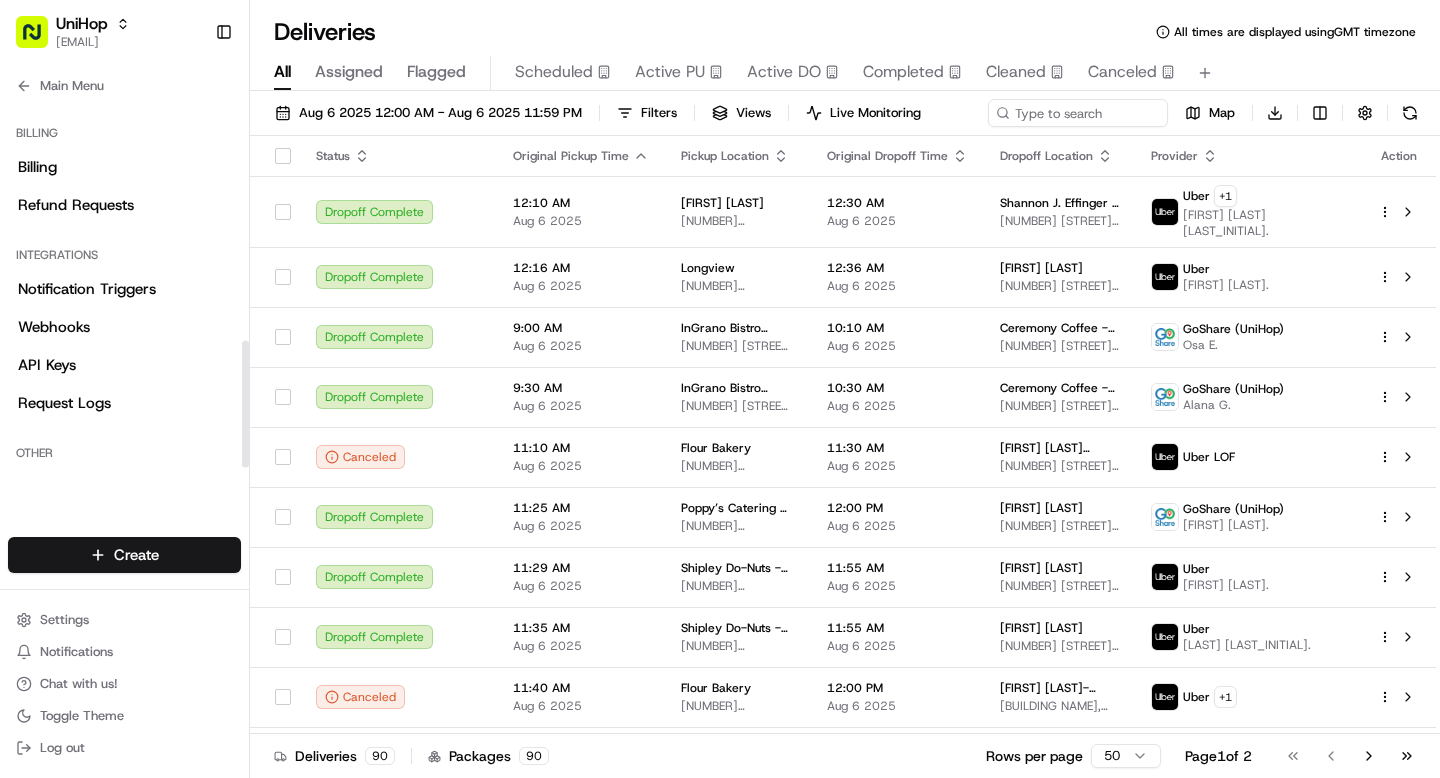 scroll, scrollTop: 721, scrollLeft: 0, axis: vertical 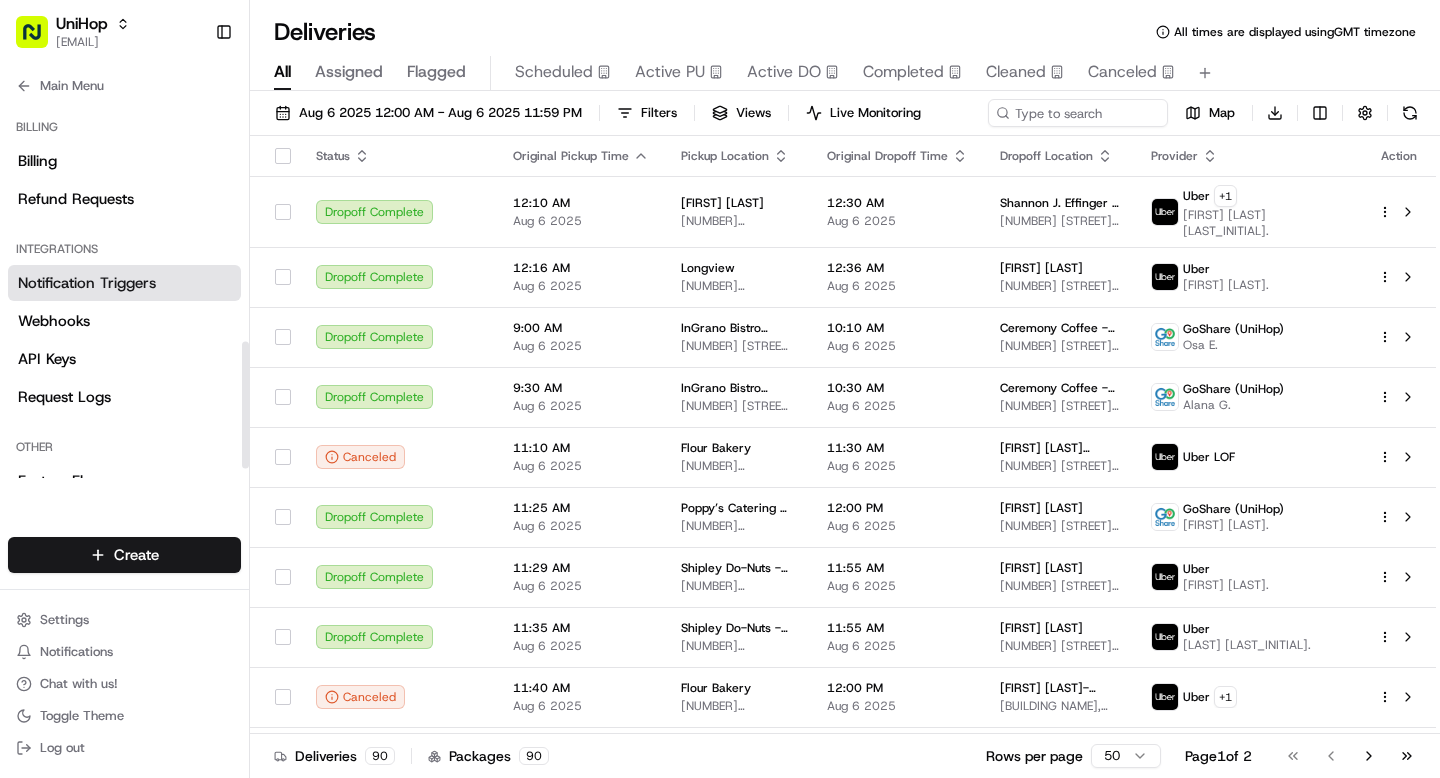 click on "Notification Triggers" at bounding box center (87, 283) 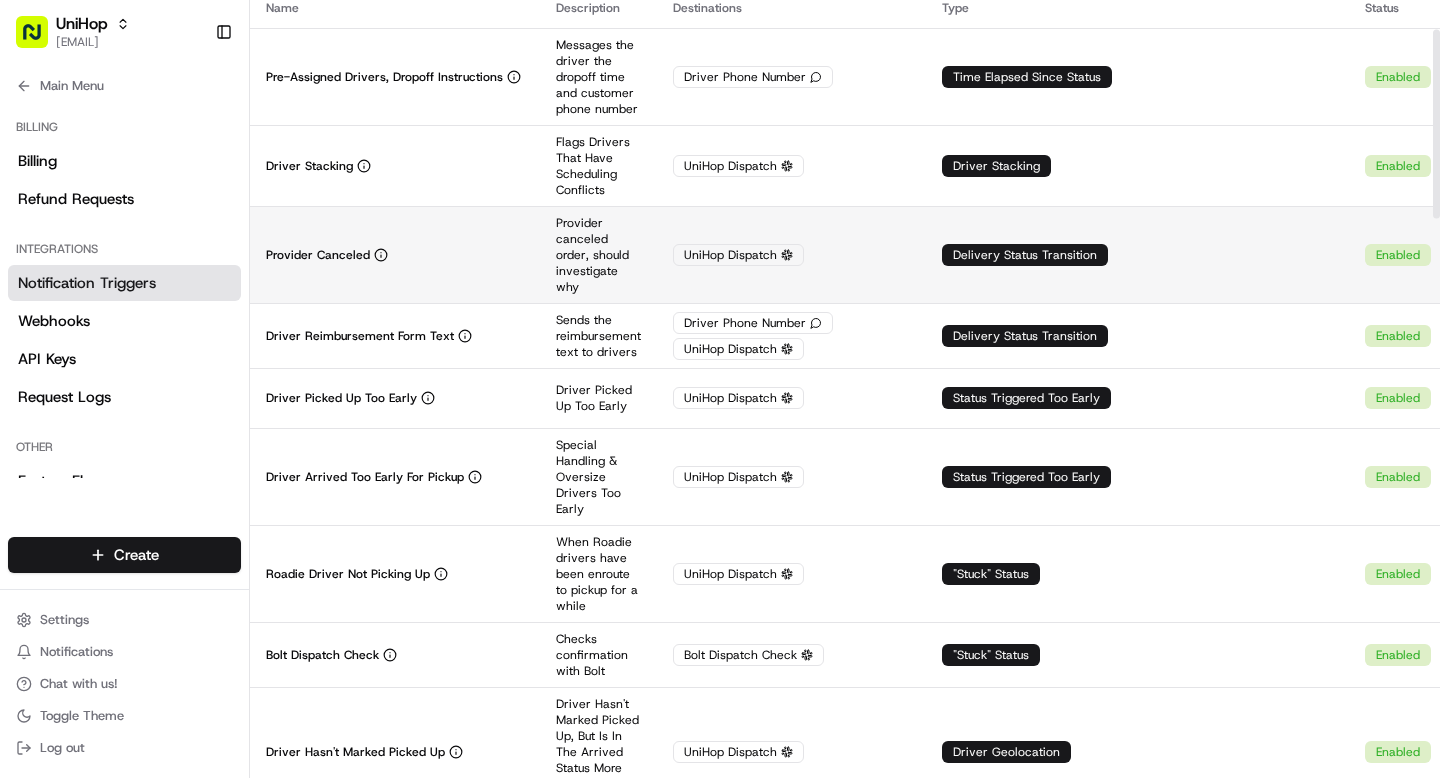 scroll, scrollTop: 124, scrollLeft: 0, axis: vertical 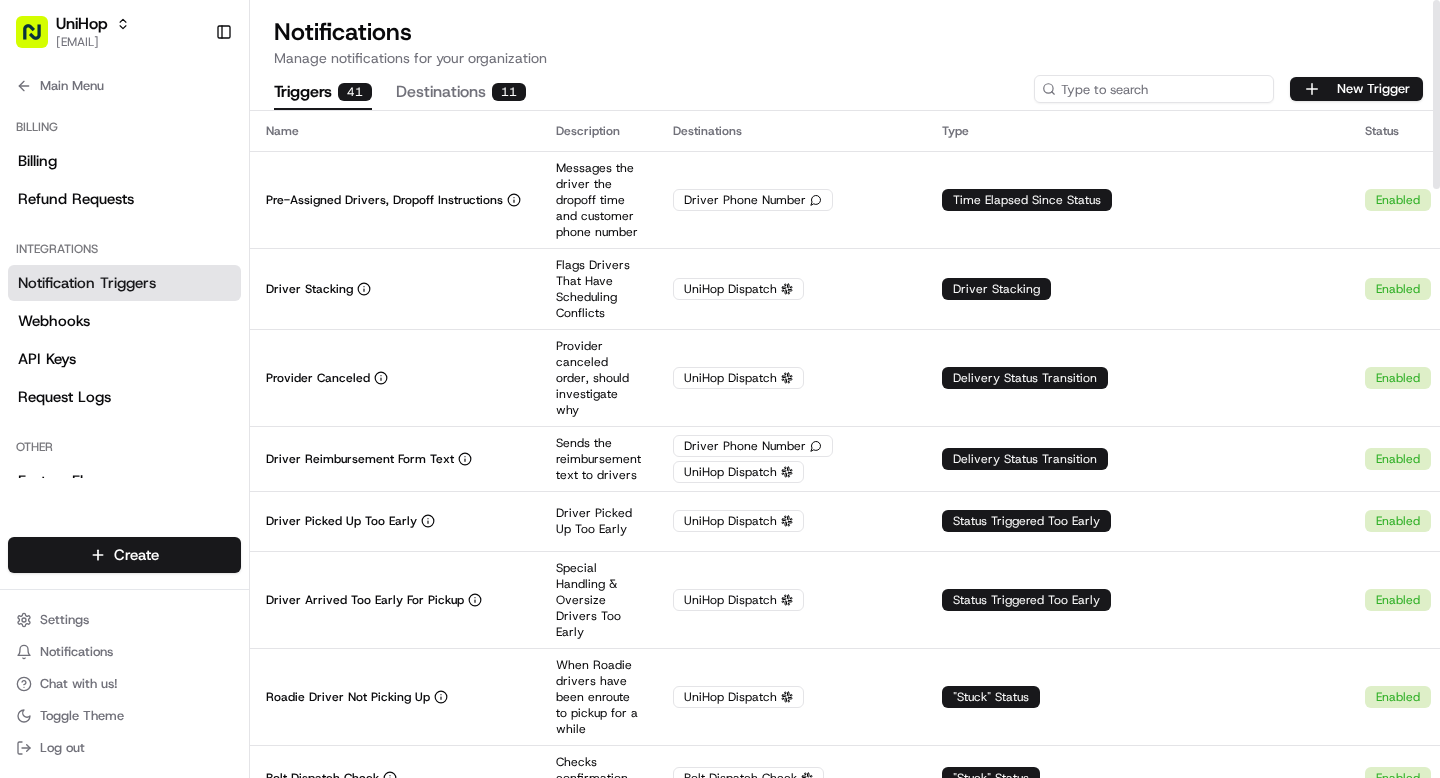 click at bounding box center (1154, 89) 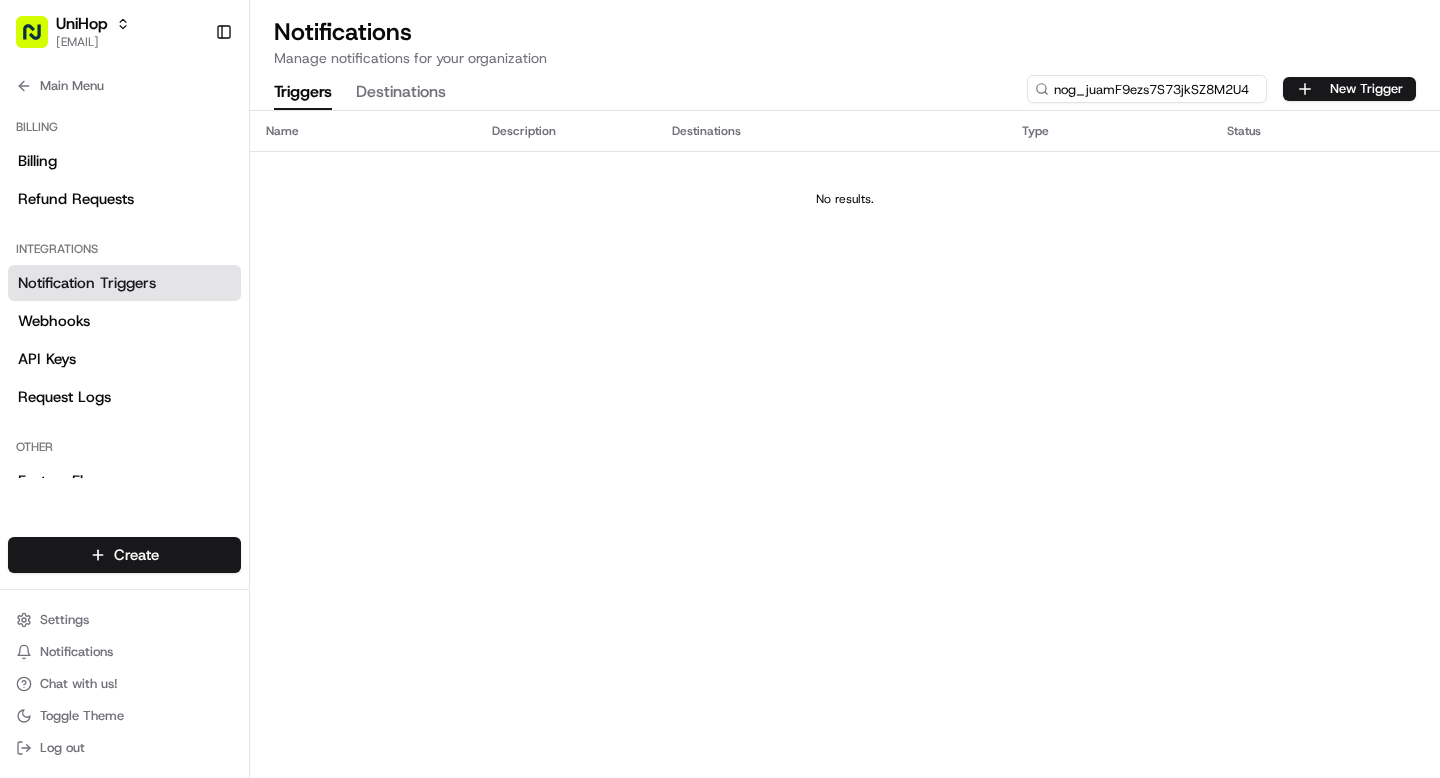 type on "nog_juamF9ezs7S73jkSZ8M2U4" 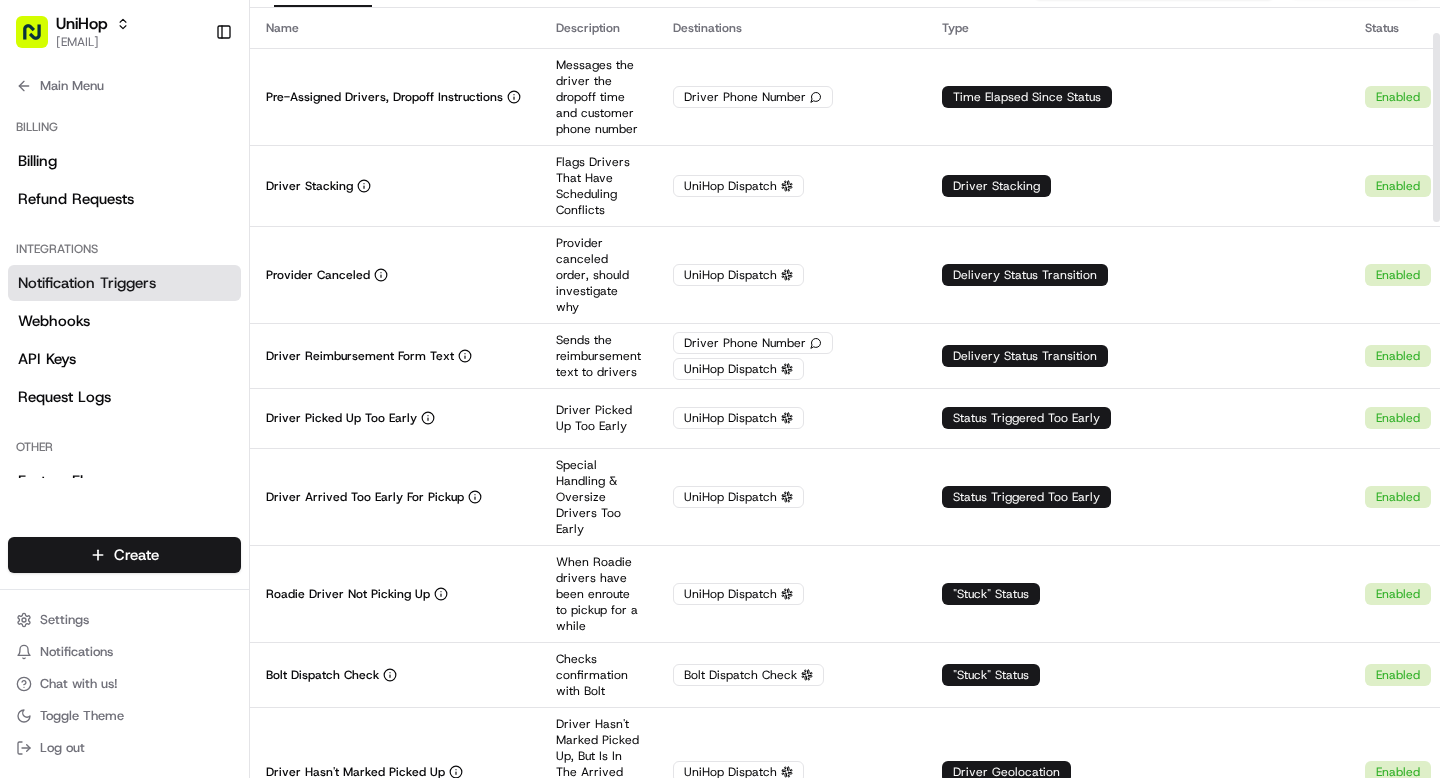 scroll, scrollTop: 0, scrollLeft: 0, axis: both 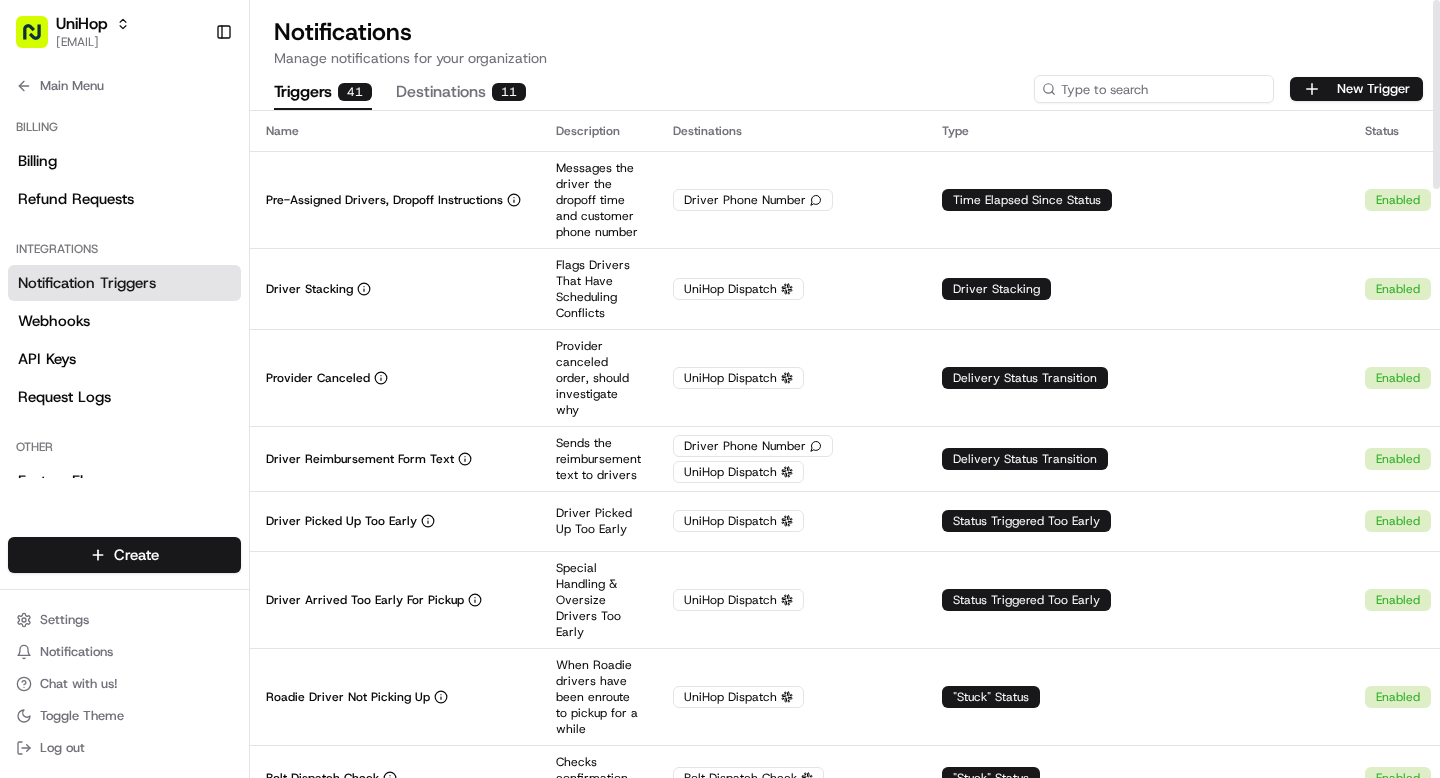 type 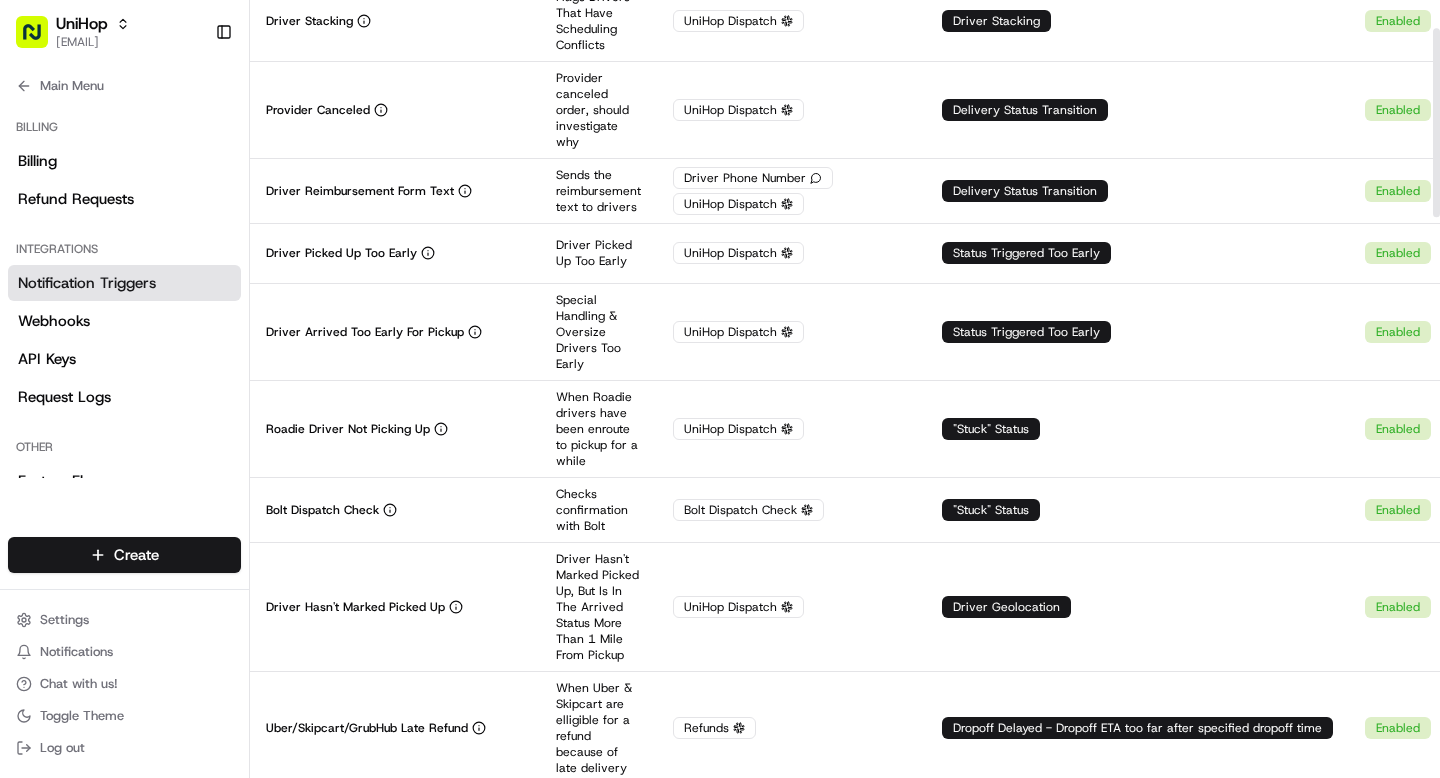 scroll, scrollTop: 0, scrollLeft: 0, axis: both 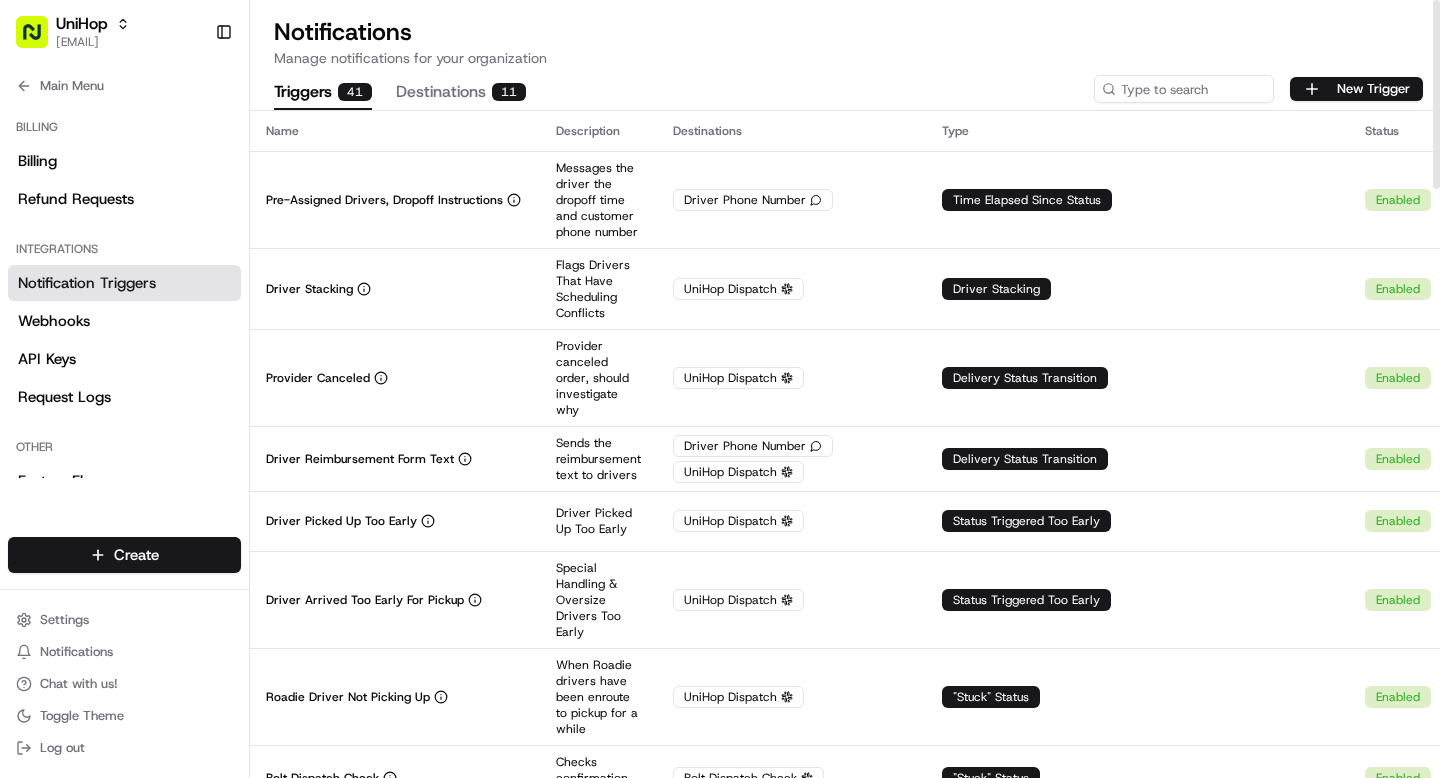 click on "Destinations 11" at bounding box center [461, 93] 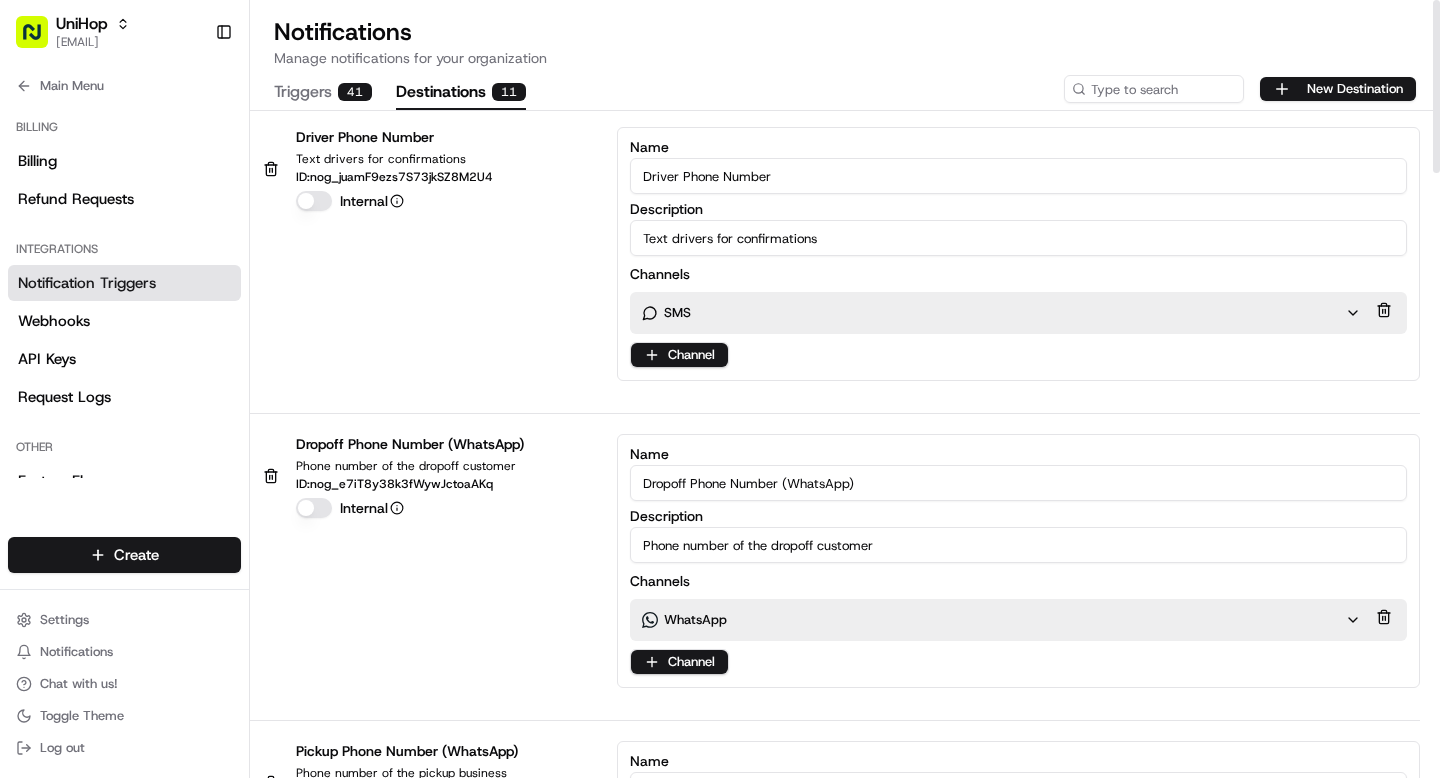 click on "Triggers 41" at bounding box center (323, 93) 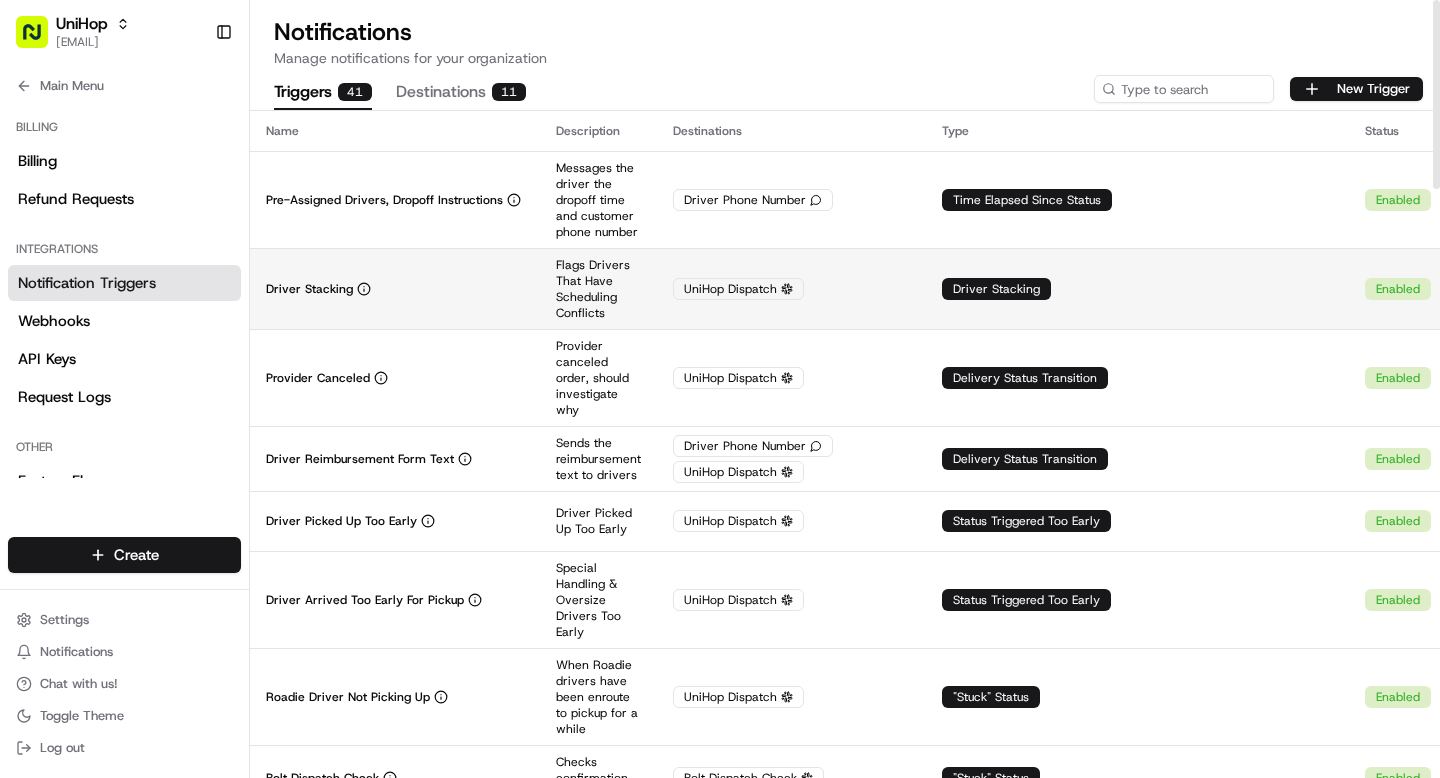 click on "Driver Stacking" at bounding box center (395, 289) 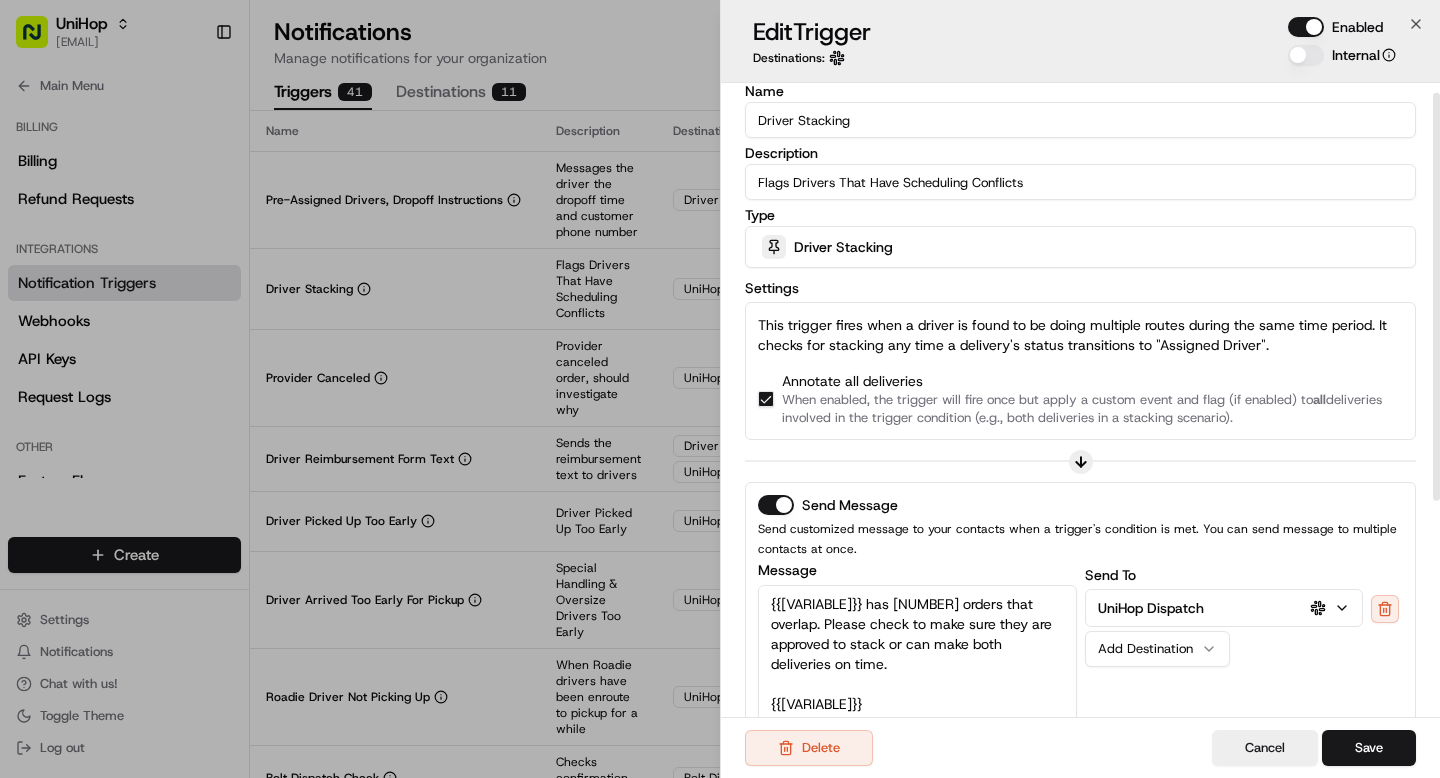 scroll, scrollTop: 0, scrollLeft: 0, axis: both 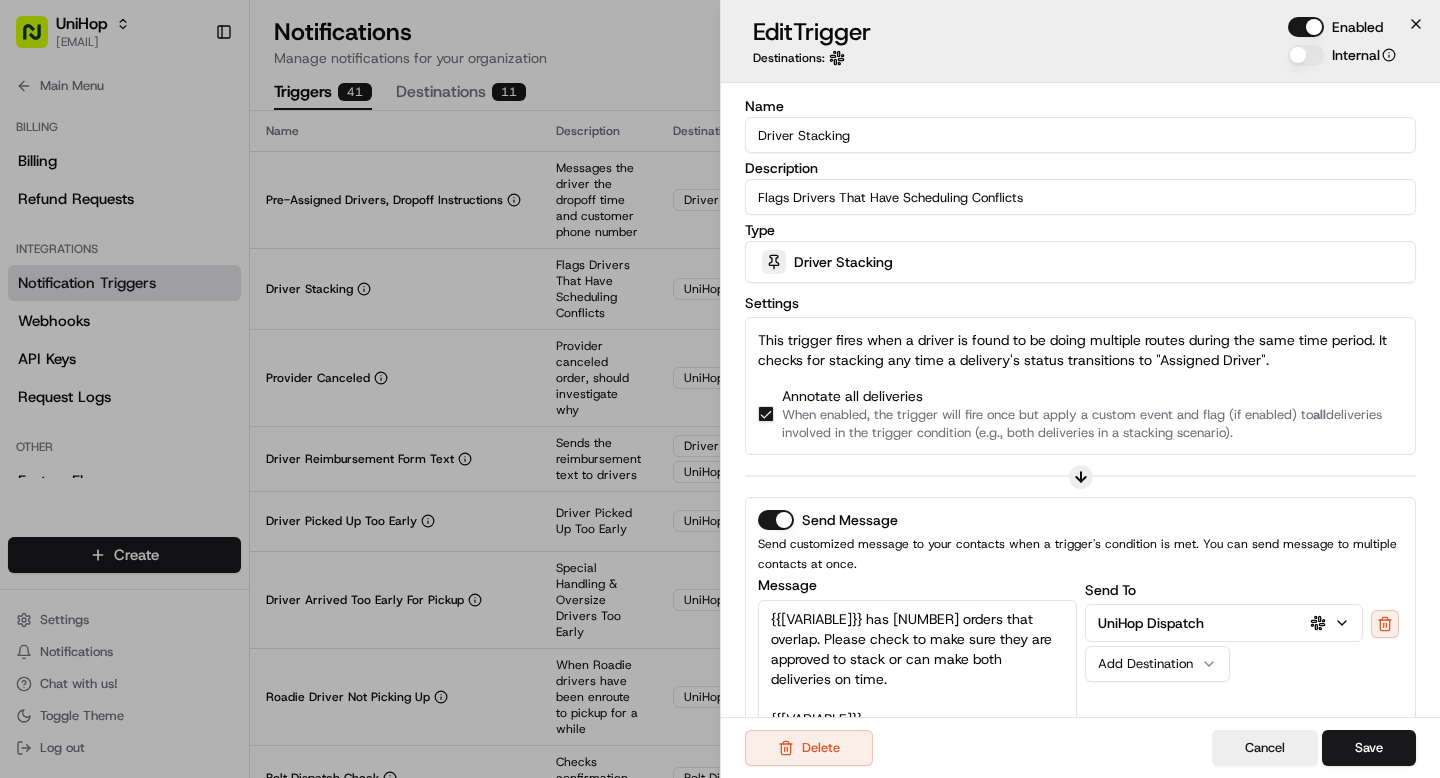 click 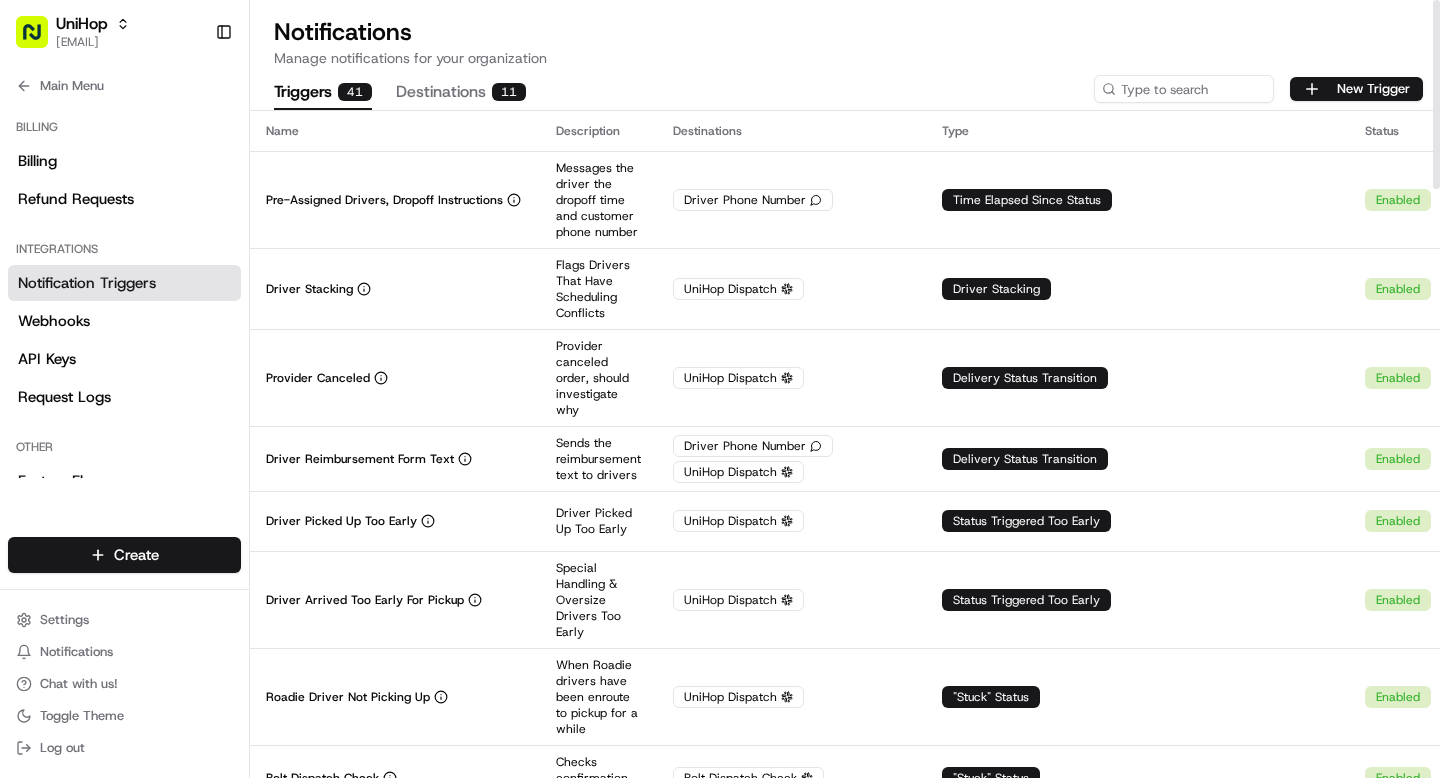 click on "Destinations 11" at bounding box center [461, 93] 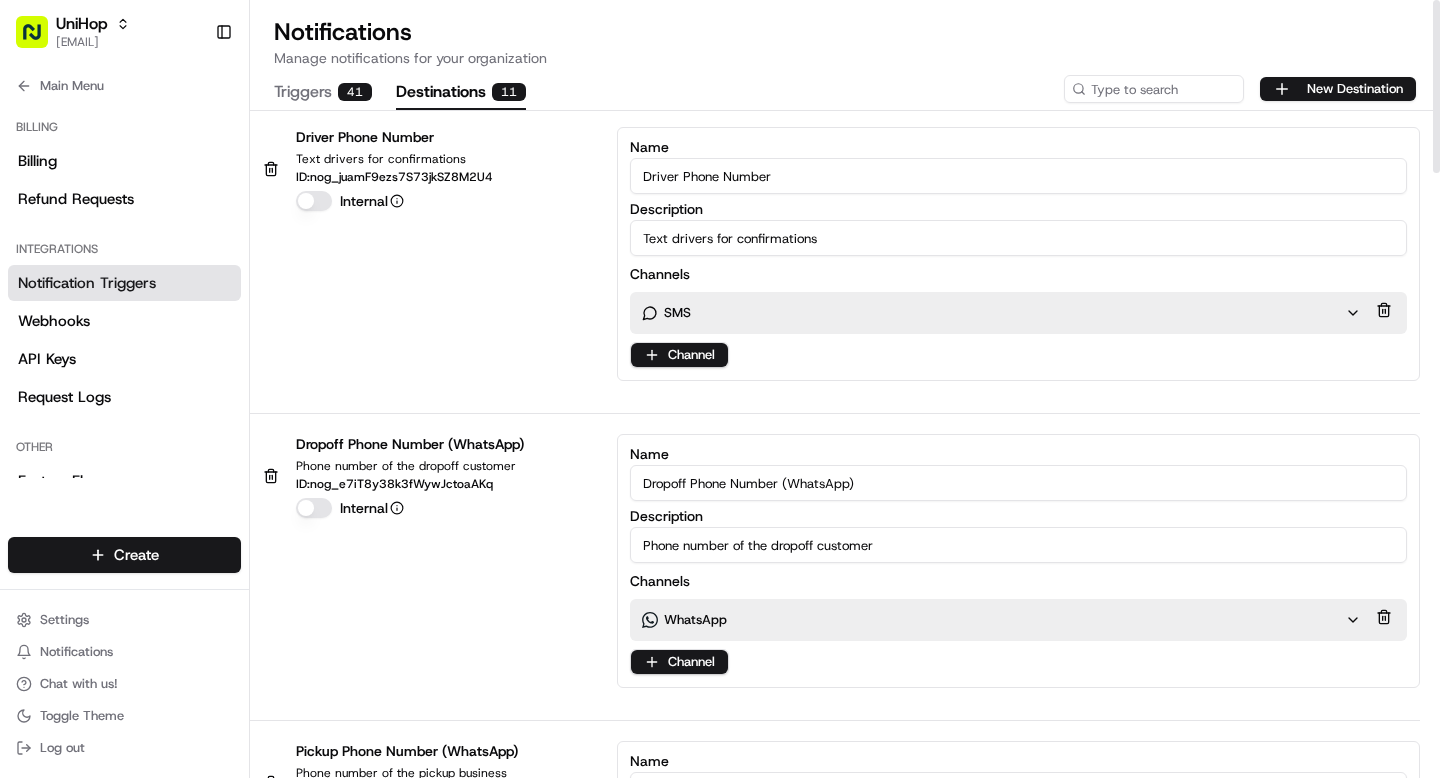 click on "Triggers 41" at bounding box center (323, 93) 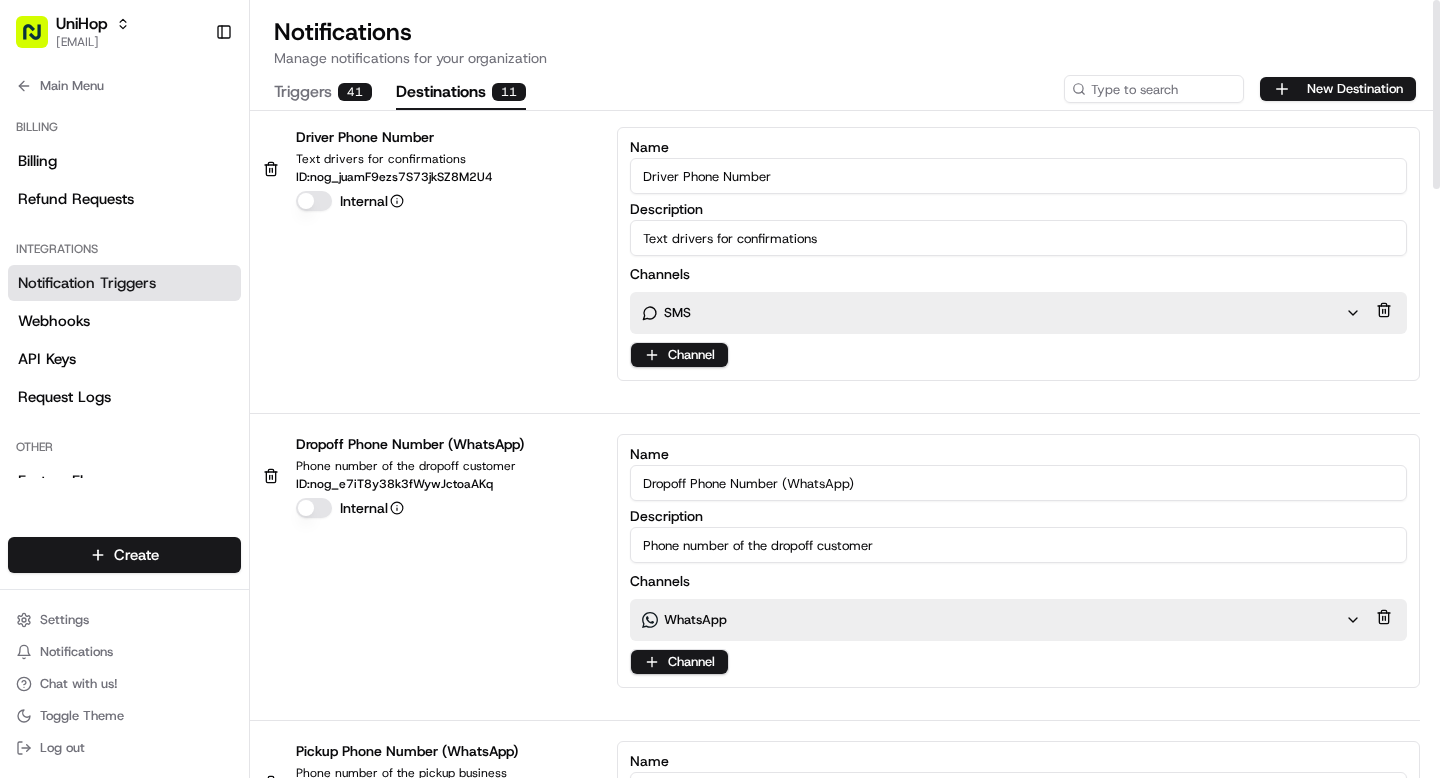 click on "Destinations 11" at bounding box center [461, 93] 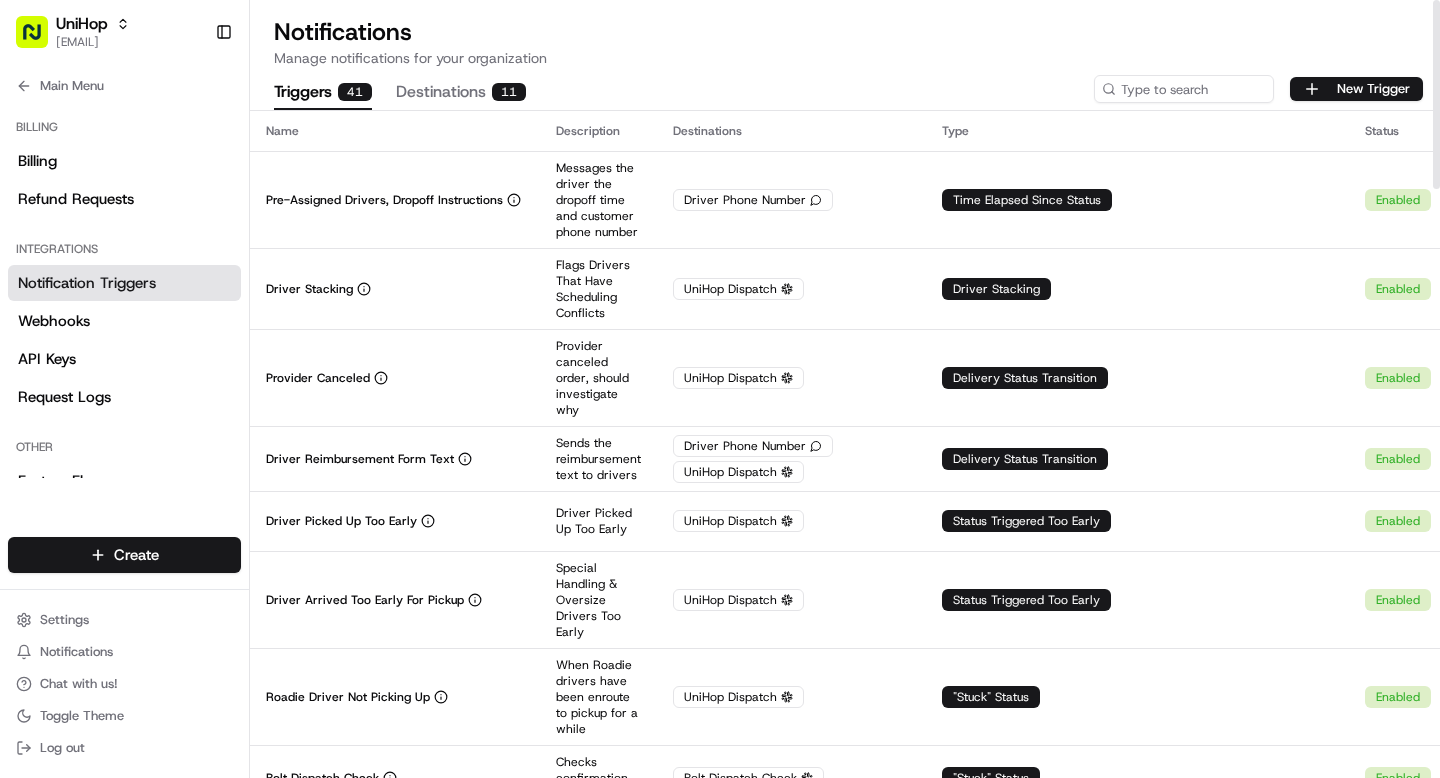 click on "Triggers 41" at bounding box center [323, 93] 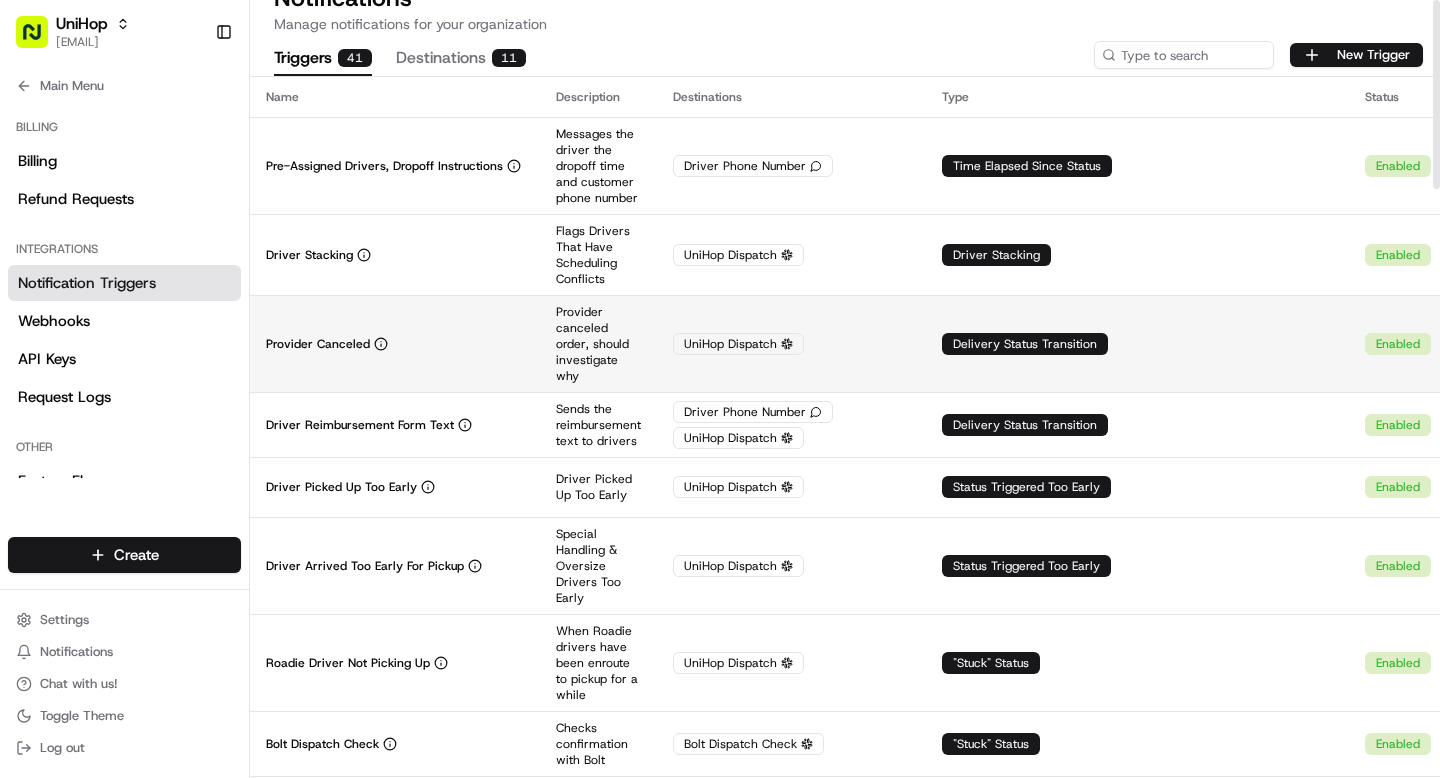 scroll, scrollTop: 0, scrollLeft: 0, axis: both 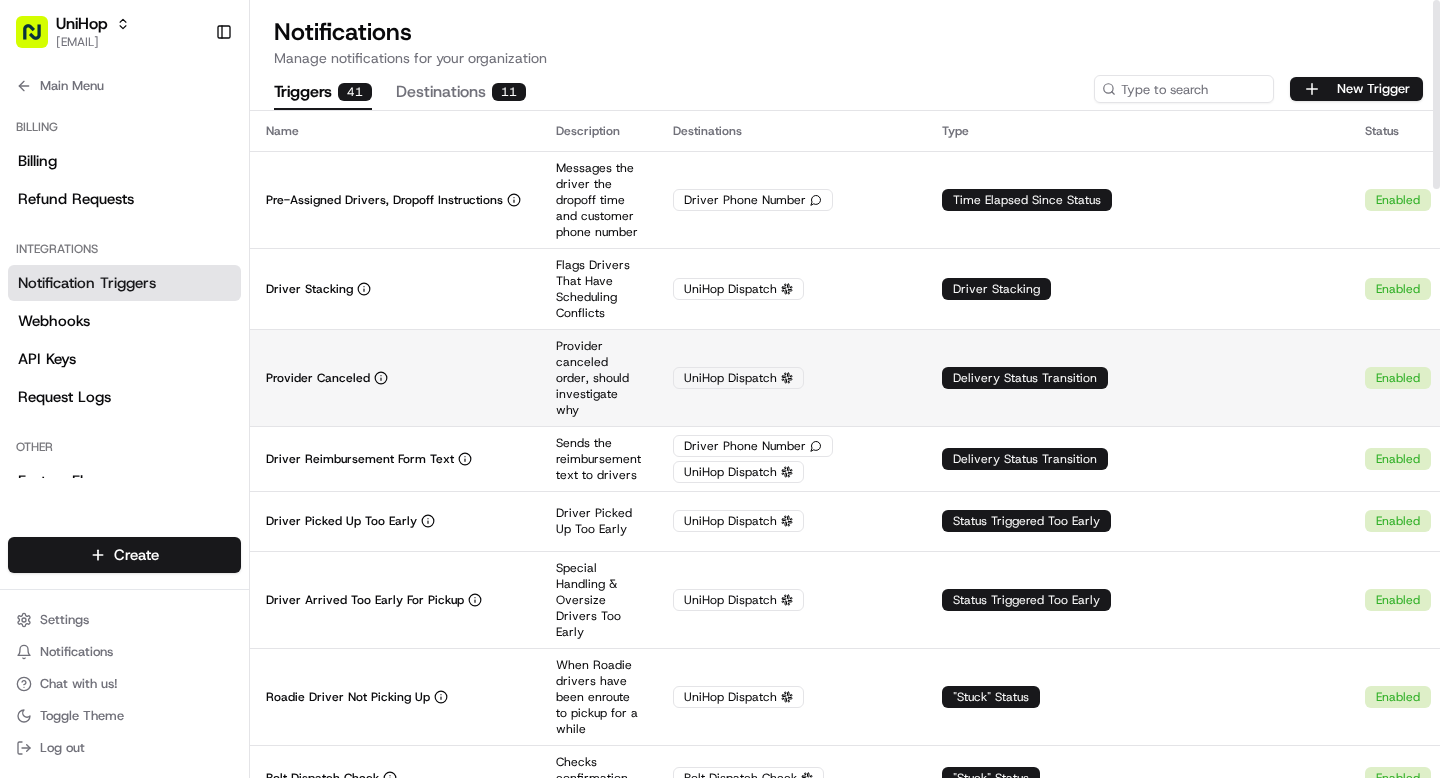 type 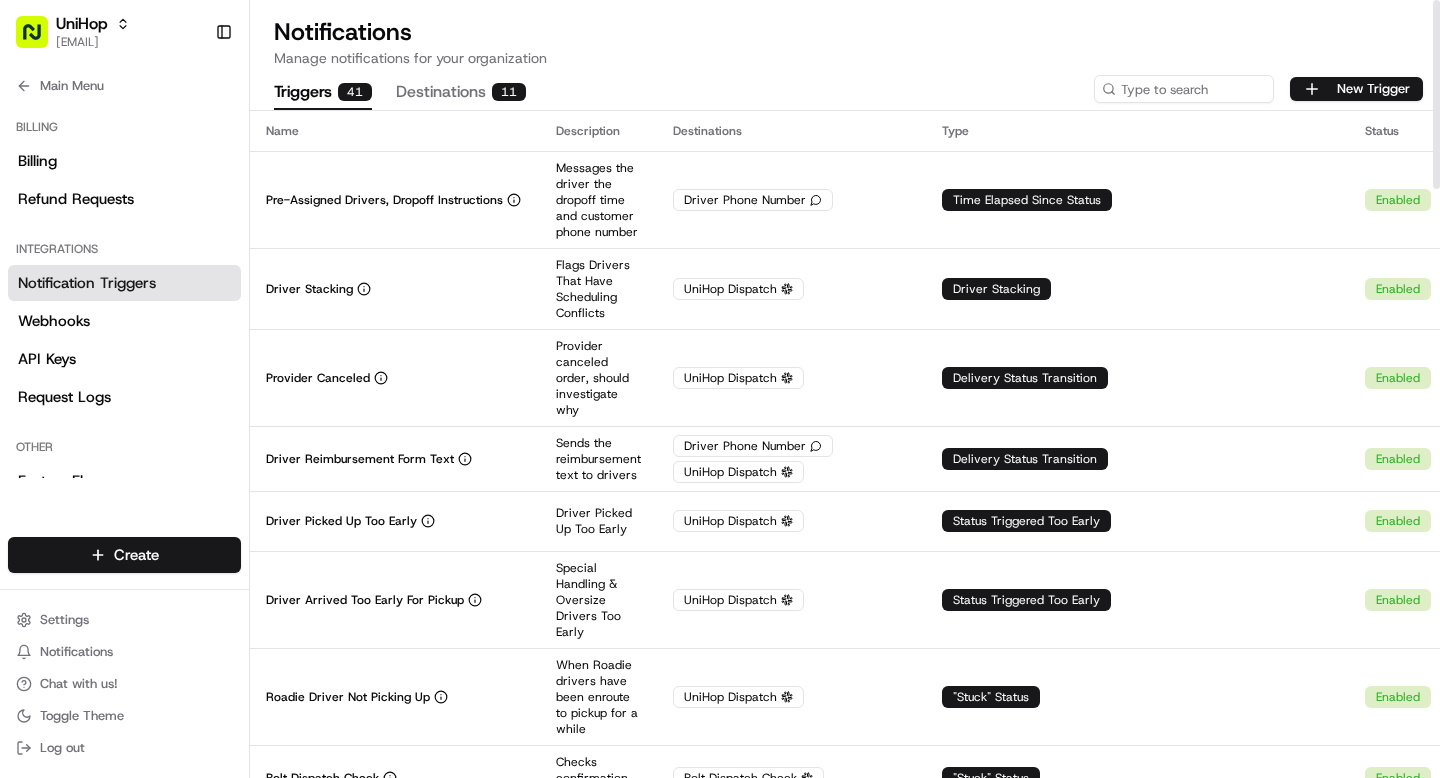 click on "Destinations 11" at bounding box center (461, 93) 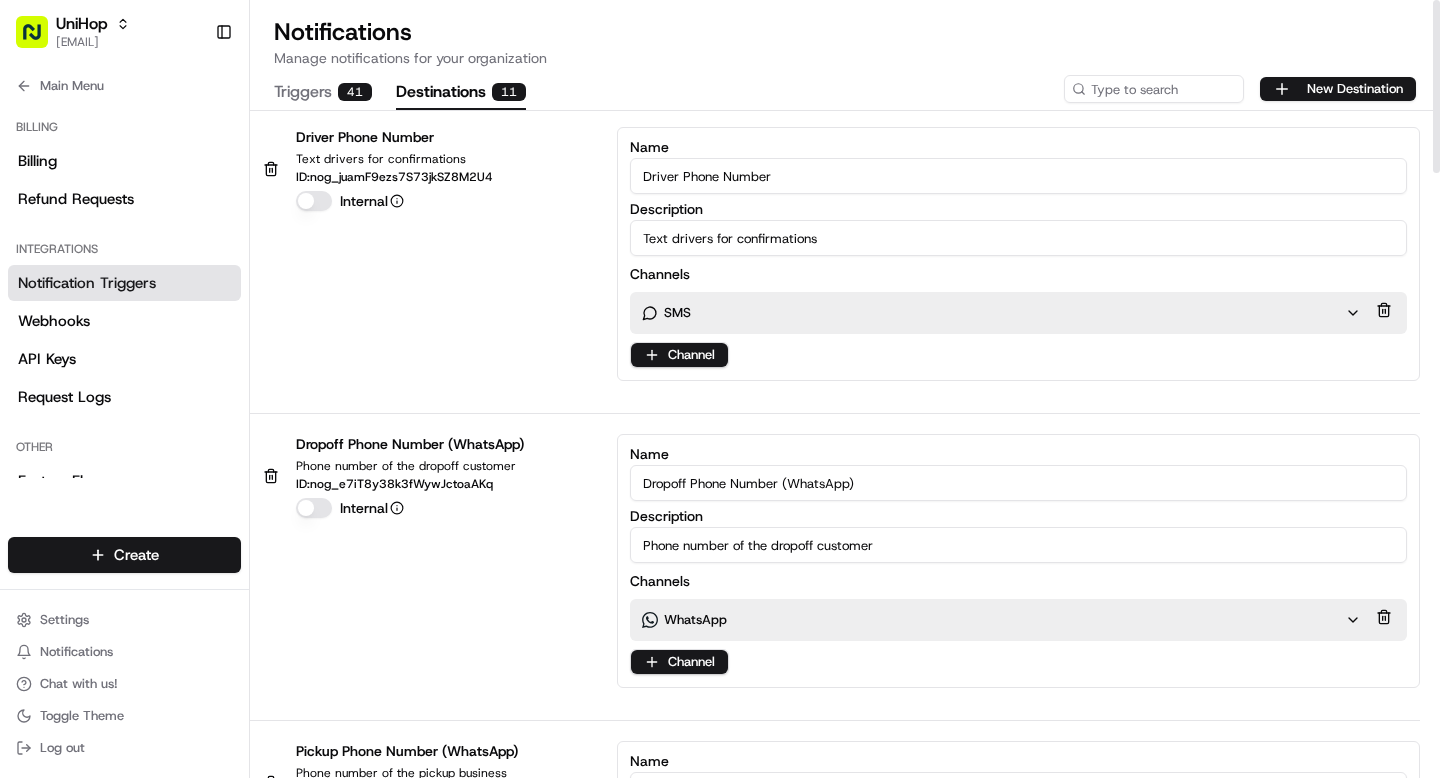 click on "SMS" at bounding box center [993, 313] 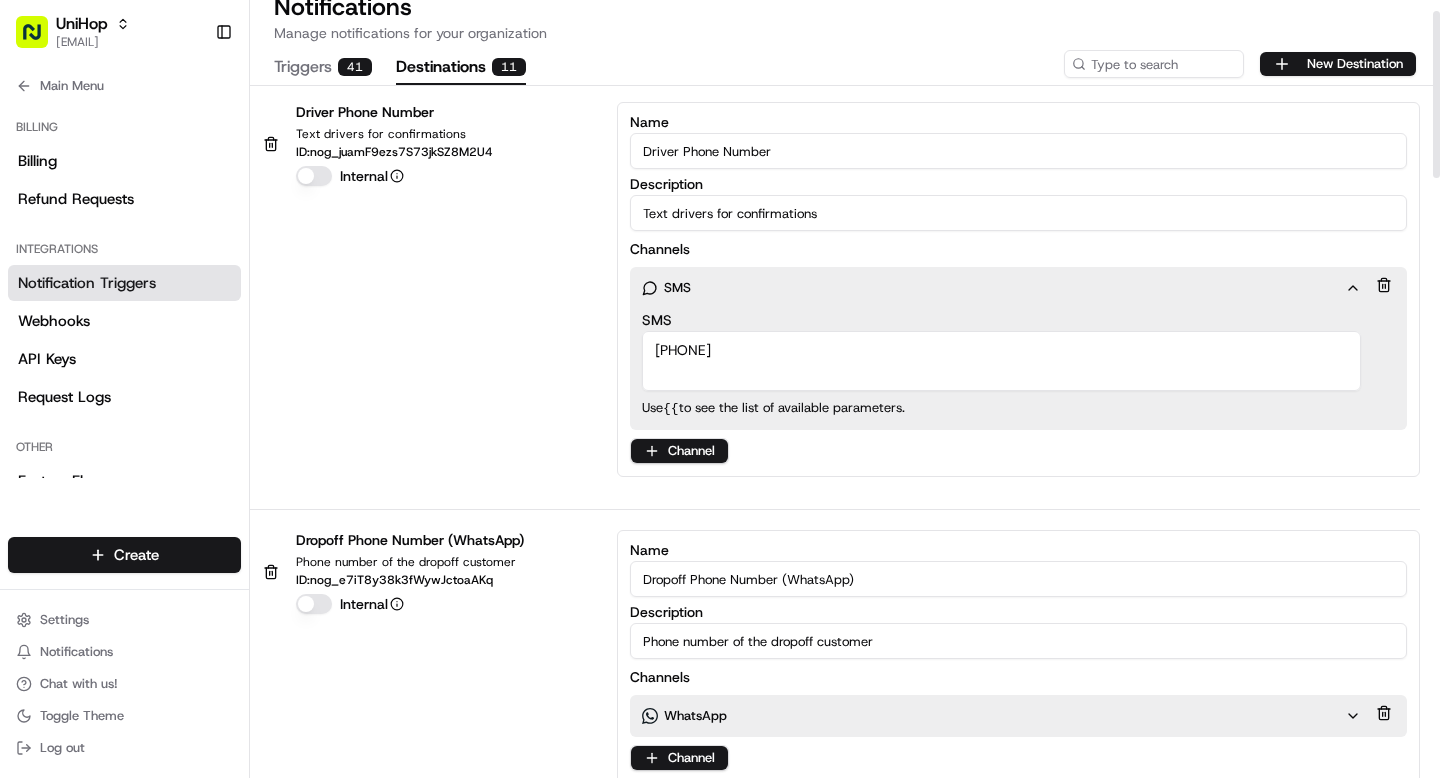 scroll, scrollTop: 0, scrollLeft: 0, axis: both 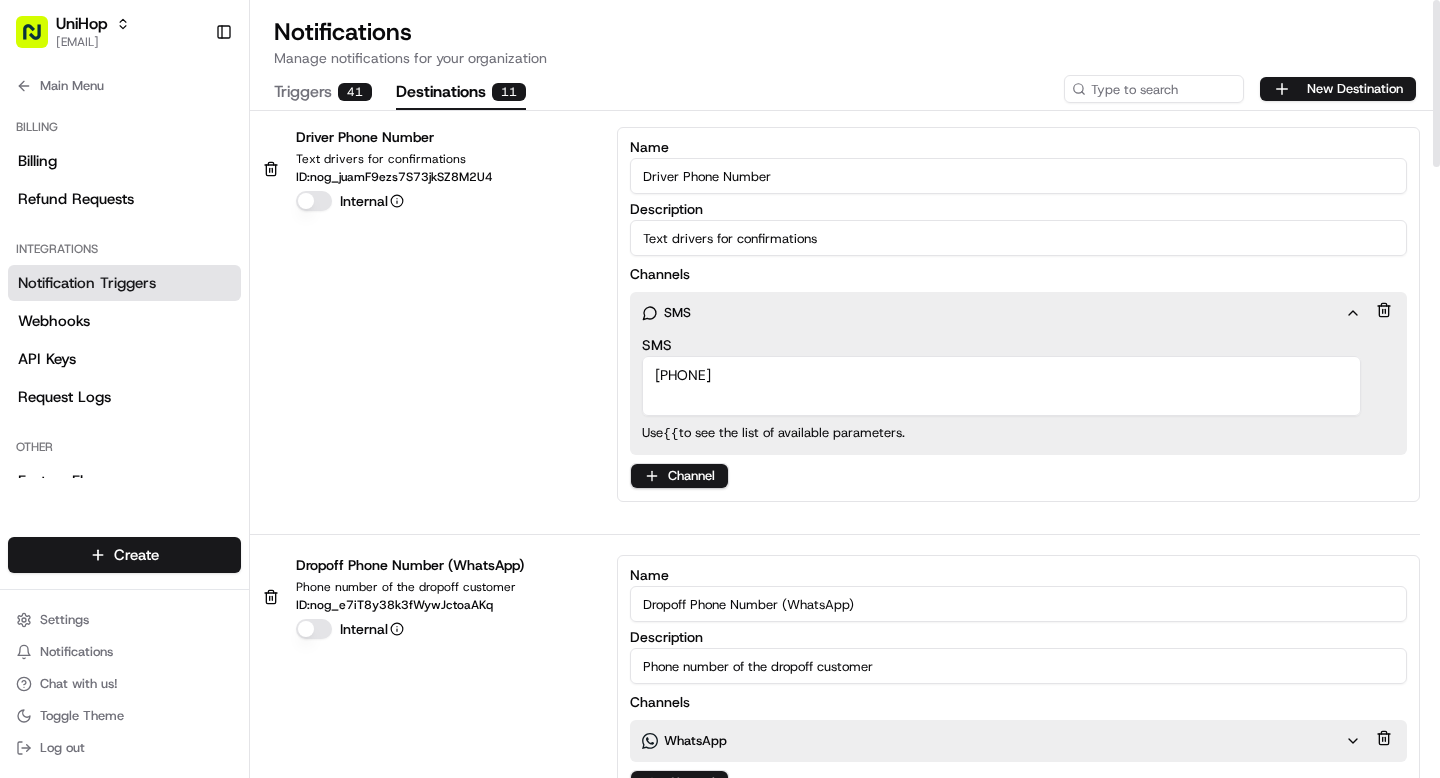 click 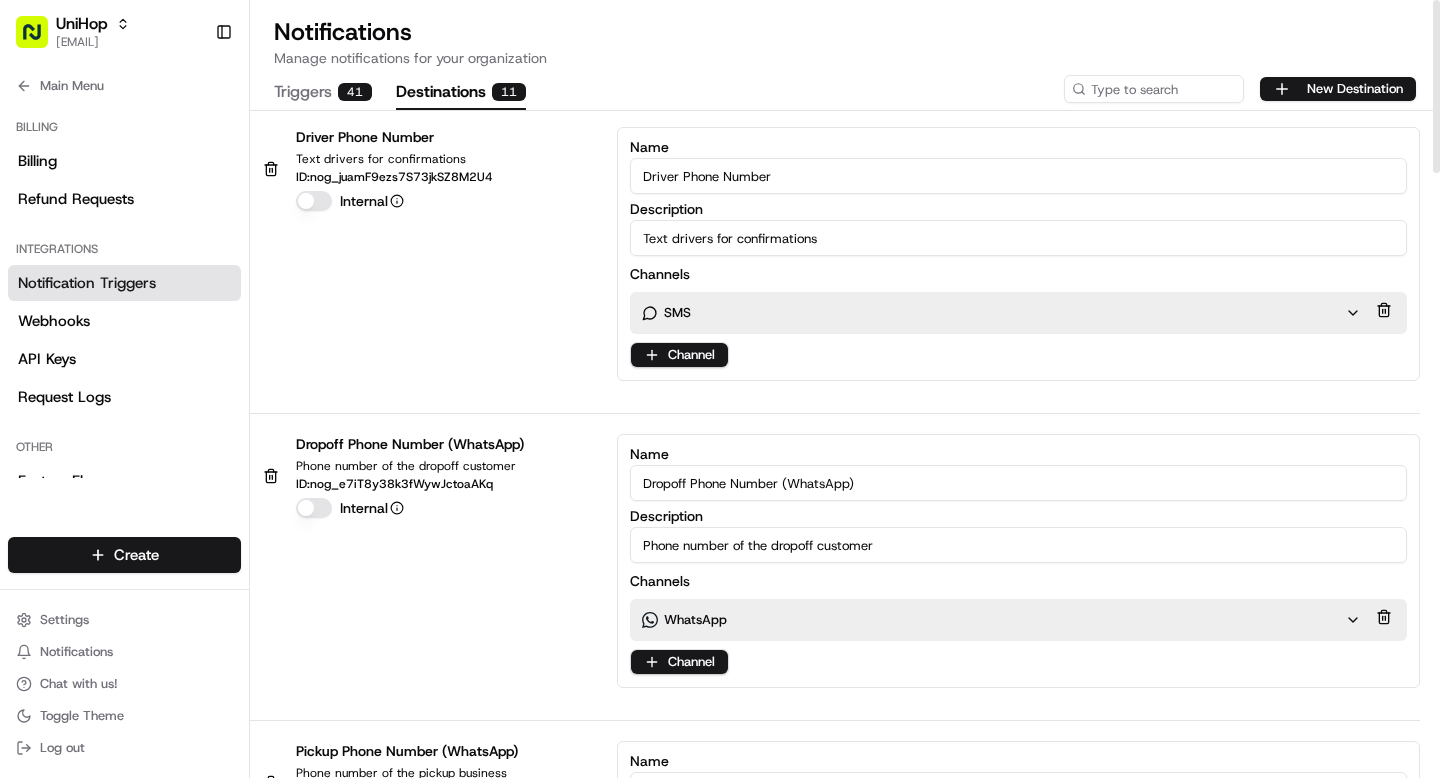 click on "Triggers 41" at bounding box center [323, 93] 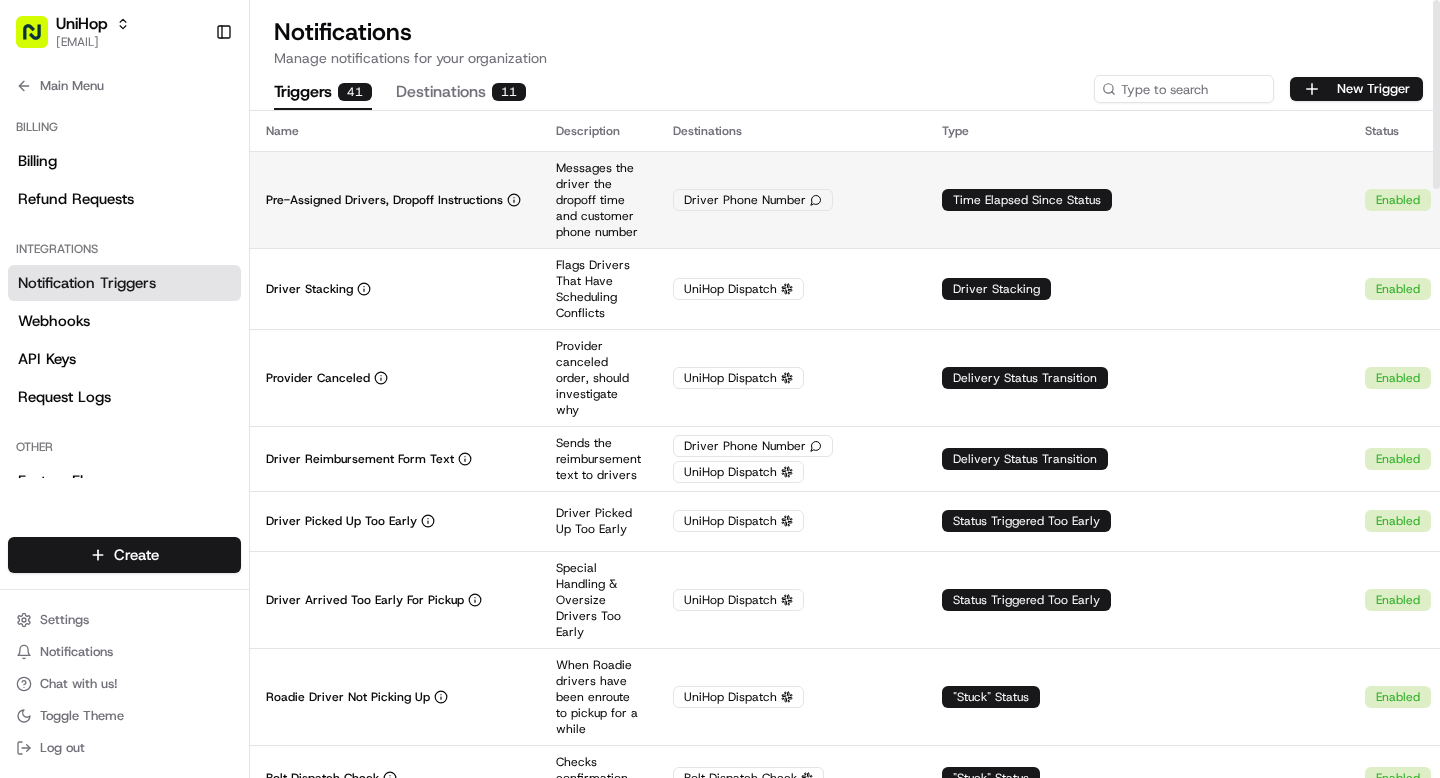 click on "Messages the driver the dropoff time and customer phone number" at bounding box center [598, 200] 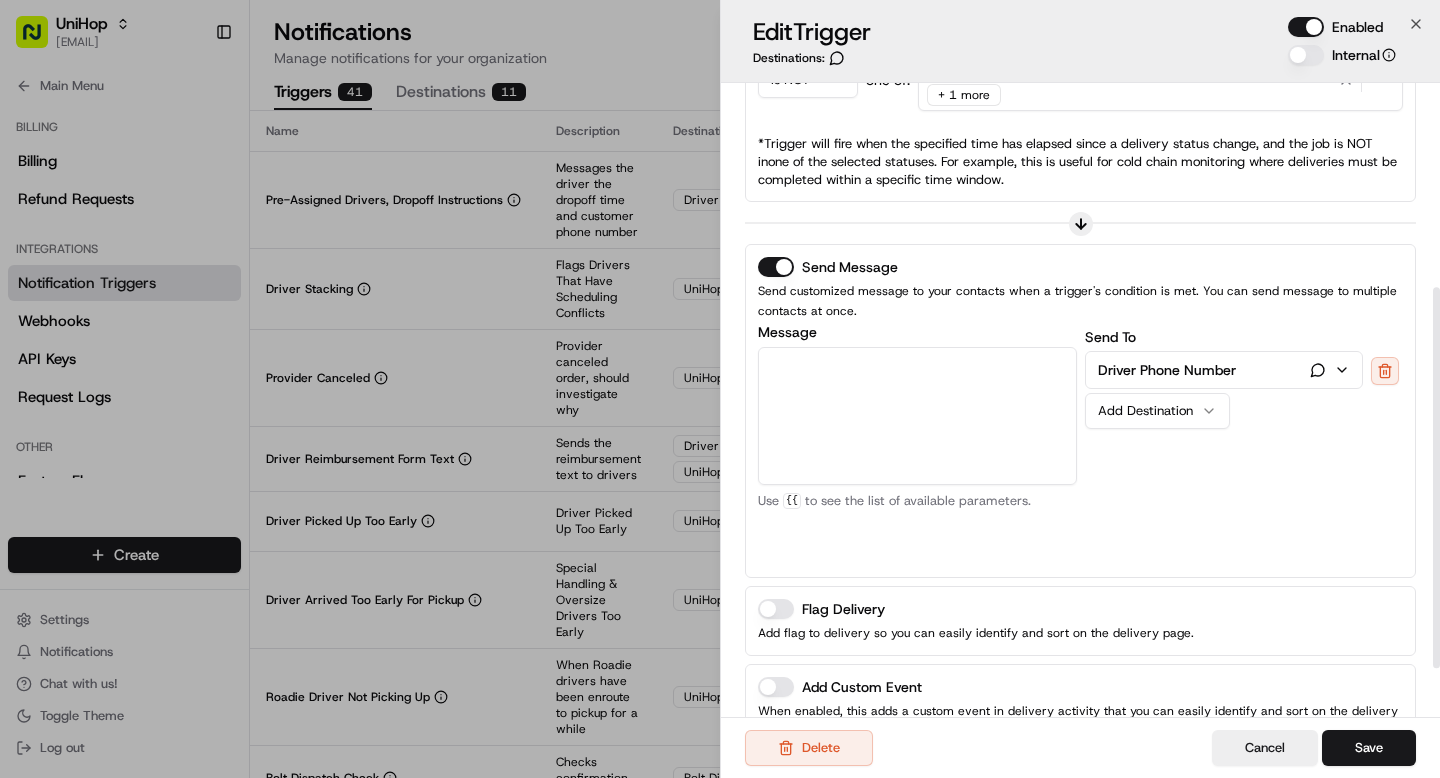 scroll, scrollTop: 340, scrollLeft: 0, axis: vertical 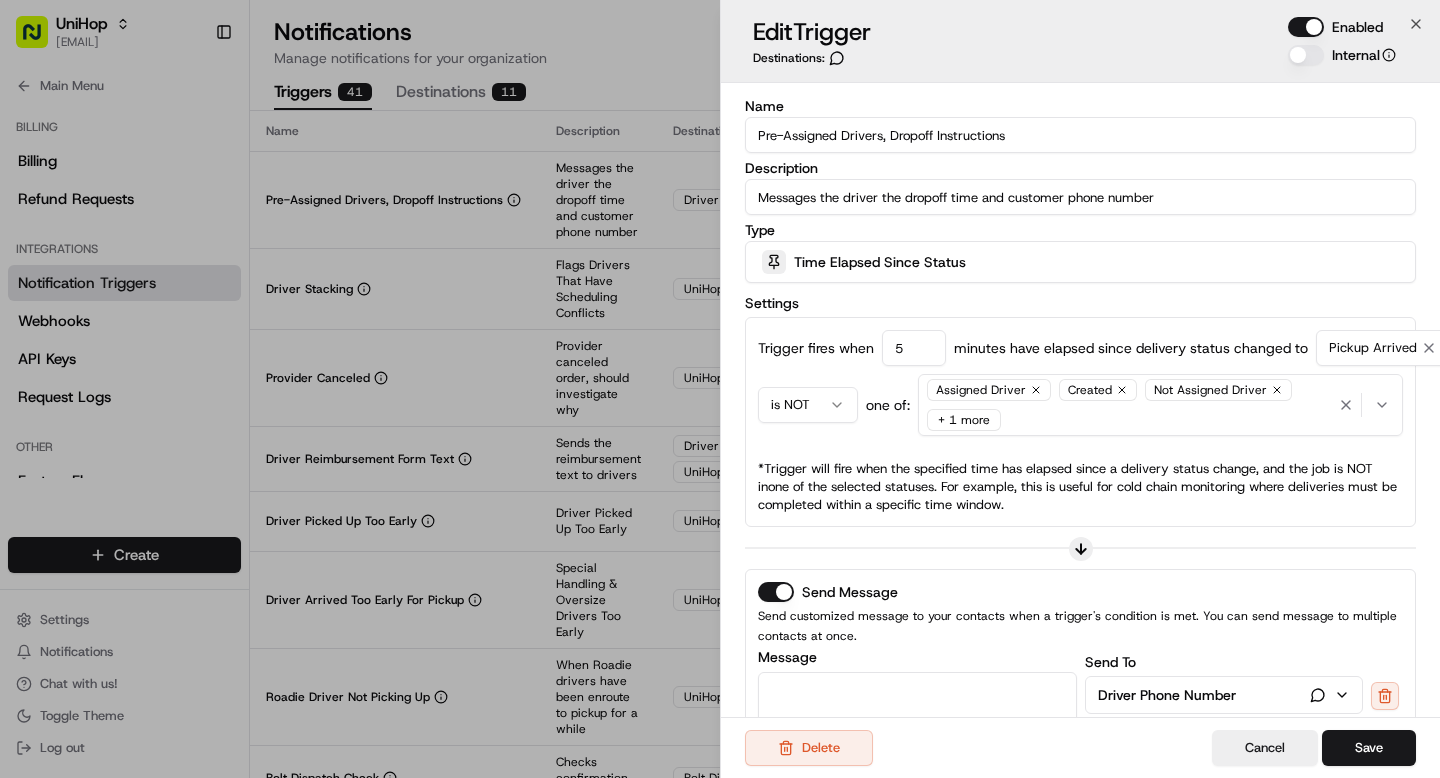 click on "+ 1 more" at bounding box center (964, 420) 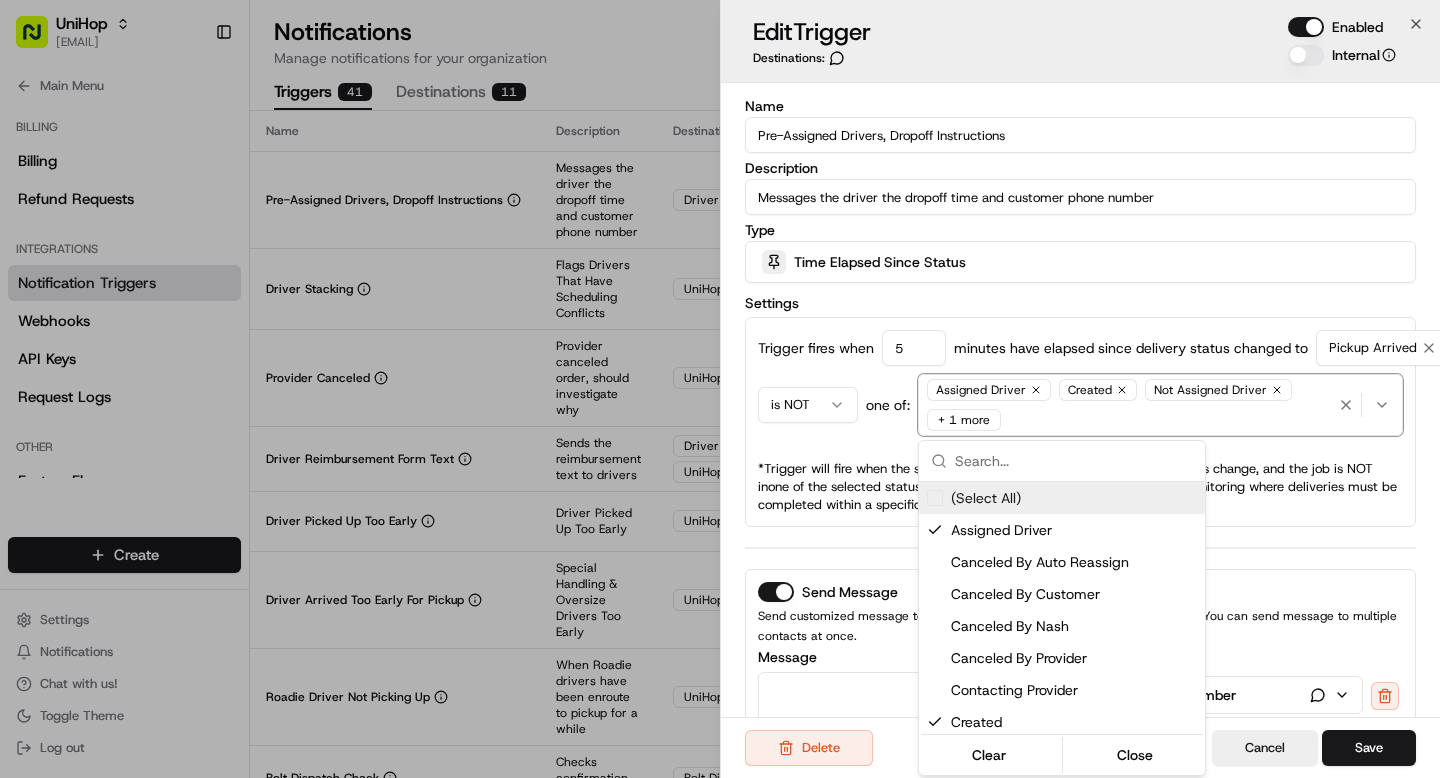 click at bounding box center (720, 389) 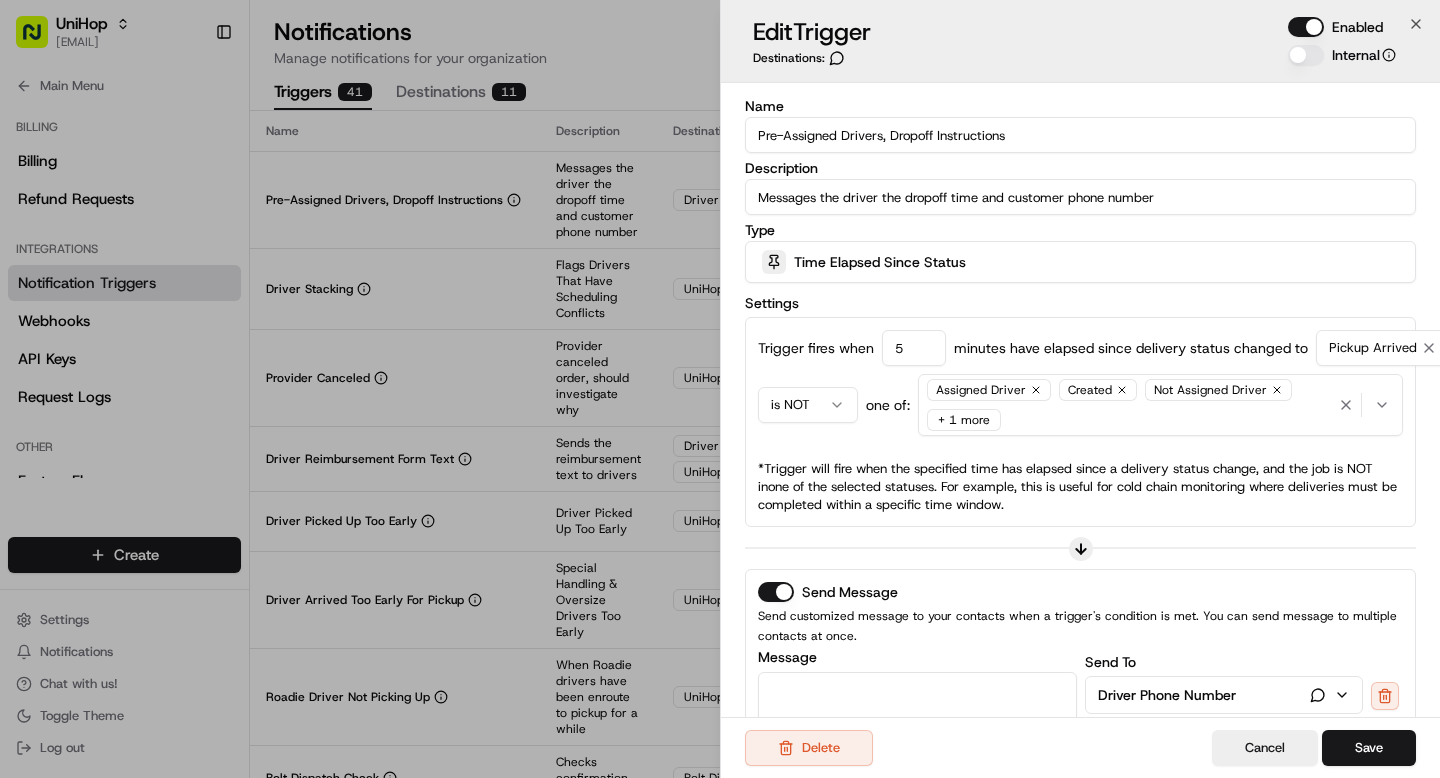 click 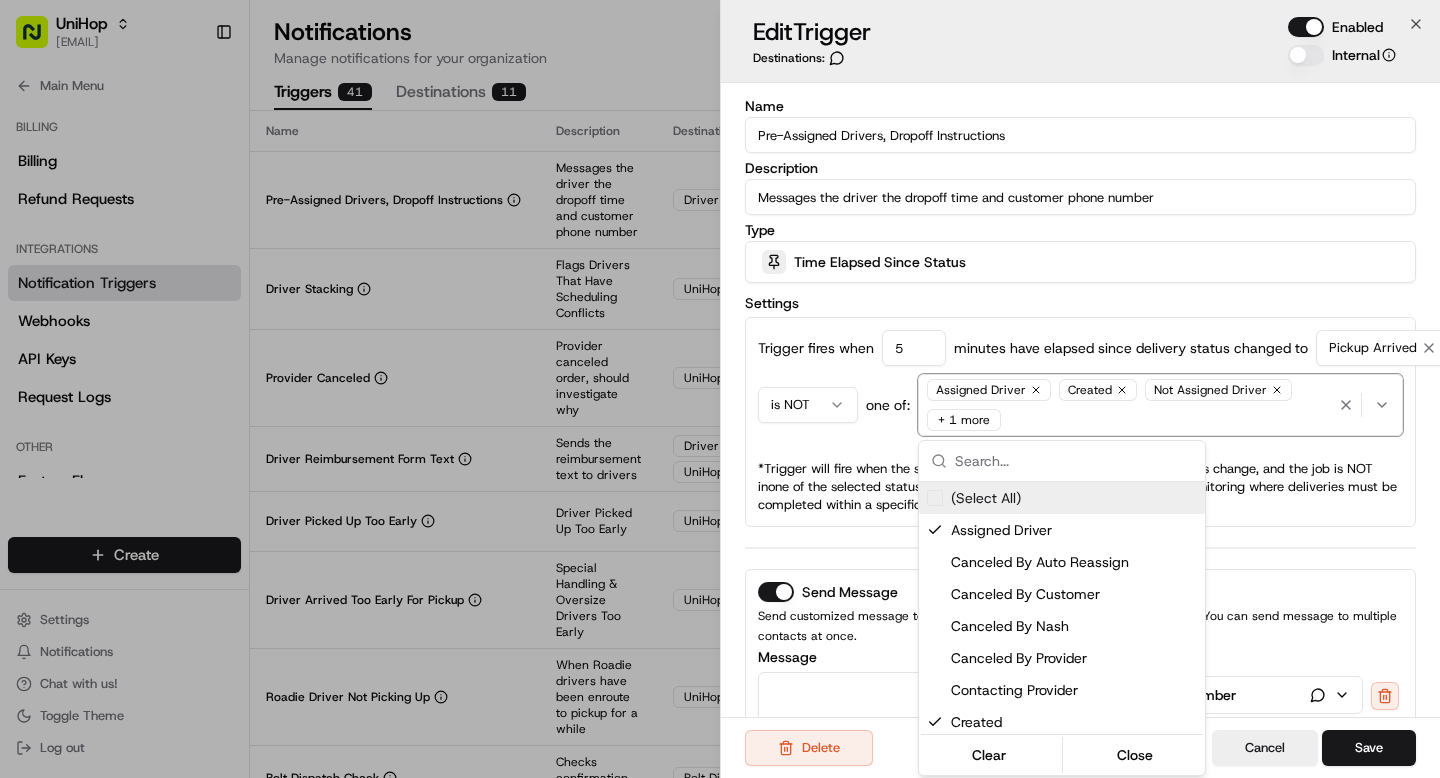 click 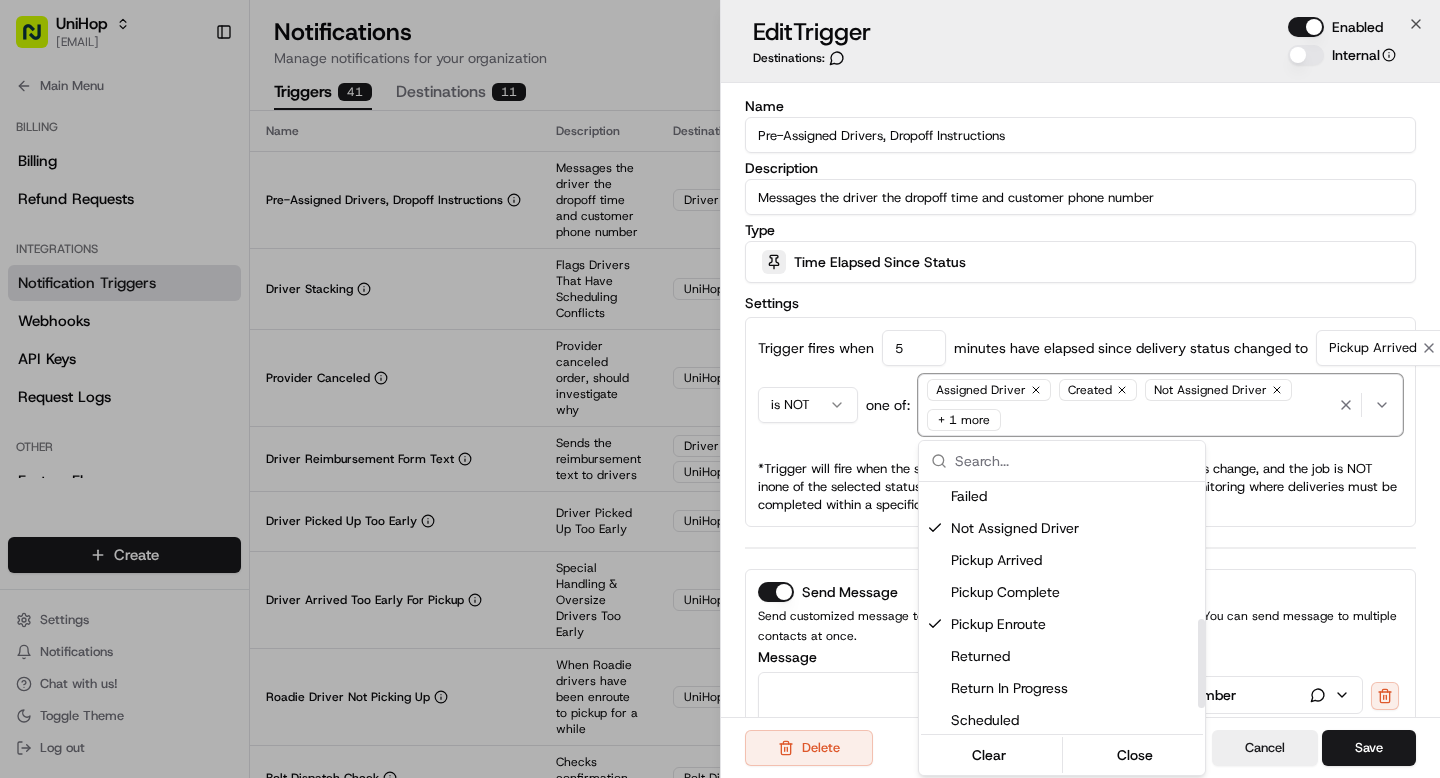 scroll, scrollTop: 402, scrollLeft: 0, axis: vertical 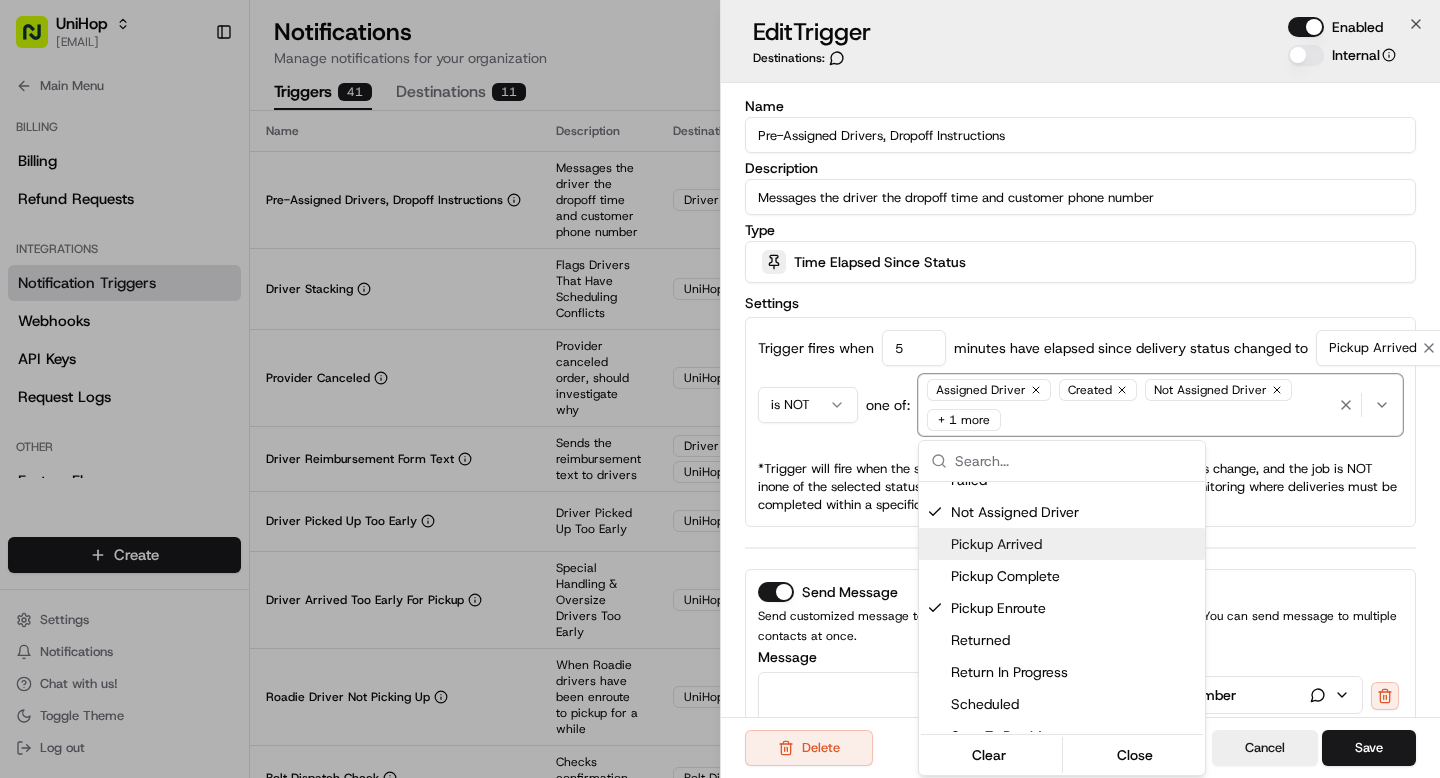 click at bounding box center [720, 389] 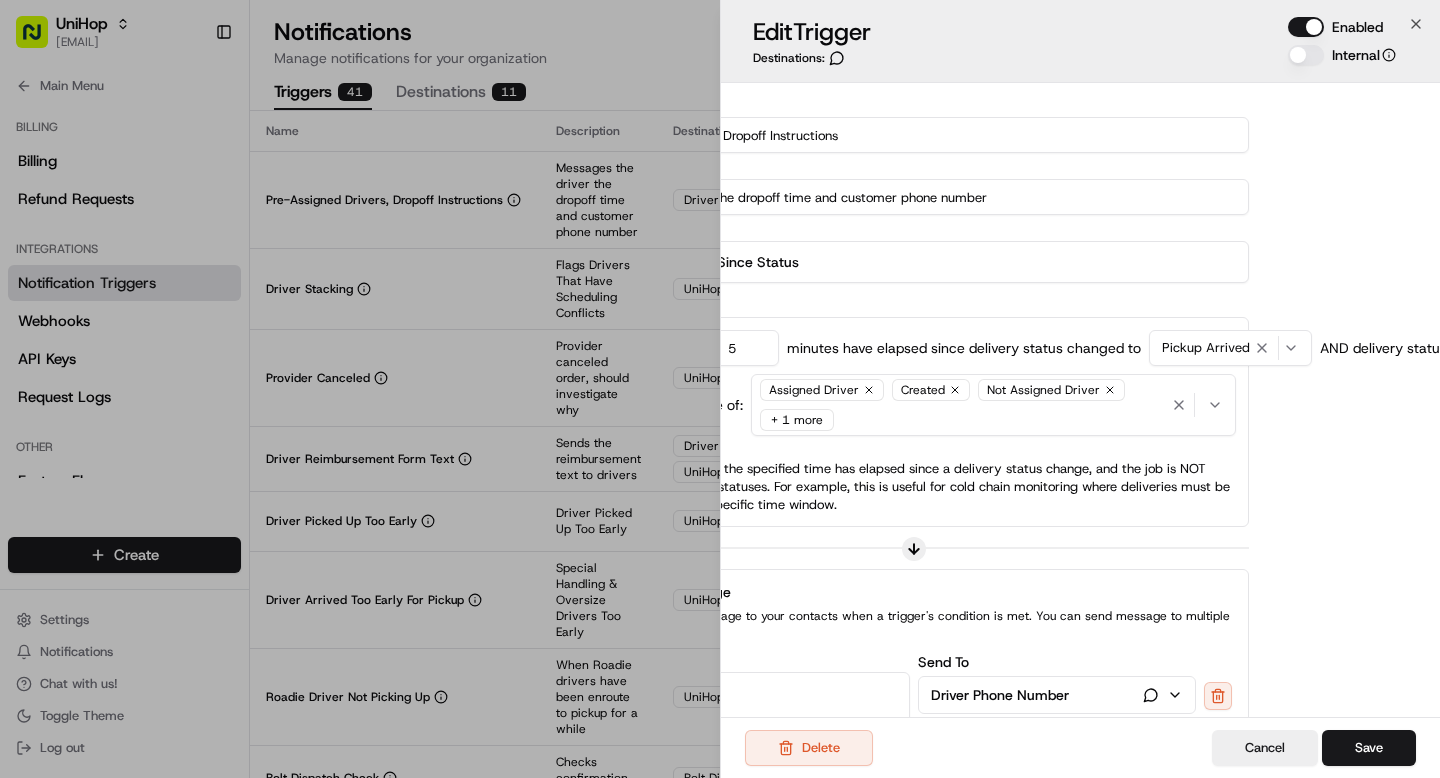 scroll, scrollTop: 0, scrollLeft: 0, axis: both 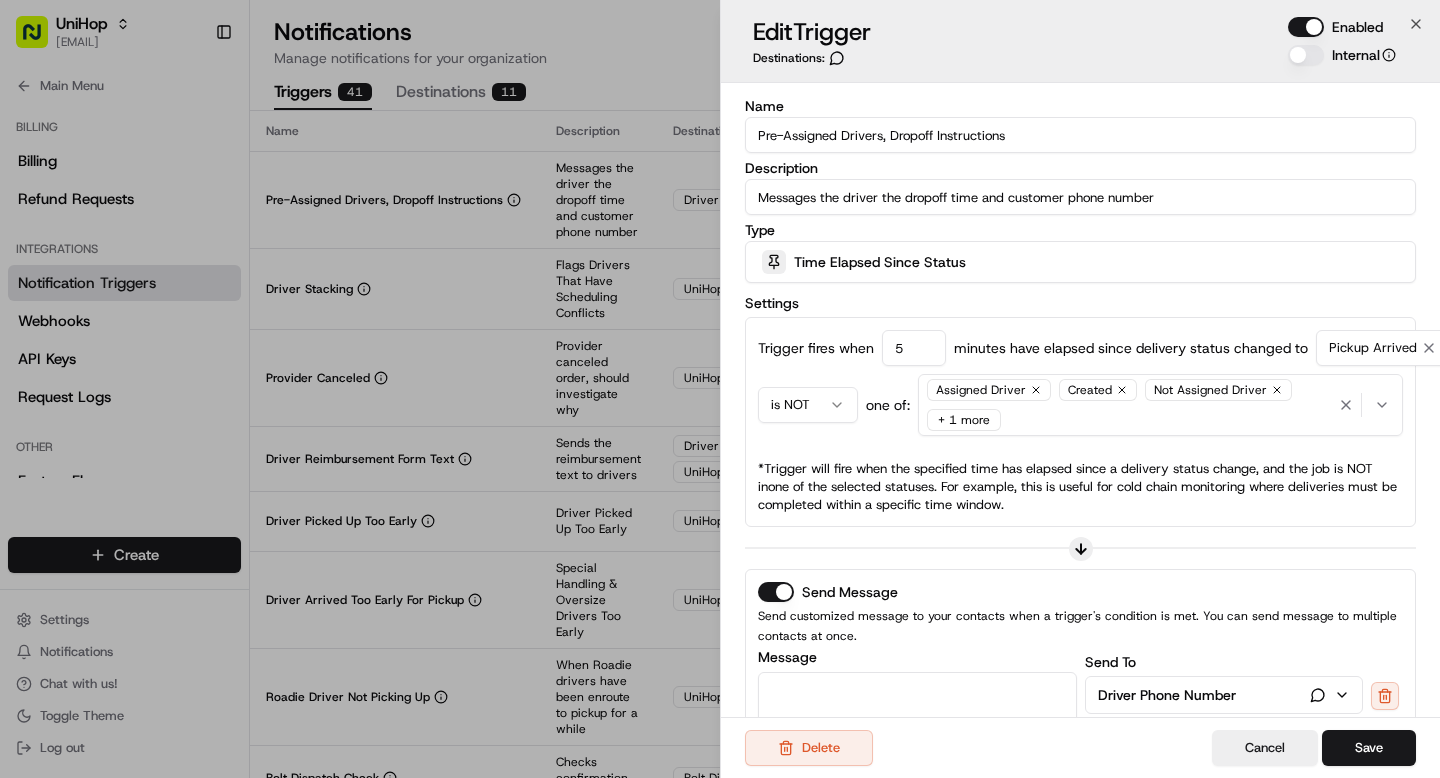 click on "Assigned Driver Created Not Assigned Driver + 1 more" at bounding box center [1129, 405] 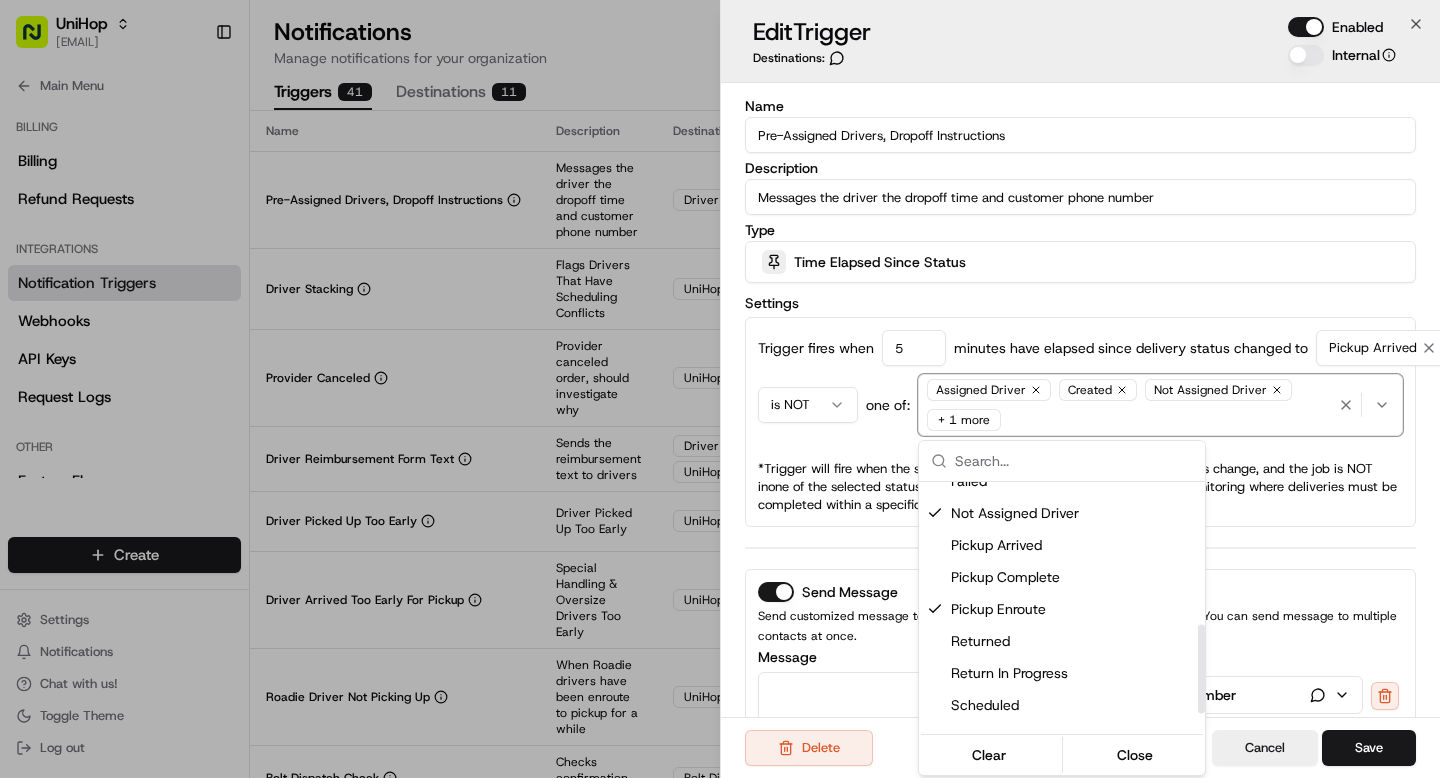 scroll, scrollTop: 415, scrollLeft: 0, axis: vertical 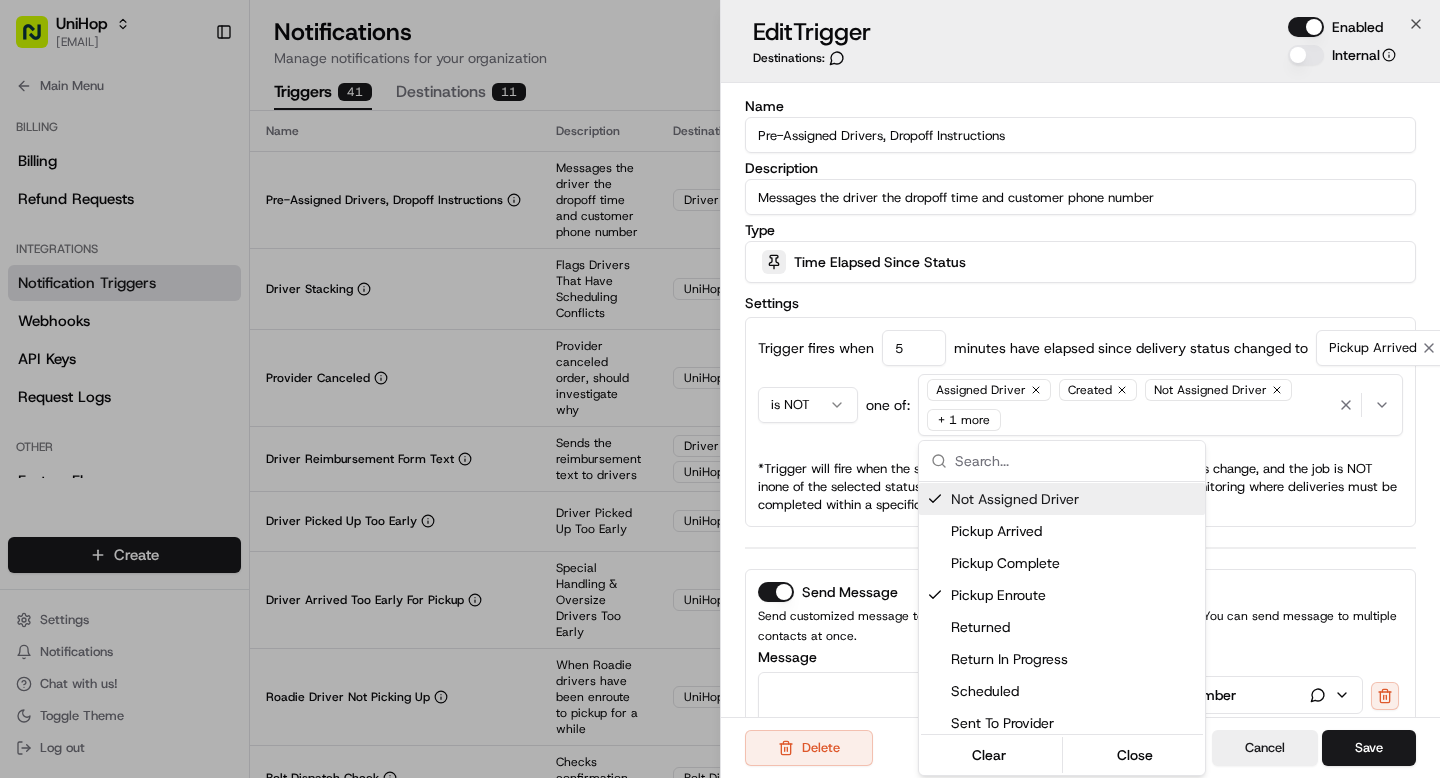click at bounding box center [720, 389] 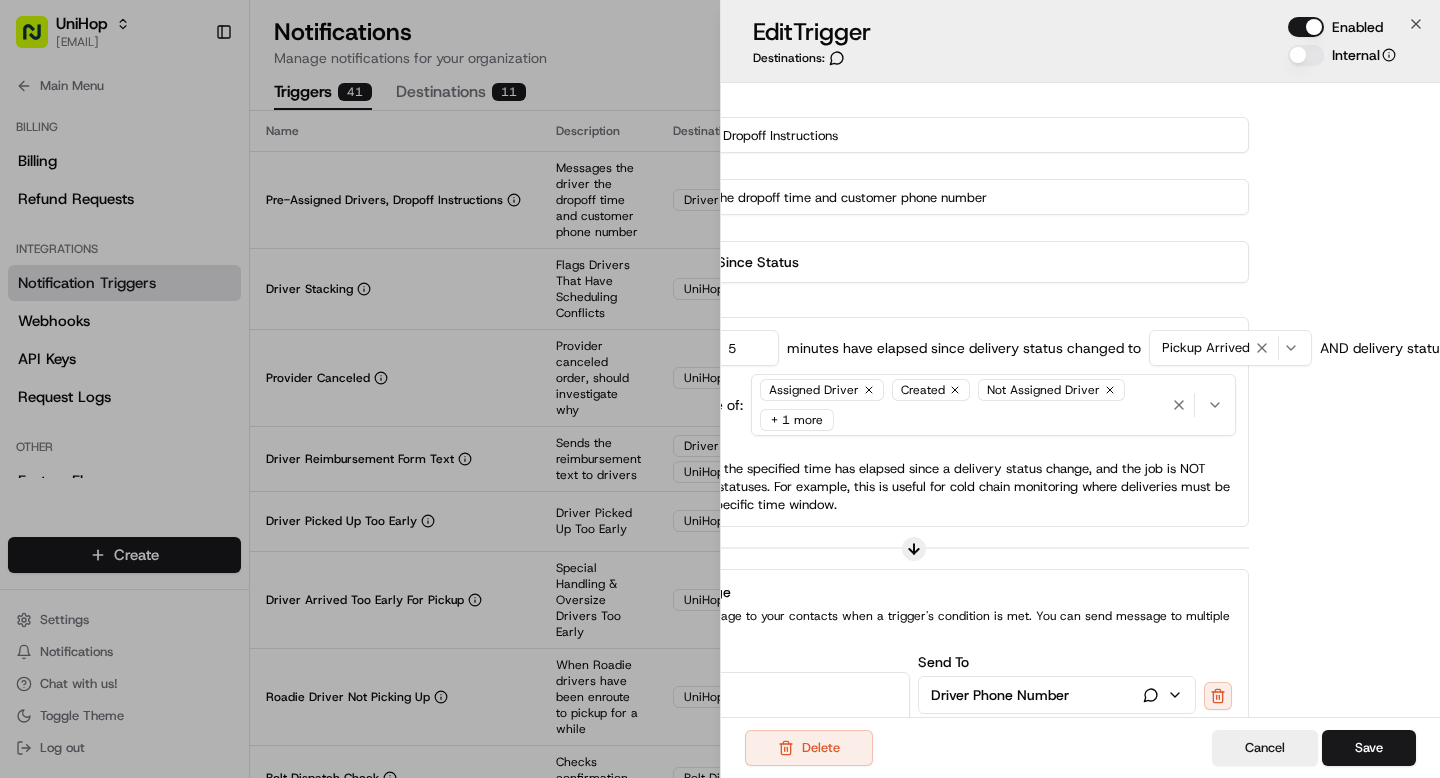 scroll, scrollTop: 0, scrollLeft: 0, axis: both 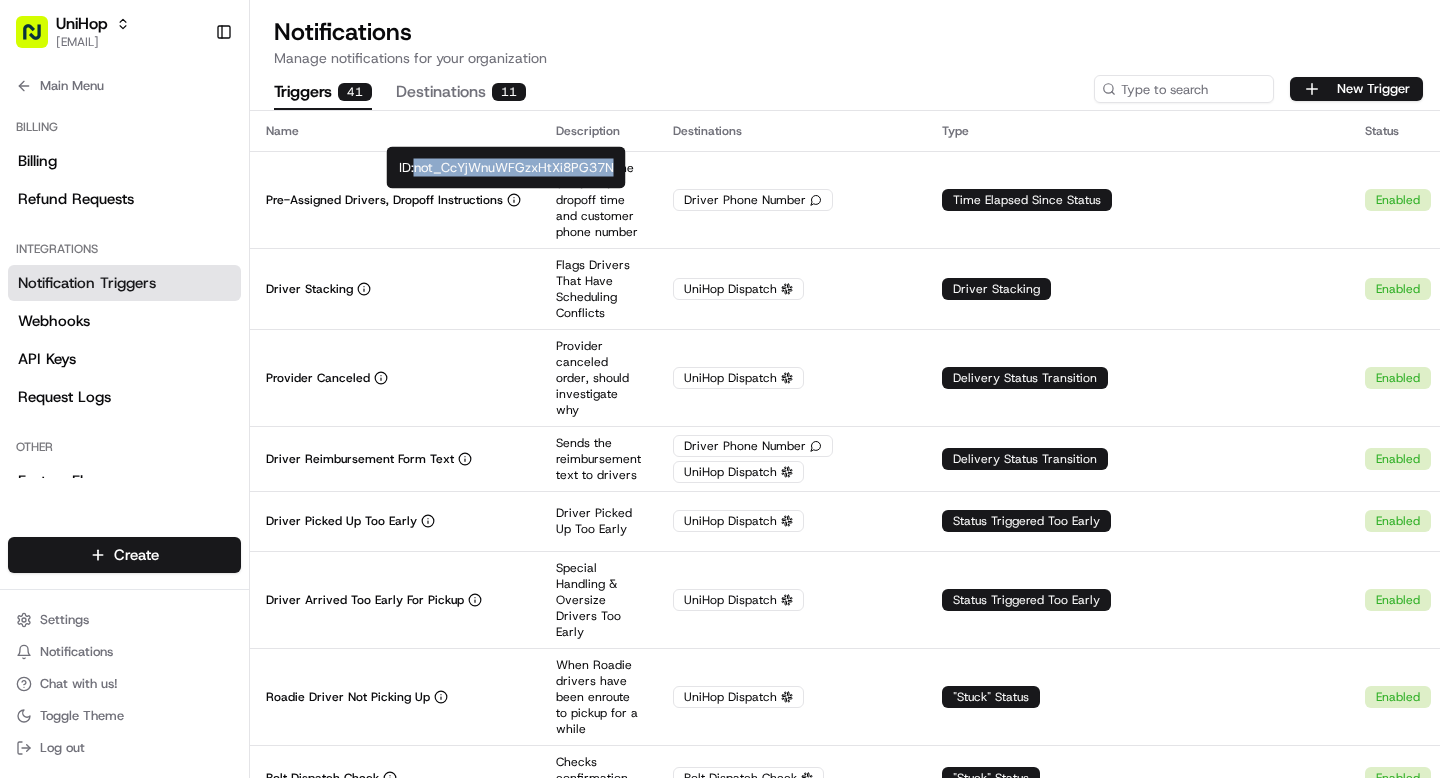 drag, startPoint x: 615, startPoint y: 165, endPoint x: 419, endPoint y: 163, distance: 196.01021 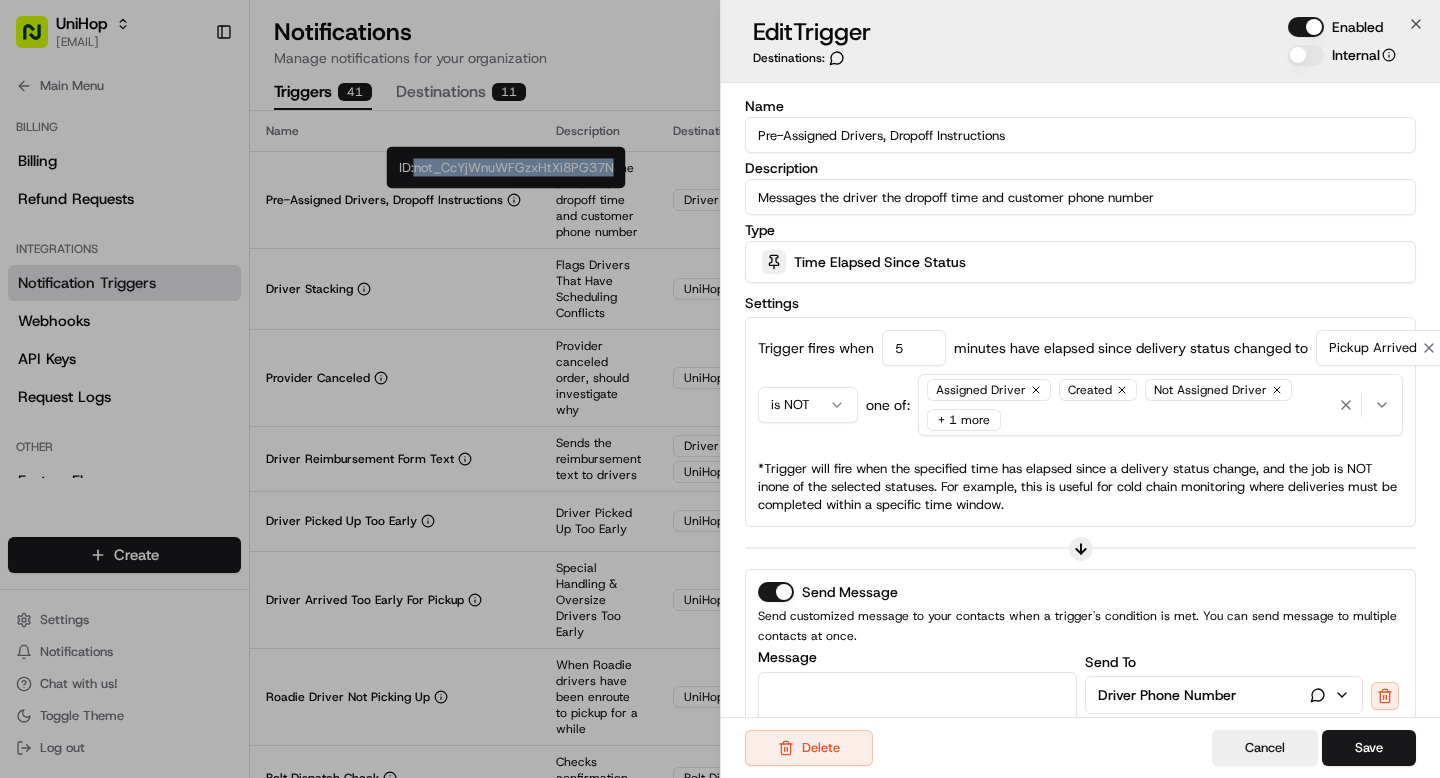 type 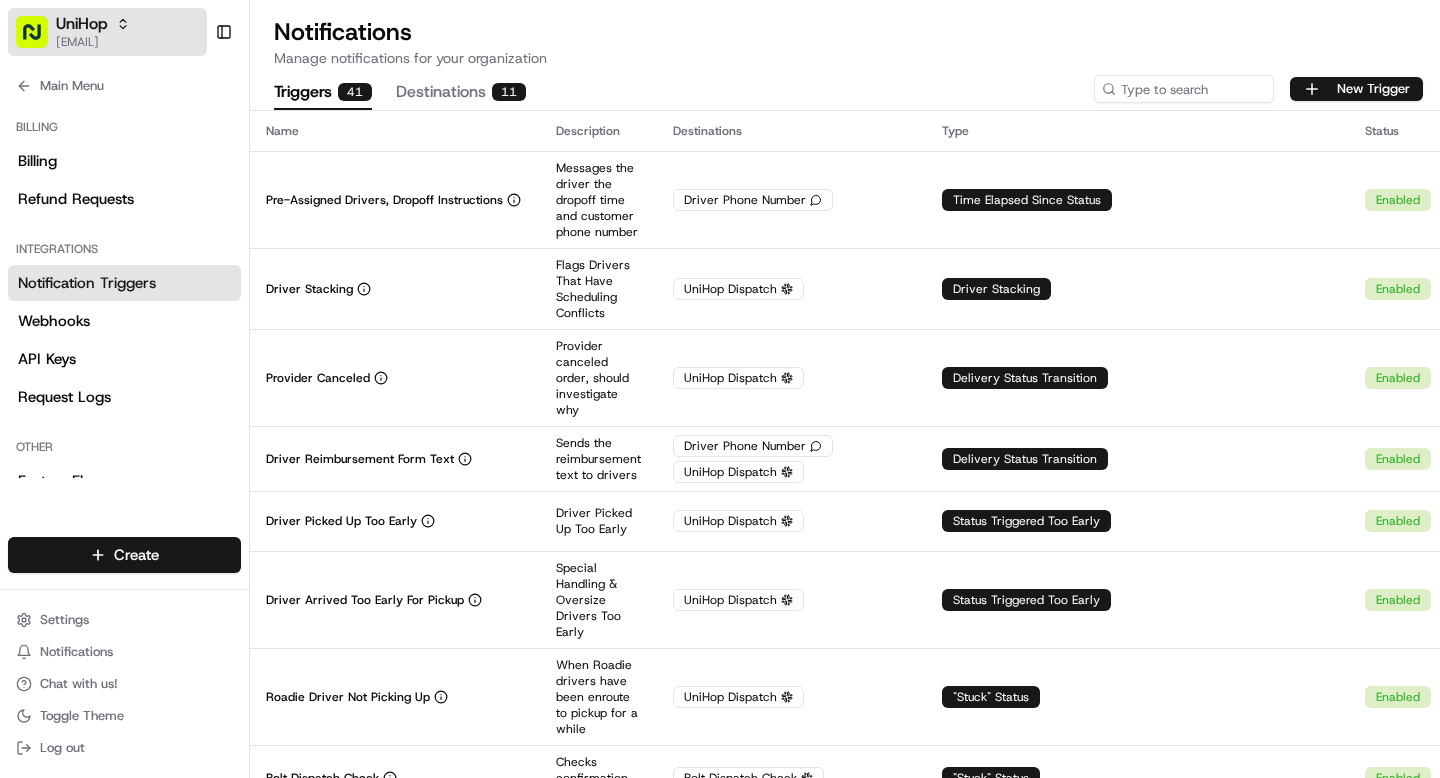 click on "[EMAIL]" at bounding box center (93, 42) 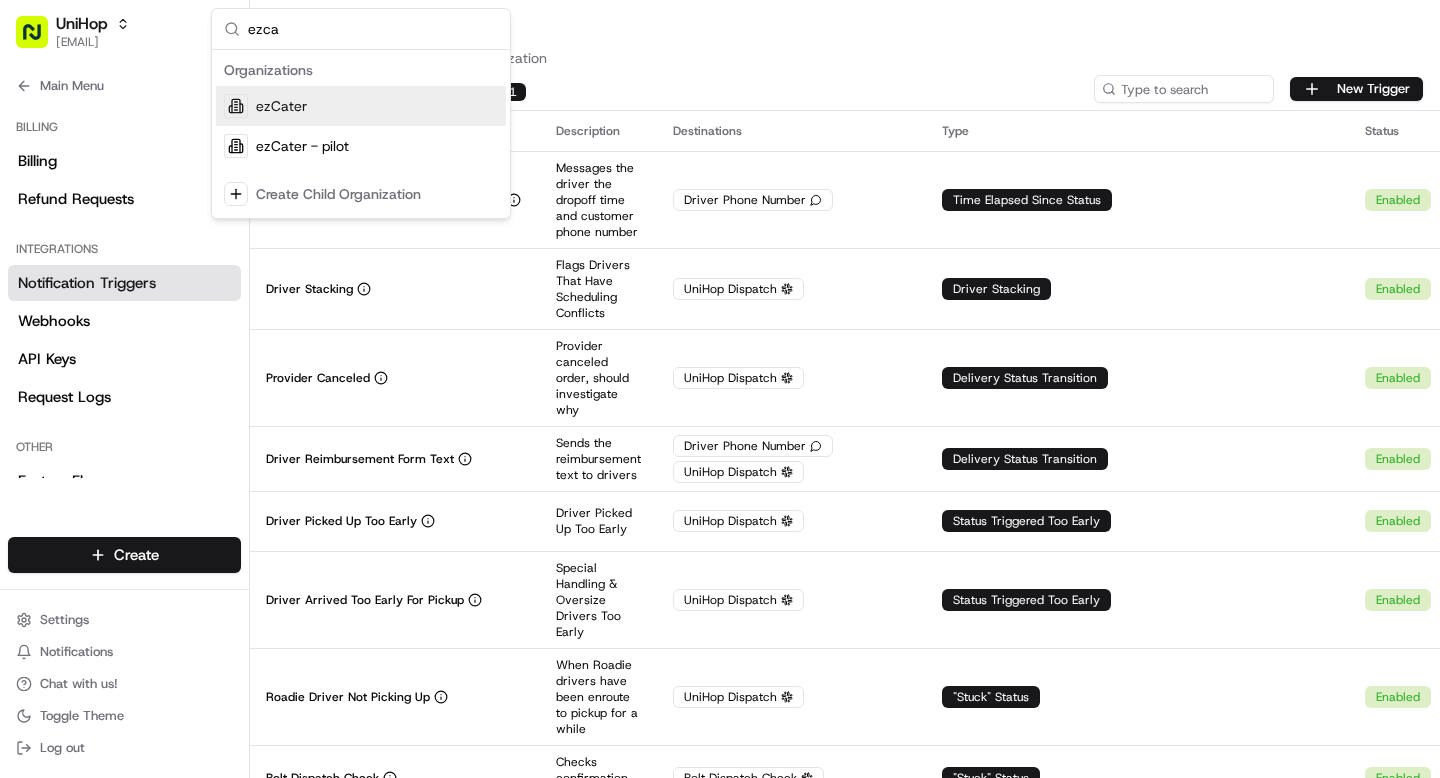 type on "ezca" 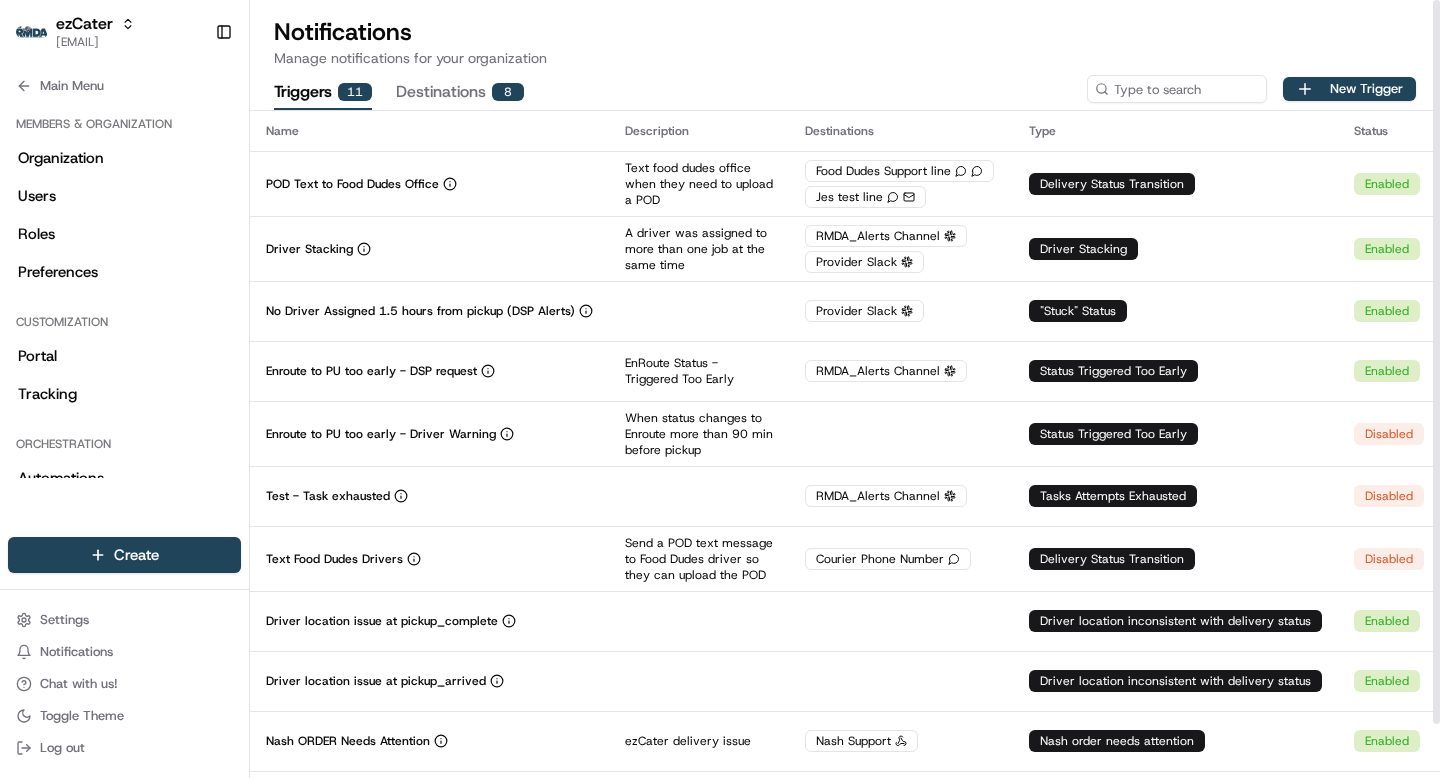 click on "Destinations 8" at bounding box center (460, 93) 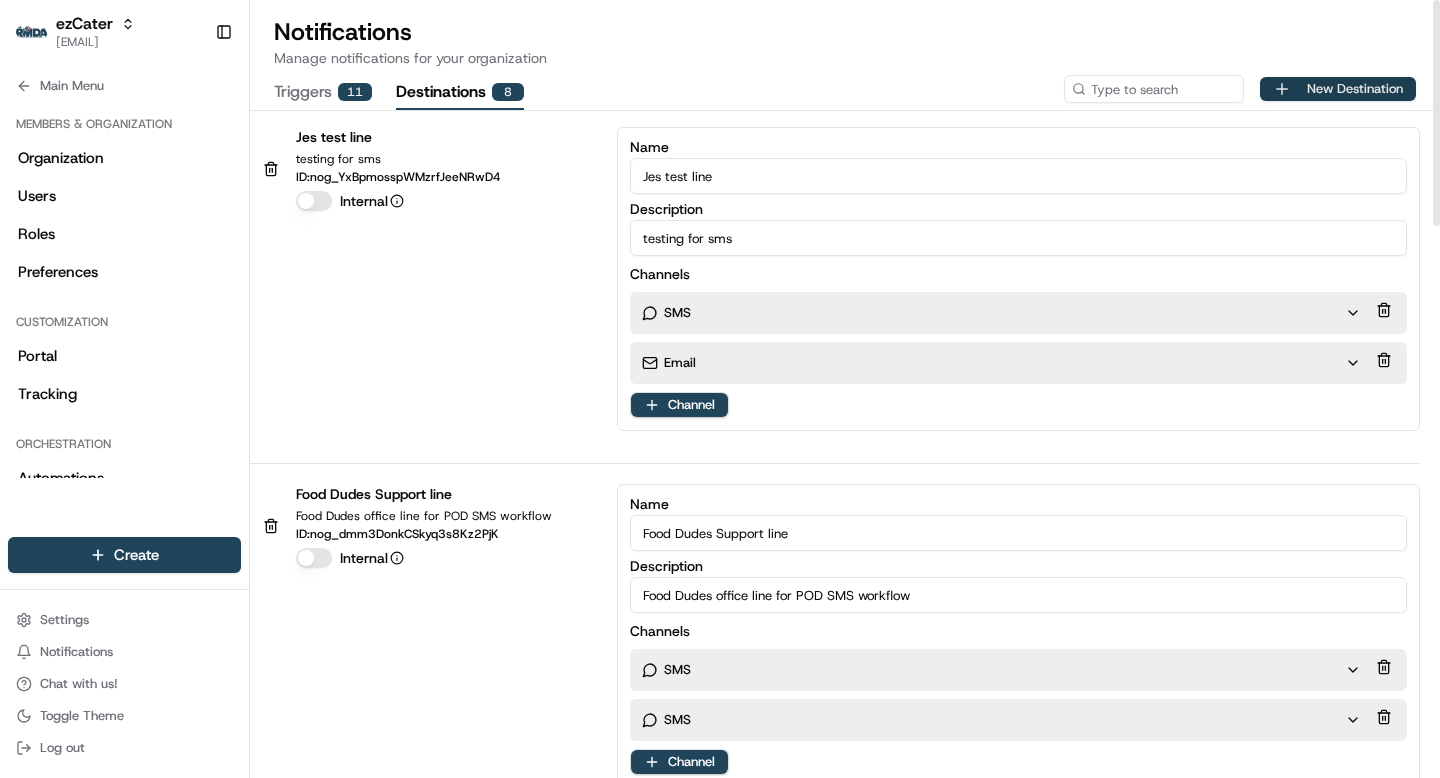 click on "New Destination" at bounding box center [1338, 89] 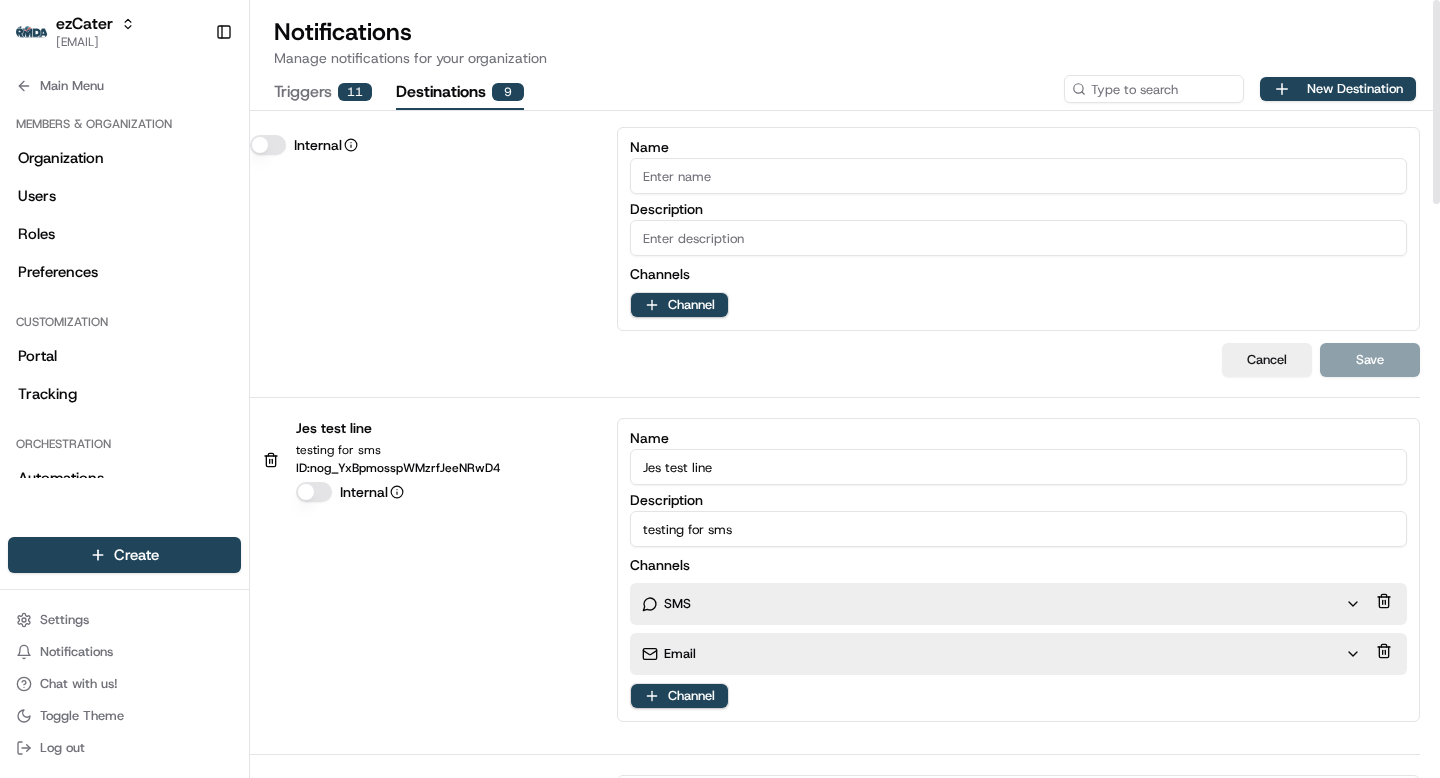 click on "Name" at bounding box center [1018, 176] 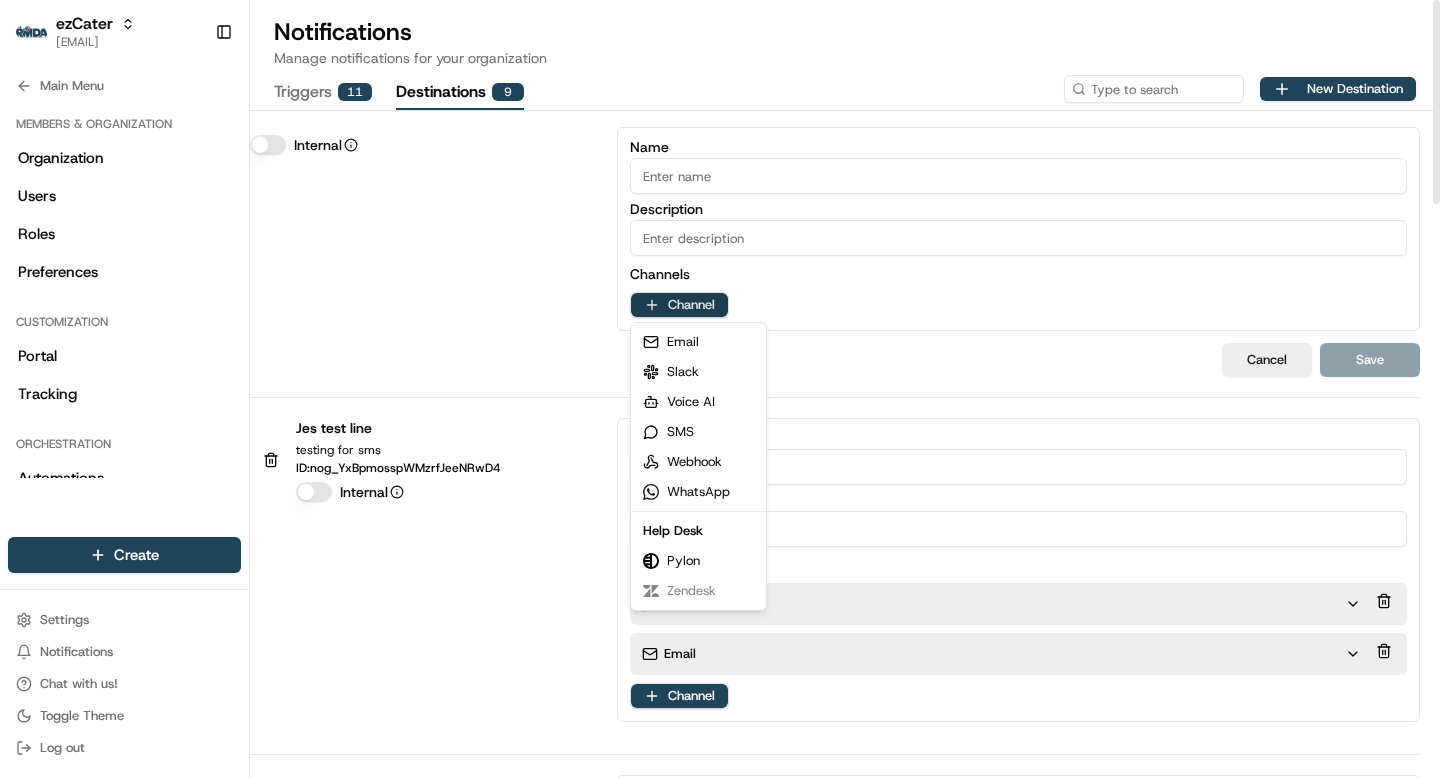 click on "ezCater grace@usenash.com Toggle Sidebar Orders Deliveries Providers Nash AI Product Catalog Analytics Favorites Main Menu Members & Organization Organization Users Roles Preferences Customization Portal Tracking Orchestration Automations Dispatch Strategy Optimization Strategy Shipping Labels Manifest Locations Pickup Locations Dropoff Locations Zones Shifts Delivery Windows Billing Billing Refund Requests Integrations Notification Triggers Webhooks API Keys Request Logs Other Feature Flags Create Settings Notifications Chat with us! Toggle Theme Log out Notifications Manage notifications for your organization Triggers 11 Destinations 9 New Destination Internal   Name Description Channels Channel Cancel Save Jes test line testing for sms ID:  nog_YxBpmosspWMzrfJeeNRwD4 Internal   Name Jes test line Description testing for sms Channels SMS Email Channel Food Dudes Support line Food Dudes office line for POD SMS workflow ID:  nog_dmm3DonkCSkyq3s8Kz2PjK Internal   Name Food Dudes Support line" at bounding box center [720, 389] 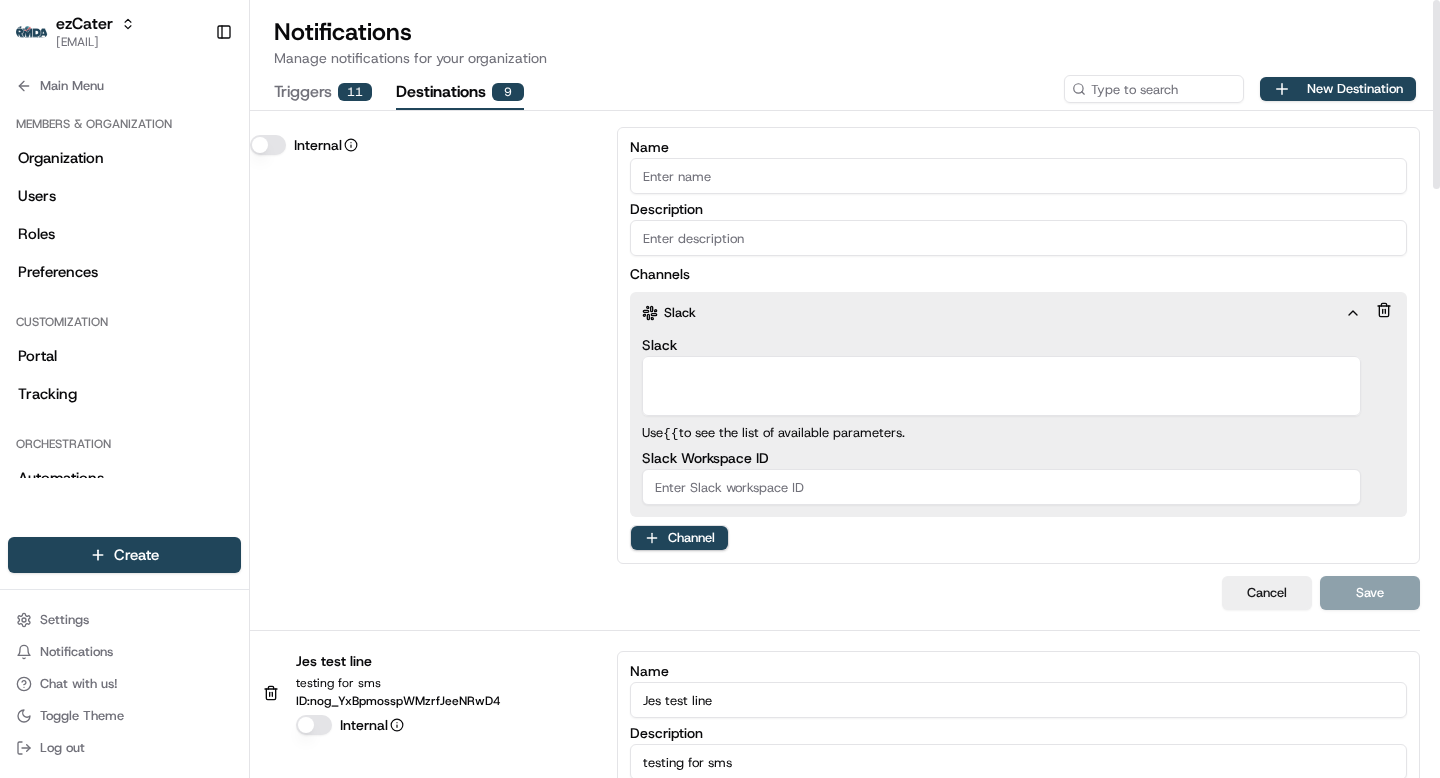 click on "Slack" at bounding box center [1001, 386] 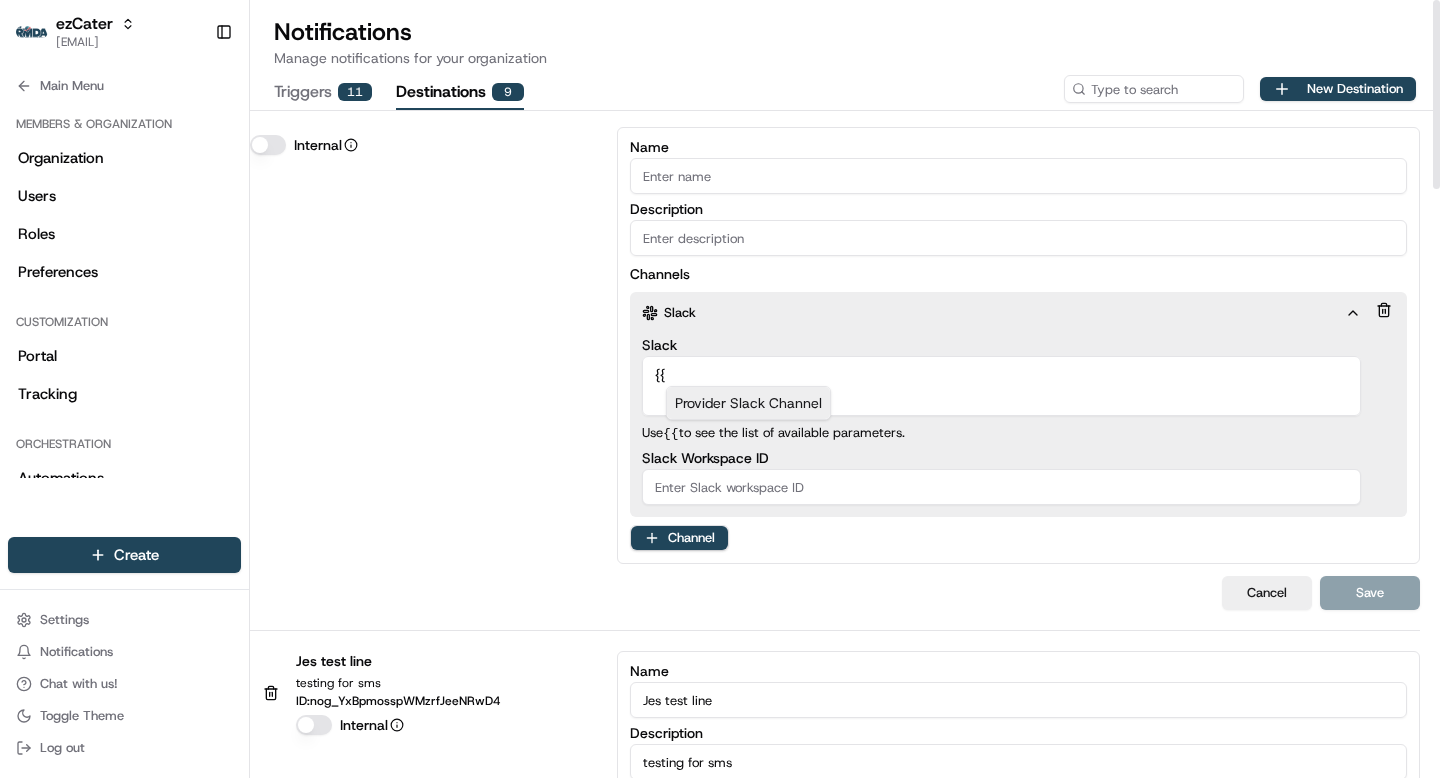 type on "{" 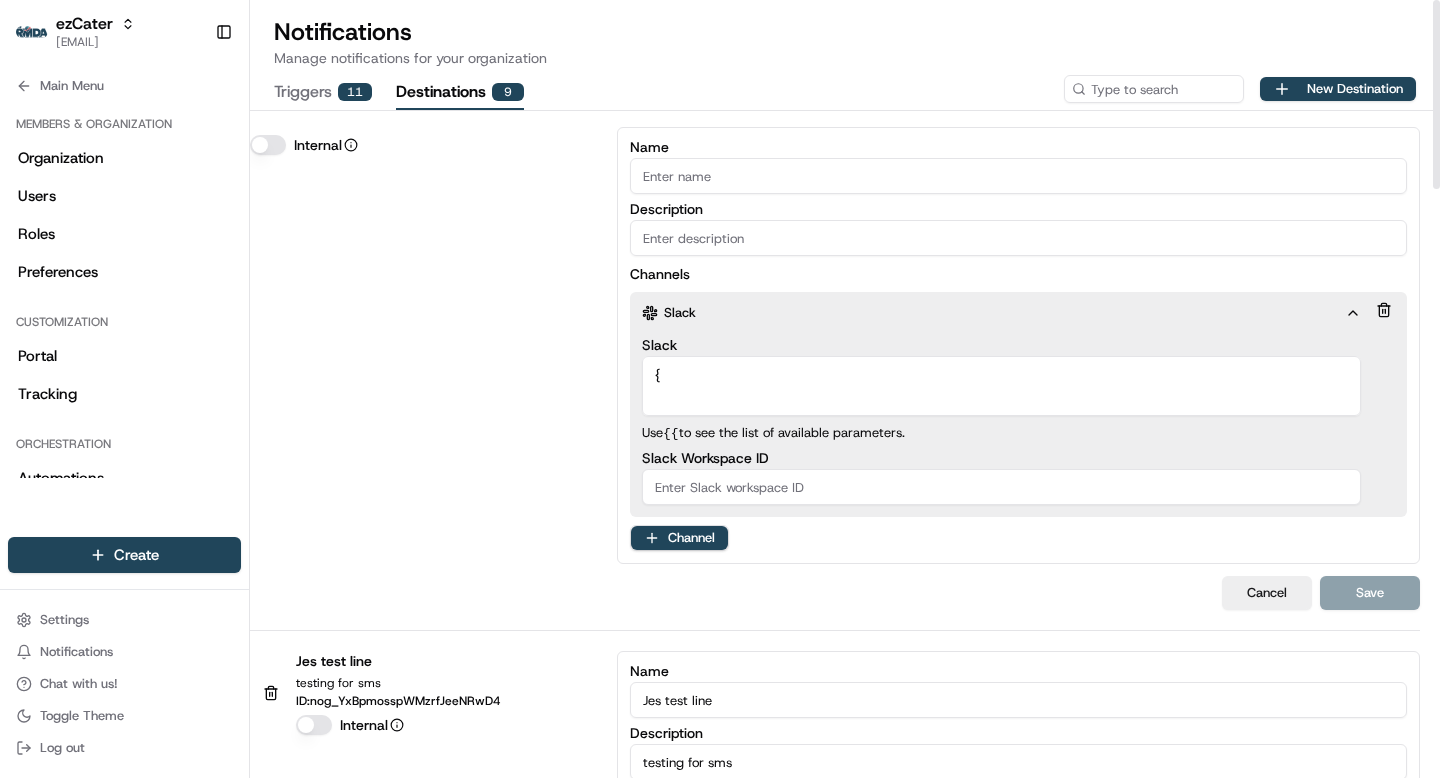 type 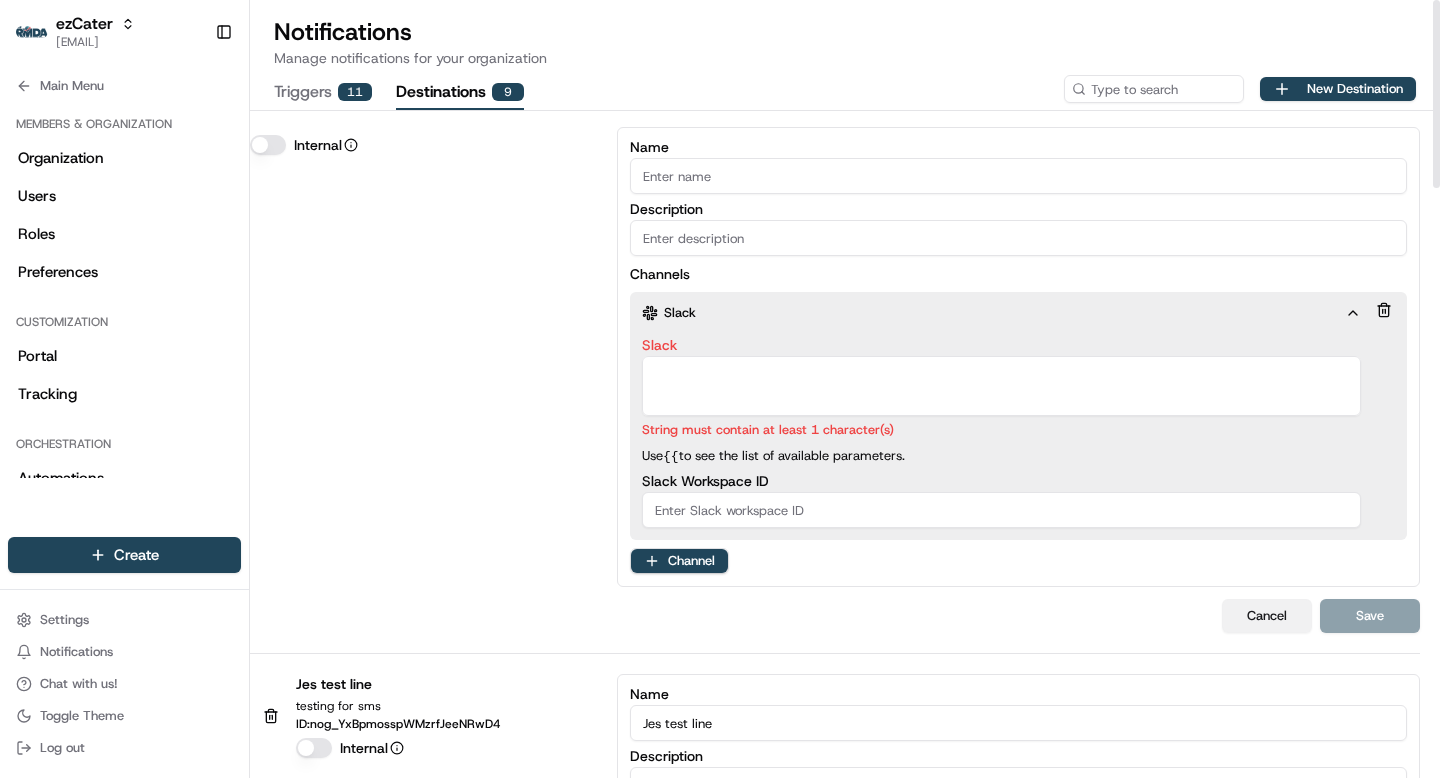 click on "Cancel" at bounding box center (1267, 616) 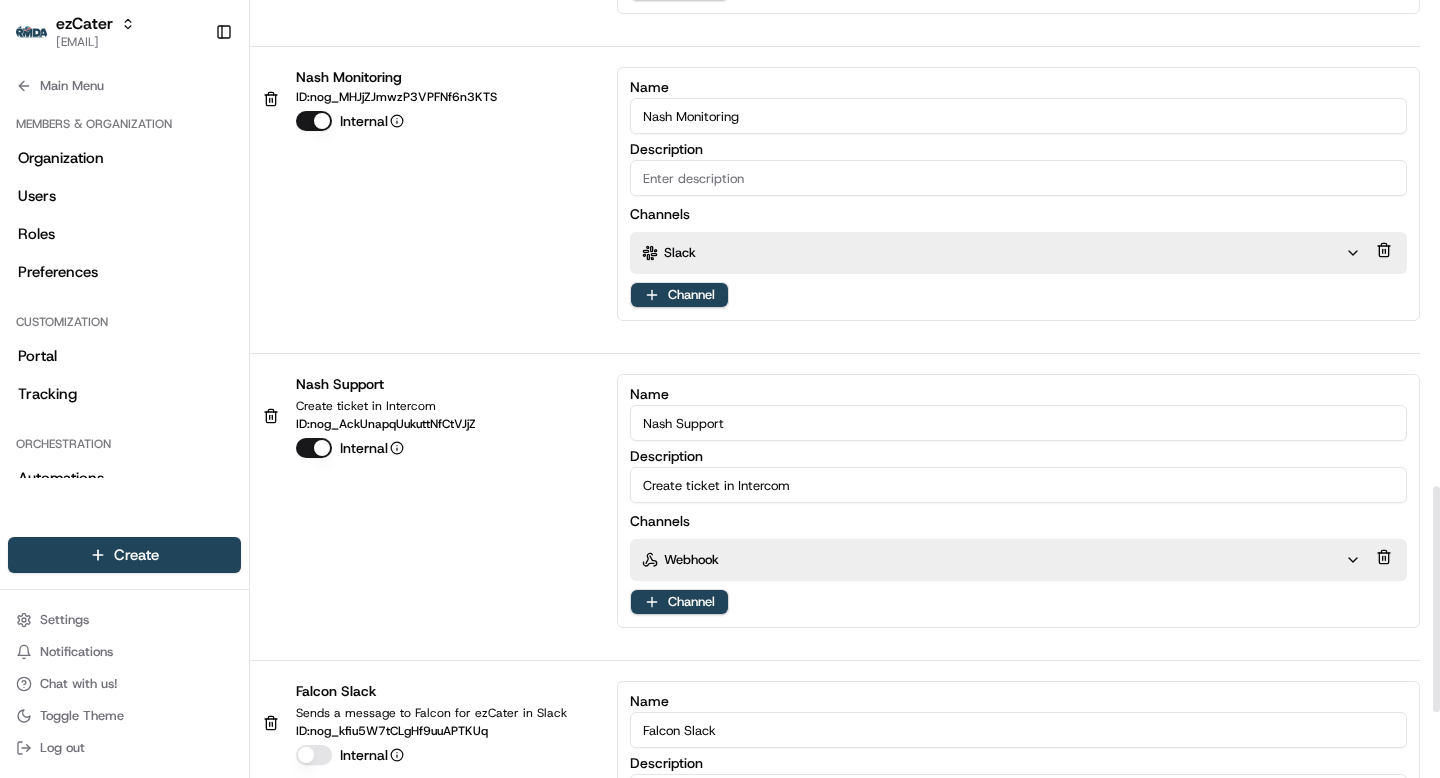 scroll, scrollTop: 1632, scrollLeft: 0, axis: vertical 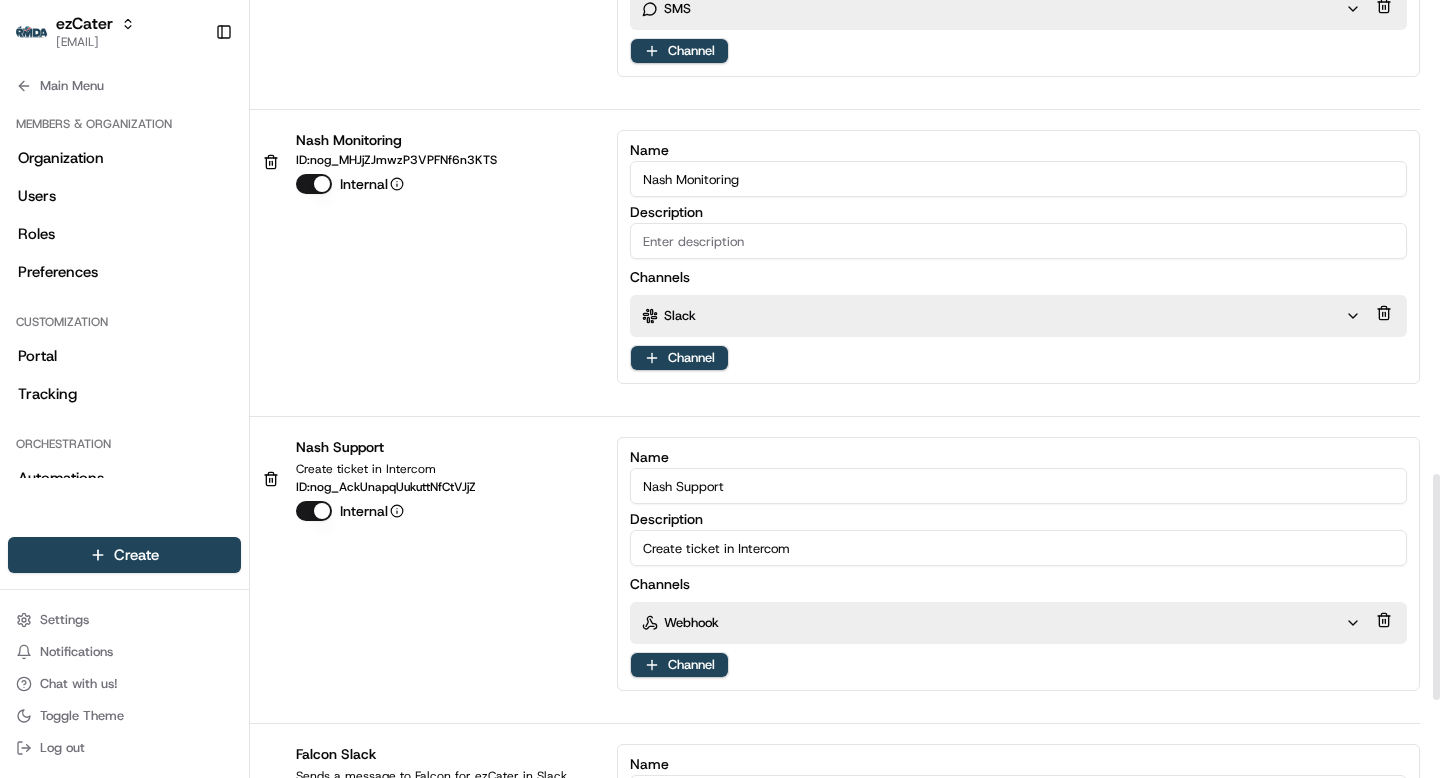 click on "Slack" at bounding box center [993, 316] 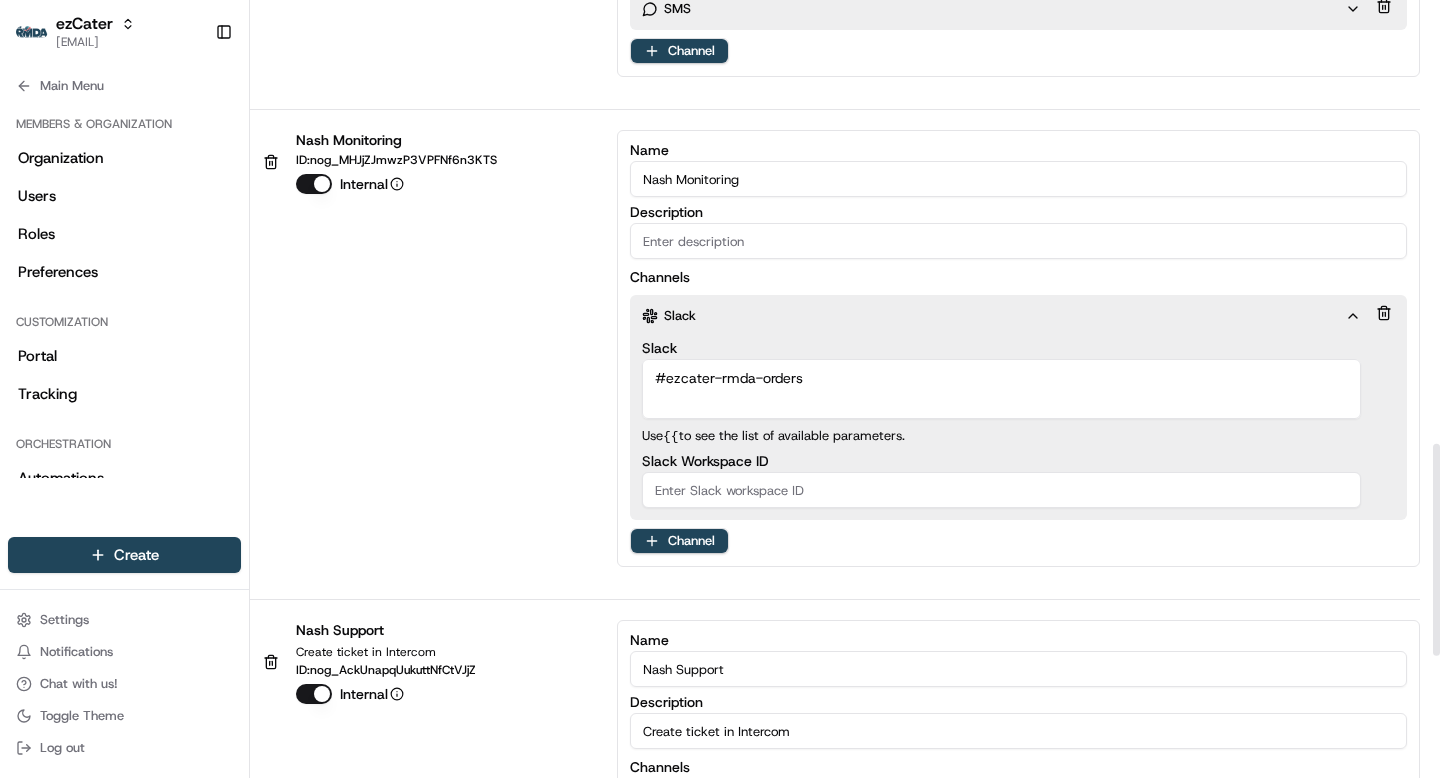 click on "Slack Slack #ezcater-rmda-orders Provider Slack Channel Use  {{  to see the list of available parameters. Slack Workspace ID" at bounding box center [1001, 407] 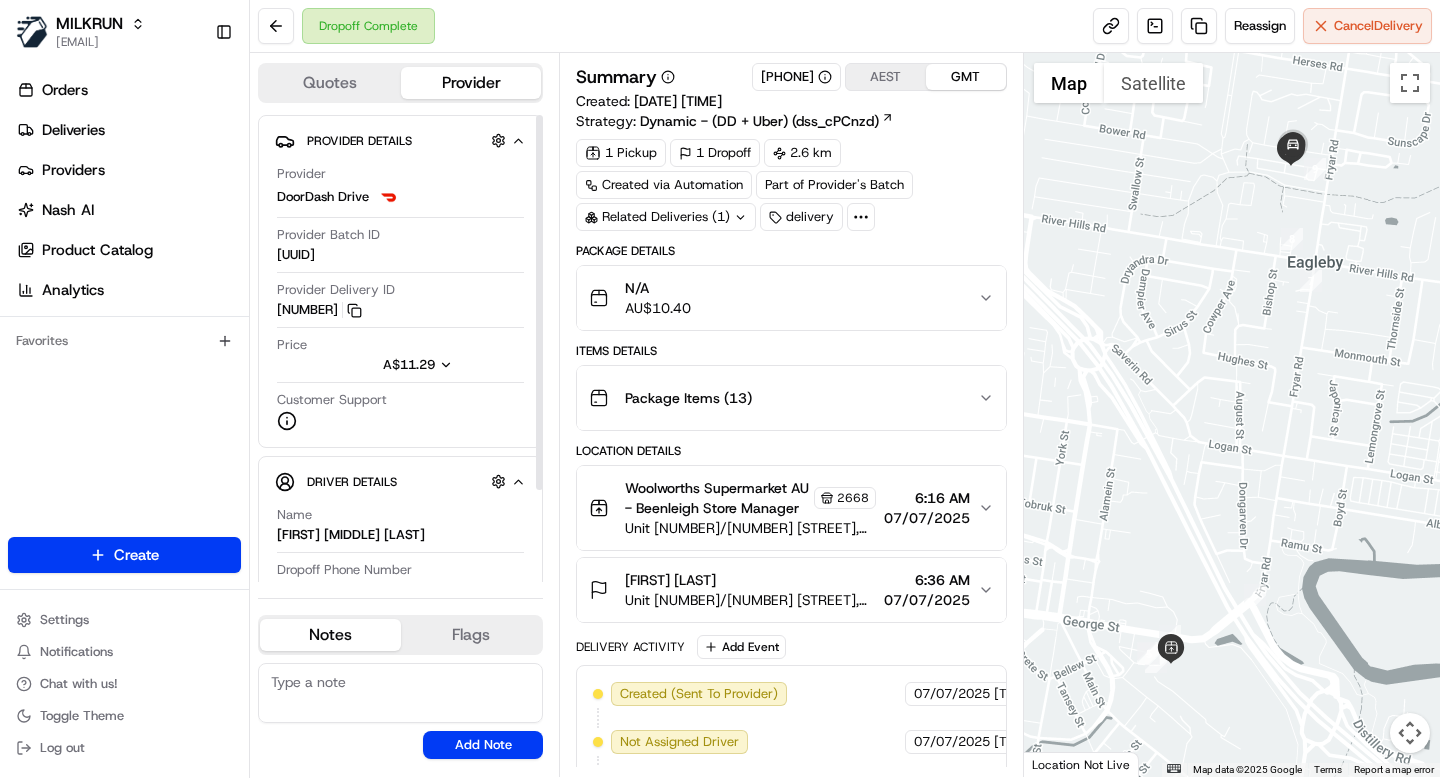 scroll, scrollTop: 0, scrollLeft: 0, axis: both 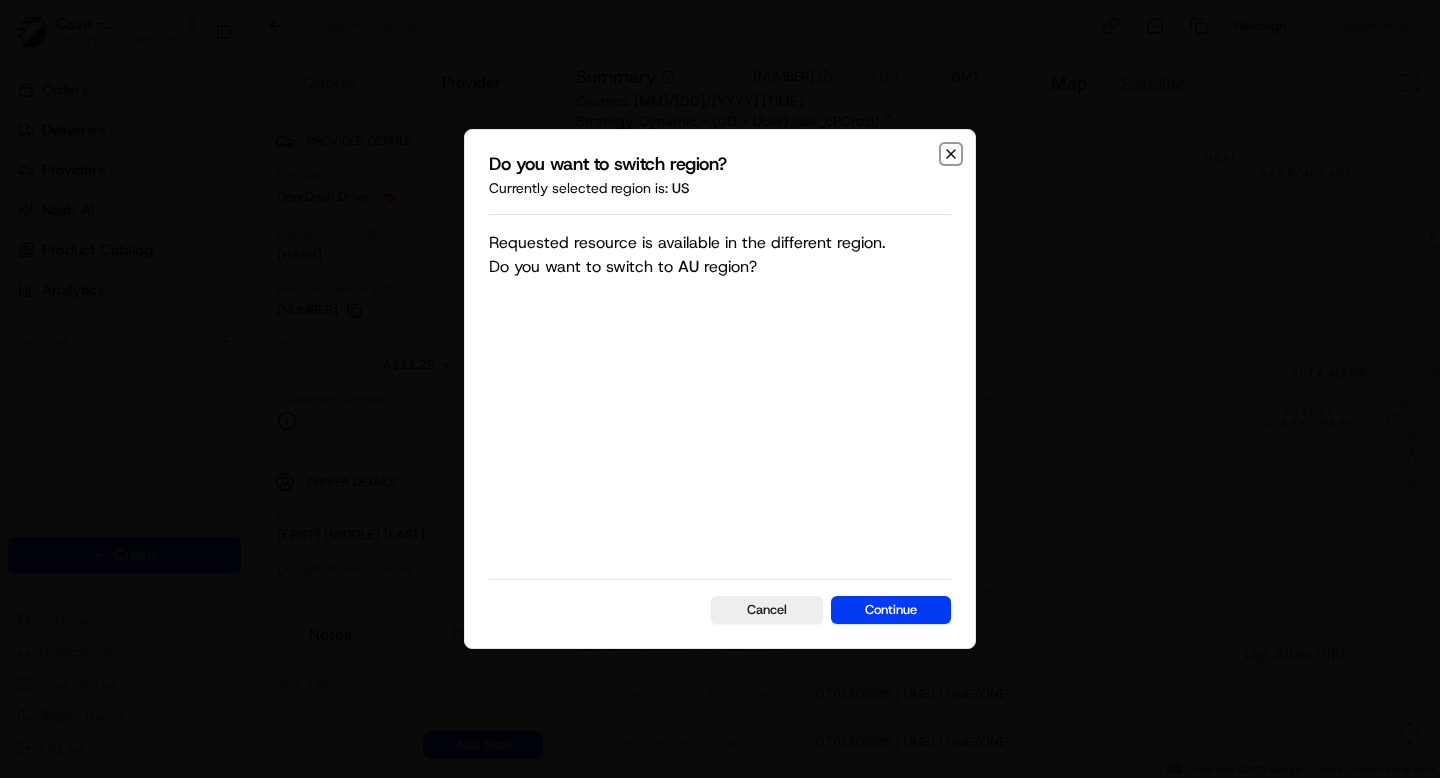 click 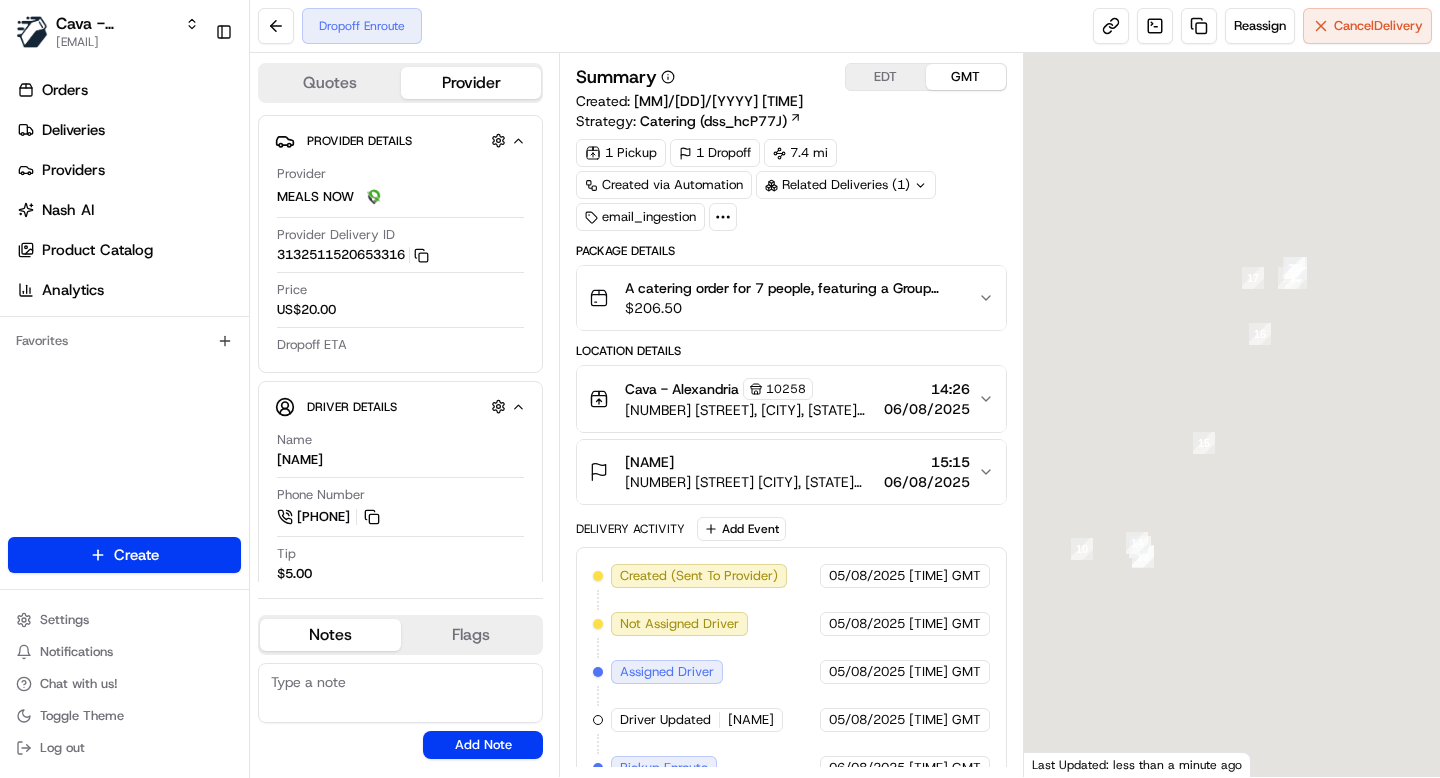 scroll, scrollTop: 0, scrollLeft: 0, axis: both 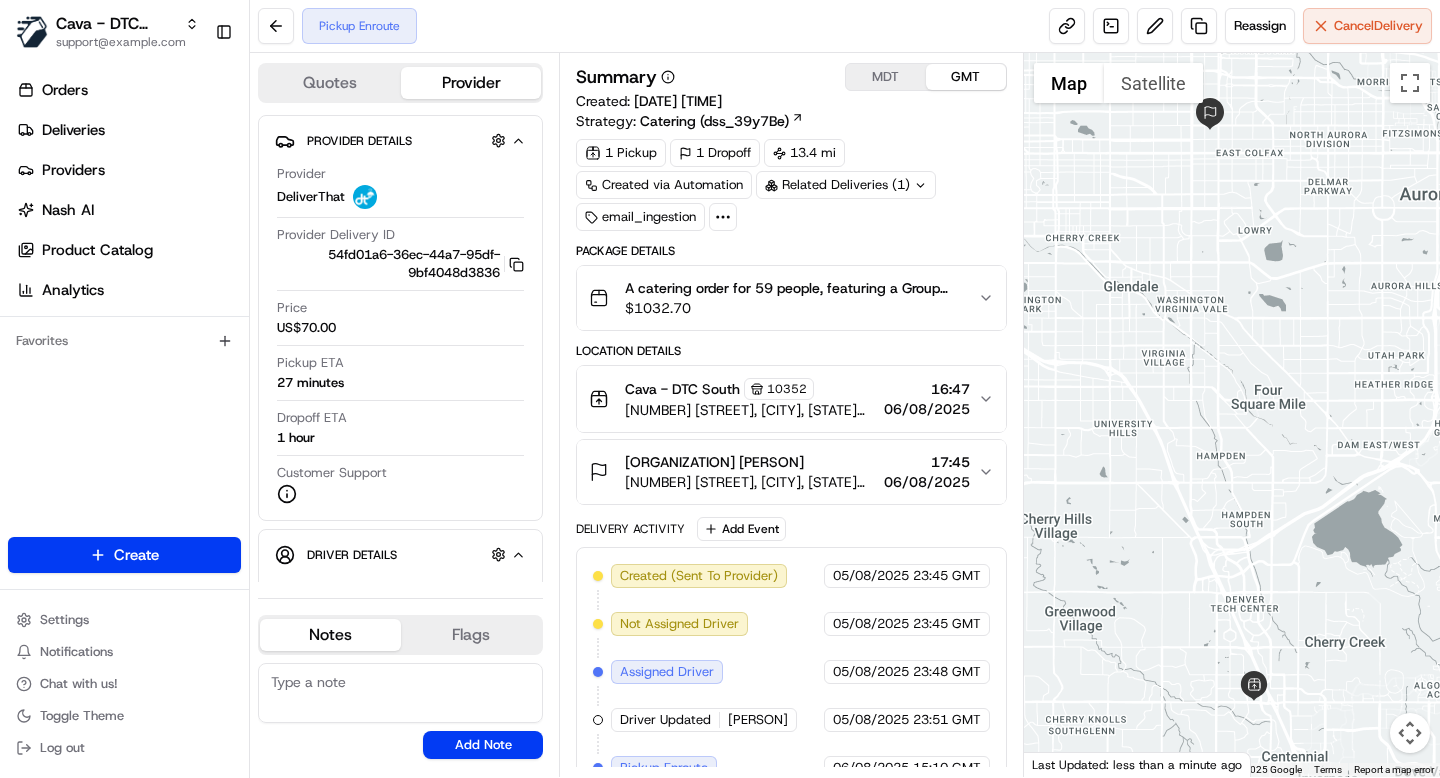 click on "Denver School Of The Arts Mari Alvarez" at bounding box center [714, 462] 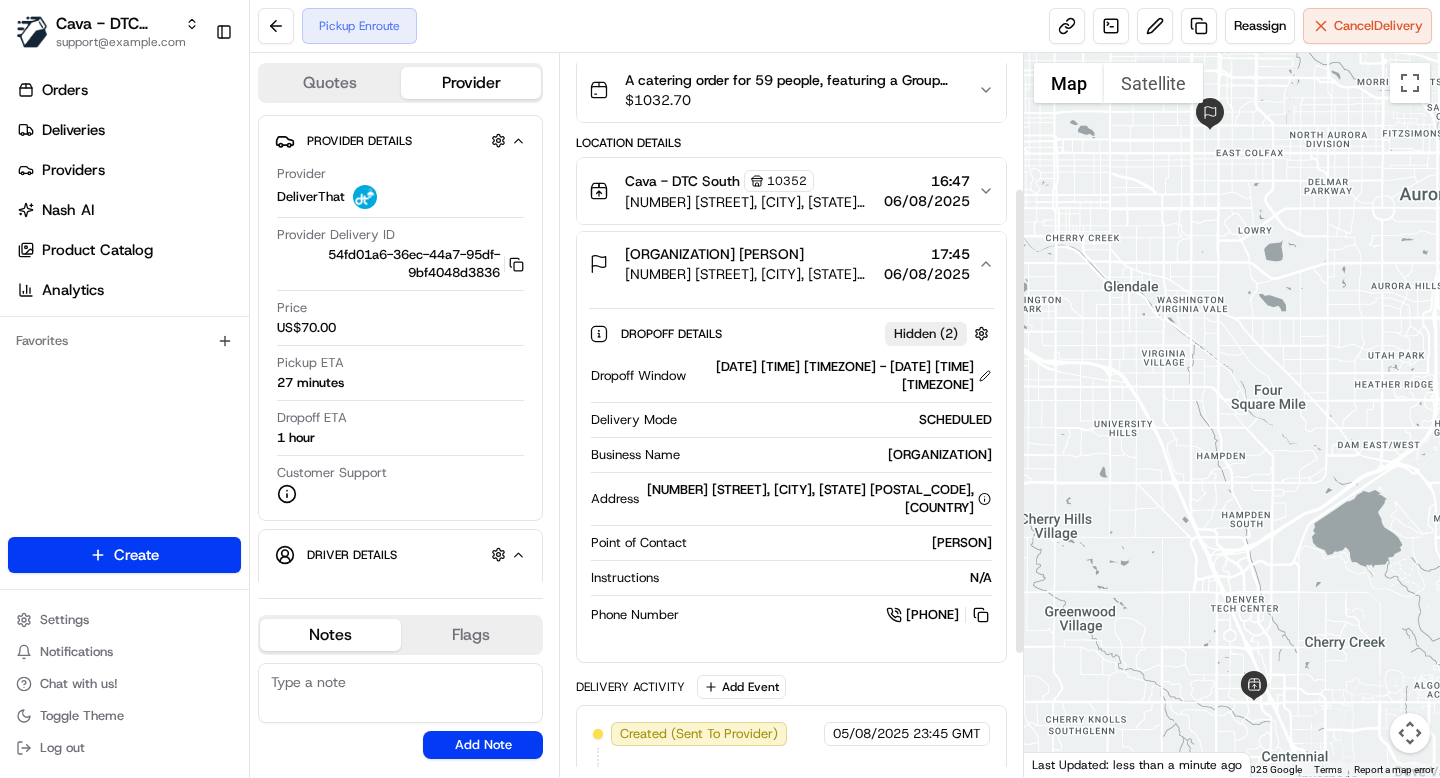 scroll, scrollTop: 352, scrollLeft: 0, axis: vertical 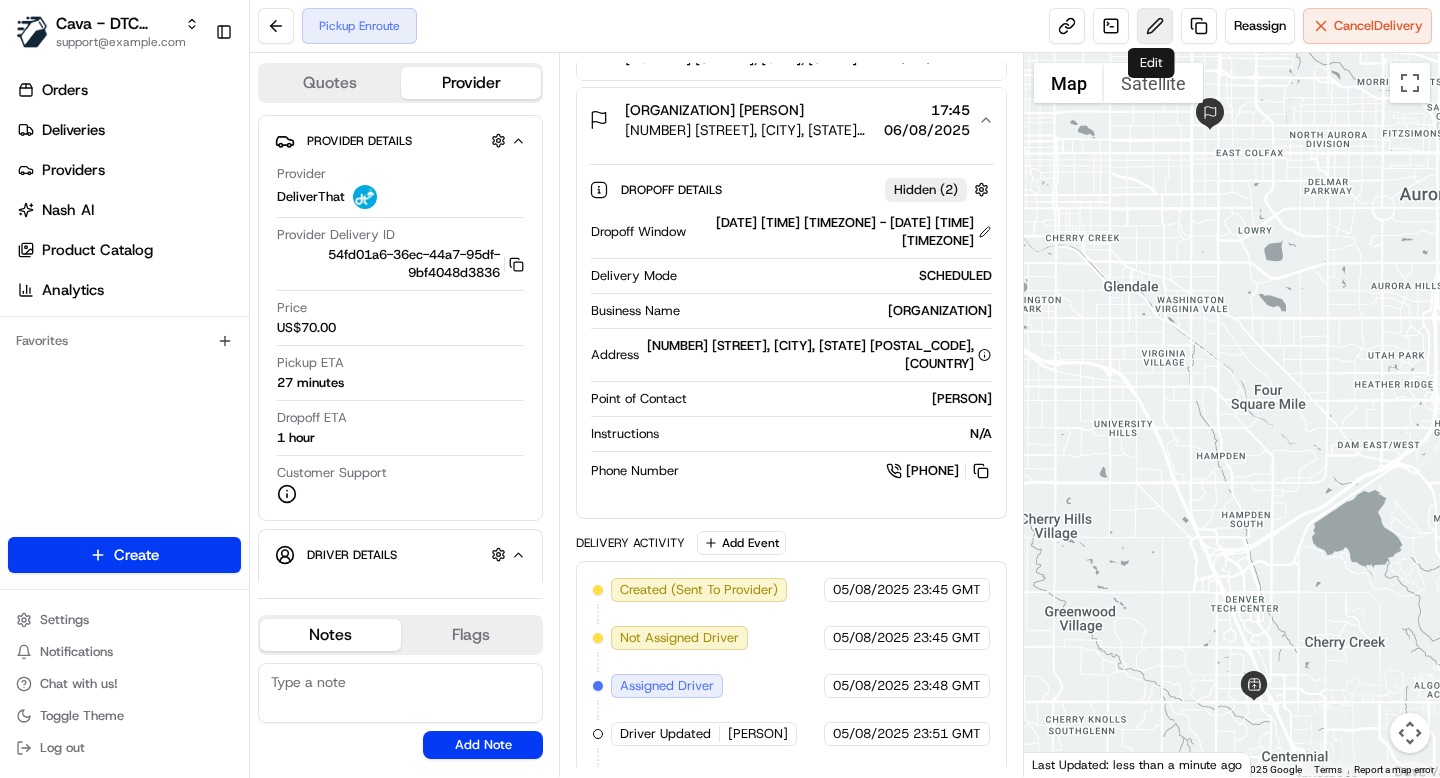 click at bounding box center [1155, 26] 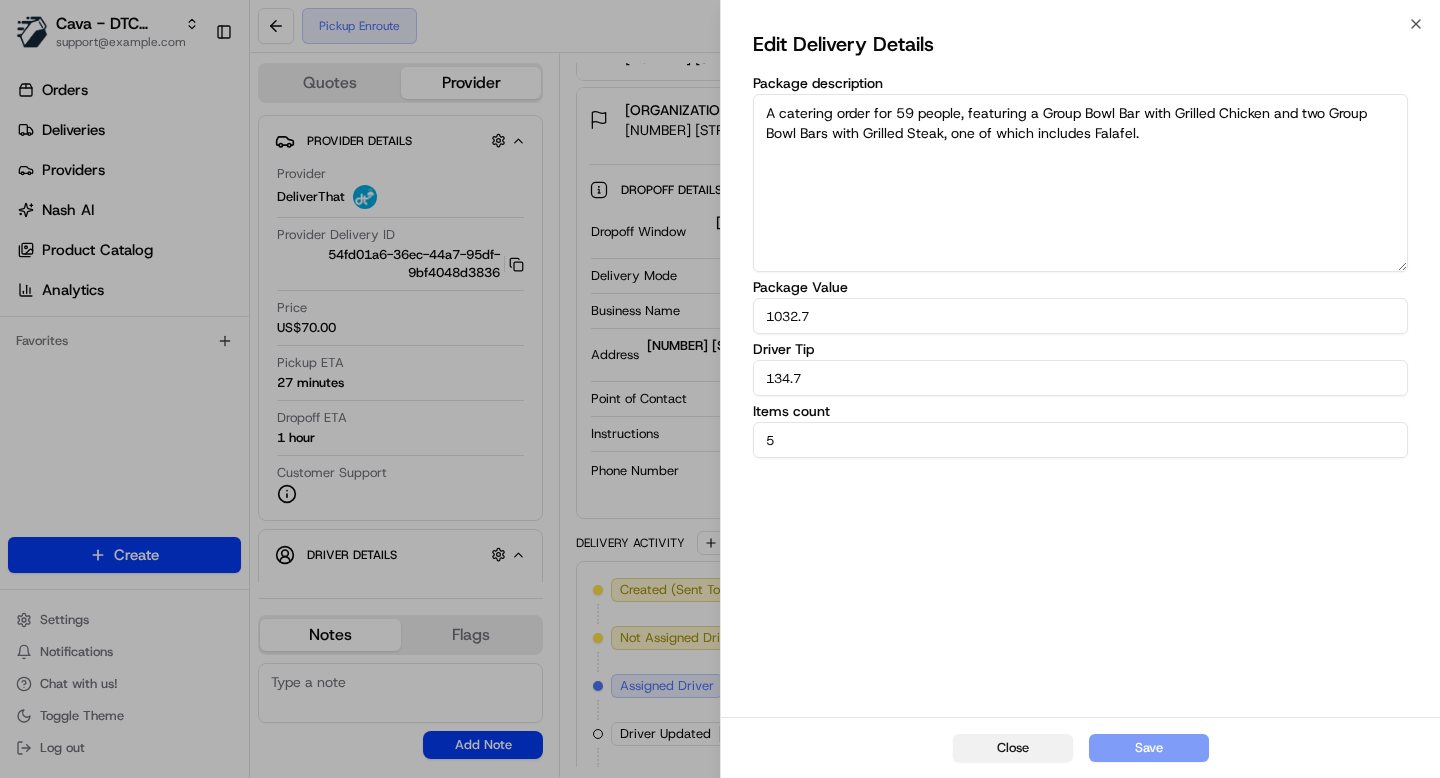 click on "Close" at bounding box center (1013, 748) 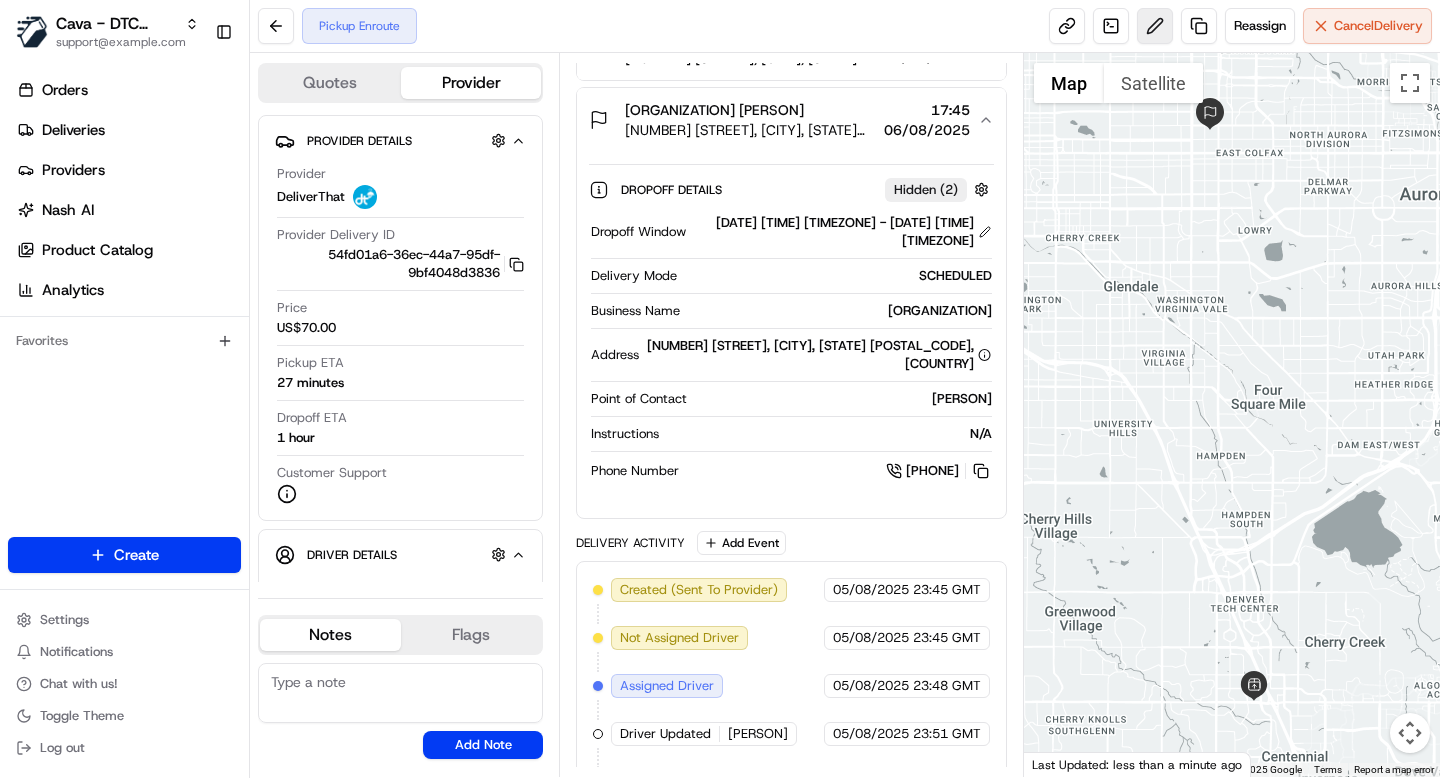 click at bounding box center [1155, 26] 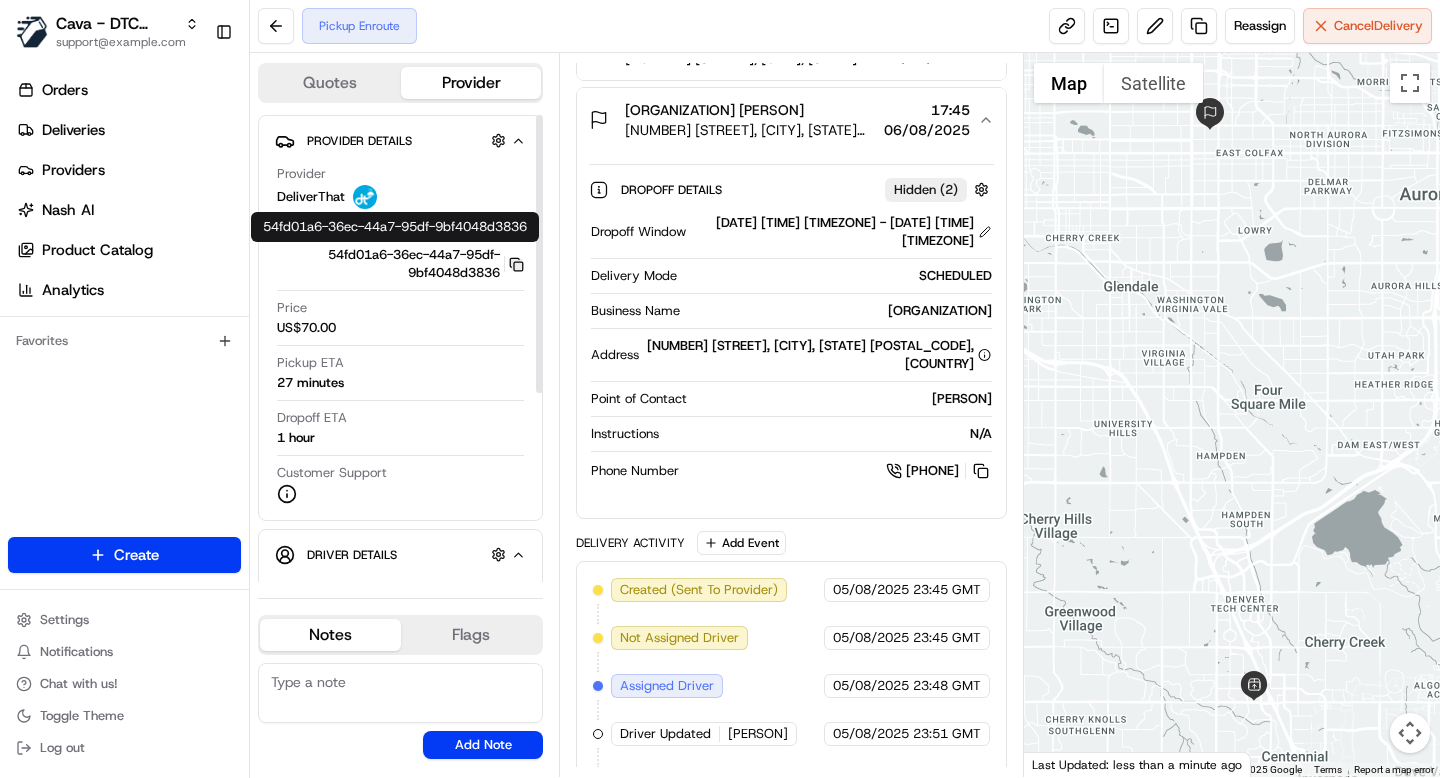 click 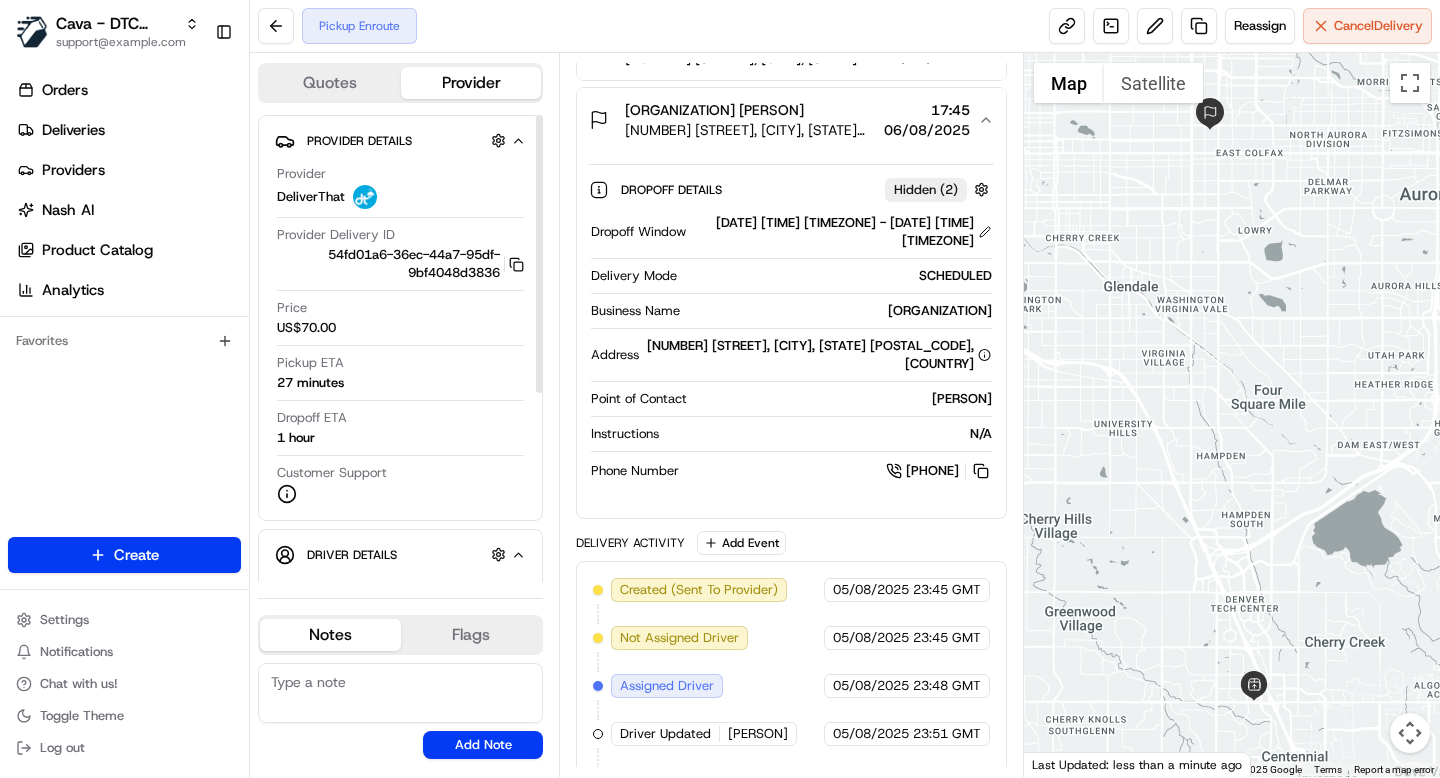 scroll, scrollTop: 398, scrollLeft: 0, axis: vertical 